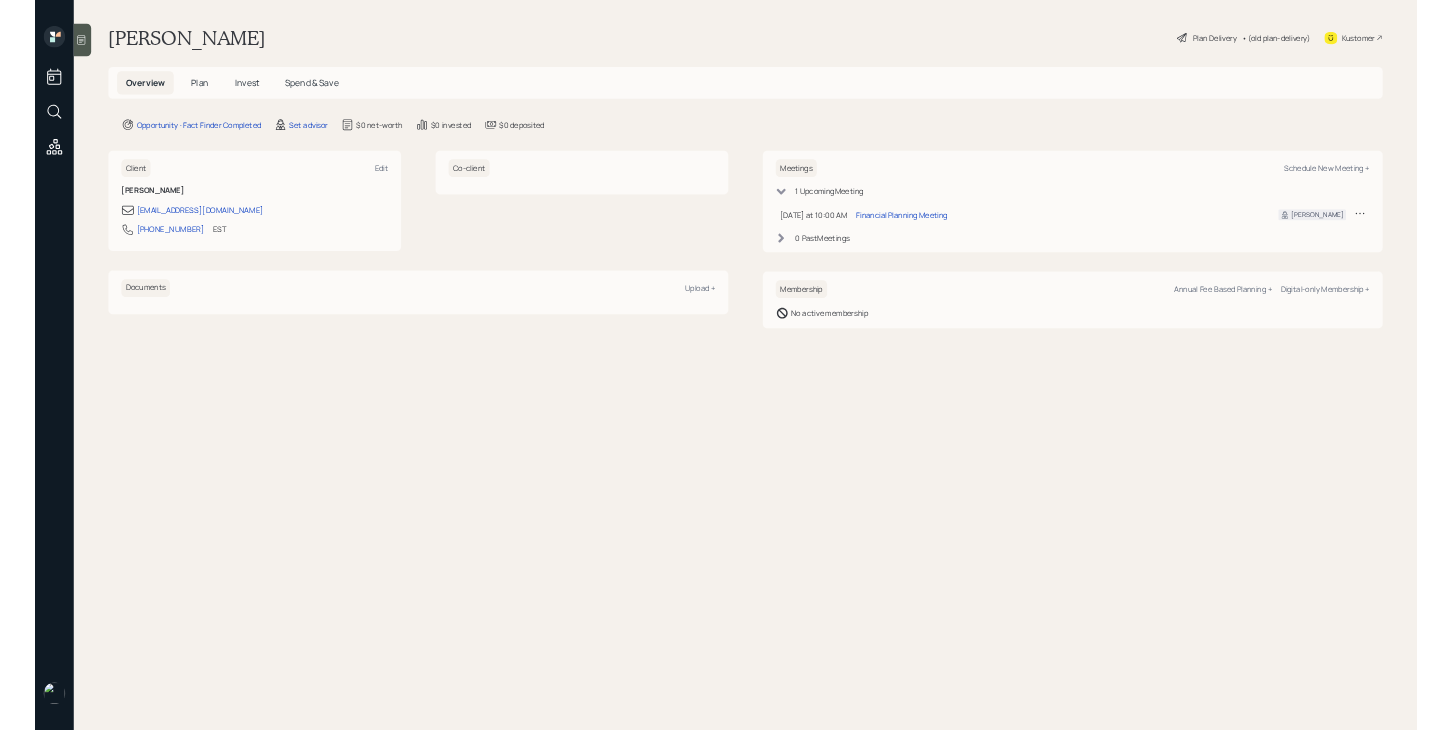 scroll, scrollTop: 0, scrollLeft: 0, axis: both 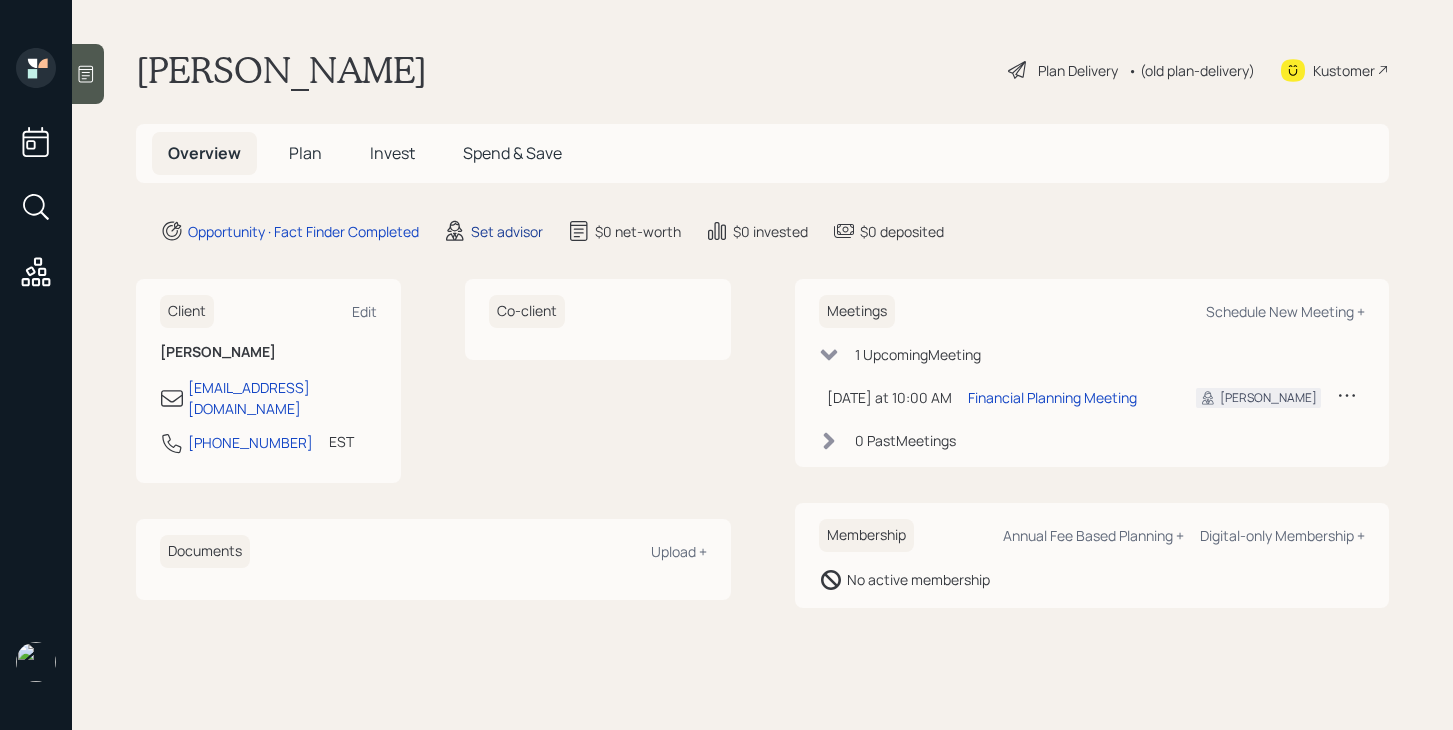 click on "Set advisor" at bounding box center (507, 231) 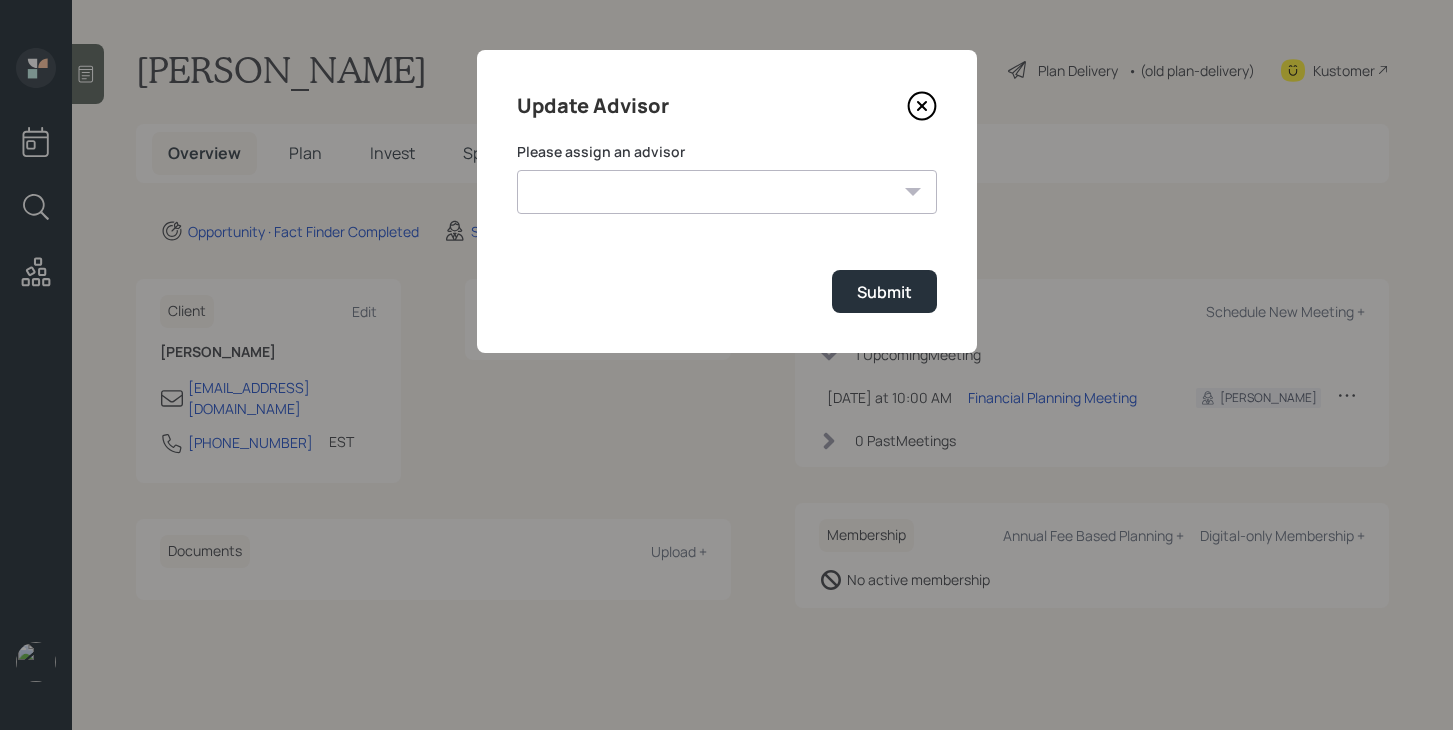 click on "Please assign an advisor [PERSON_NAME] [PERSON_NAME] End [PERSON_NAME] [PERSON_NAME] [PERSON_NAME] [PERSON_NAME] [PERSON_NAME] [PERSON_NAME] [PERSON_NAME]" at bounding box center [727, 178] 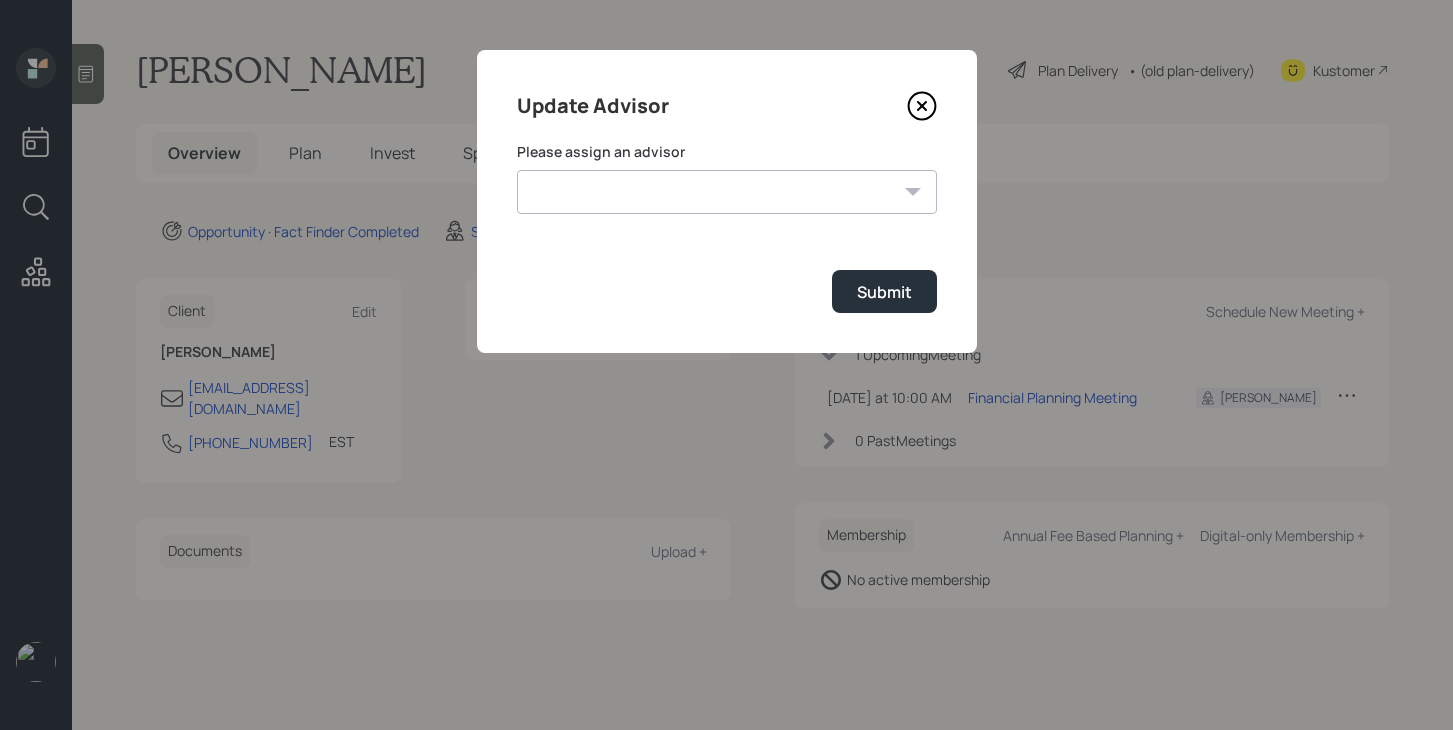 click on "[PERSON_NAME] [PERSON_NAME] End [PERSON_NAME] [PERSON_NAME] [PERSON_NAME] [PERSON_NAME] [PERSON_NAME] [PERSON_NAME] [PERSON_NAME]" at bounding box center [727, 192] 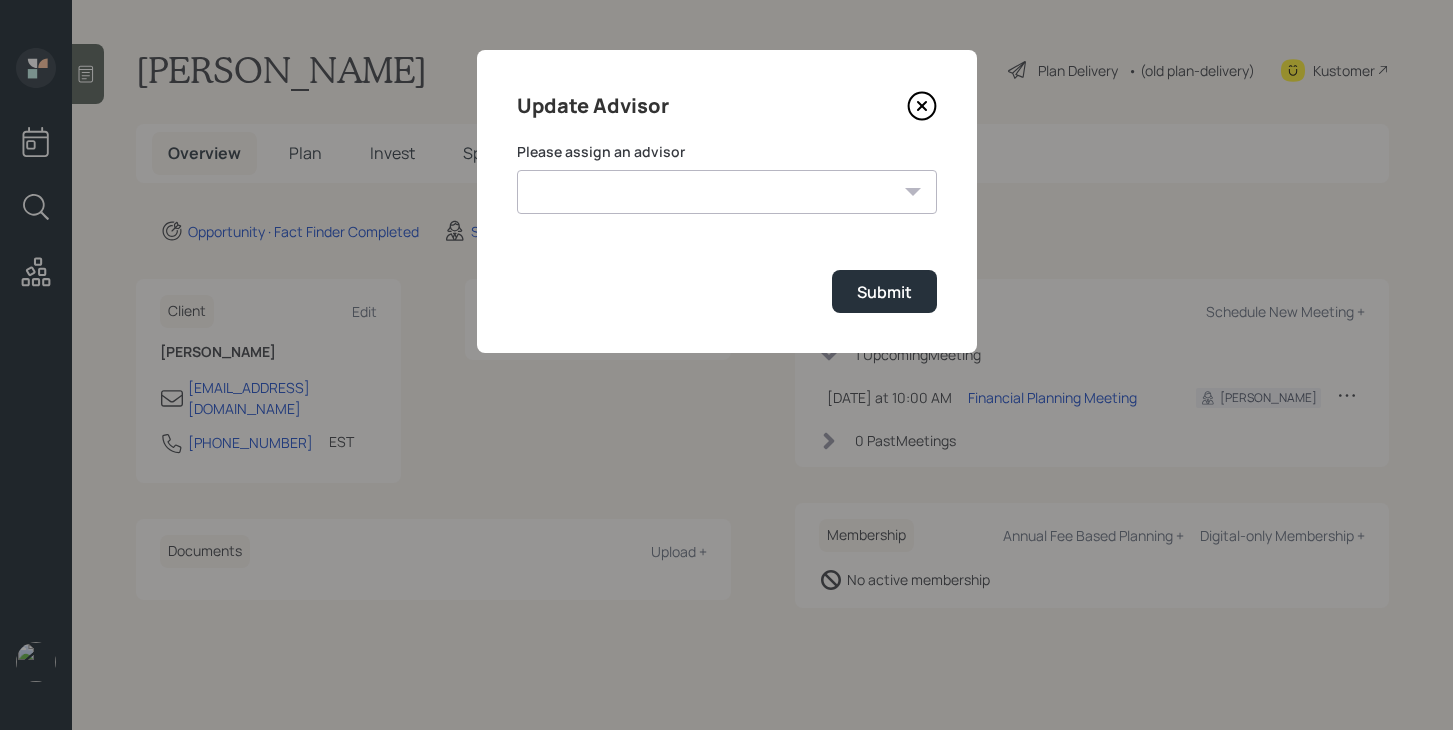 select on "bffa7908-1b2a-4c79-9bb6-f0ec9aed22d3" 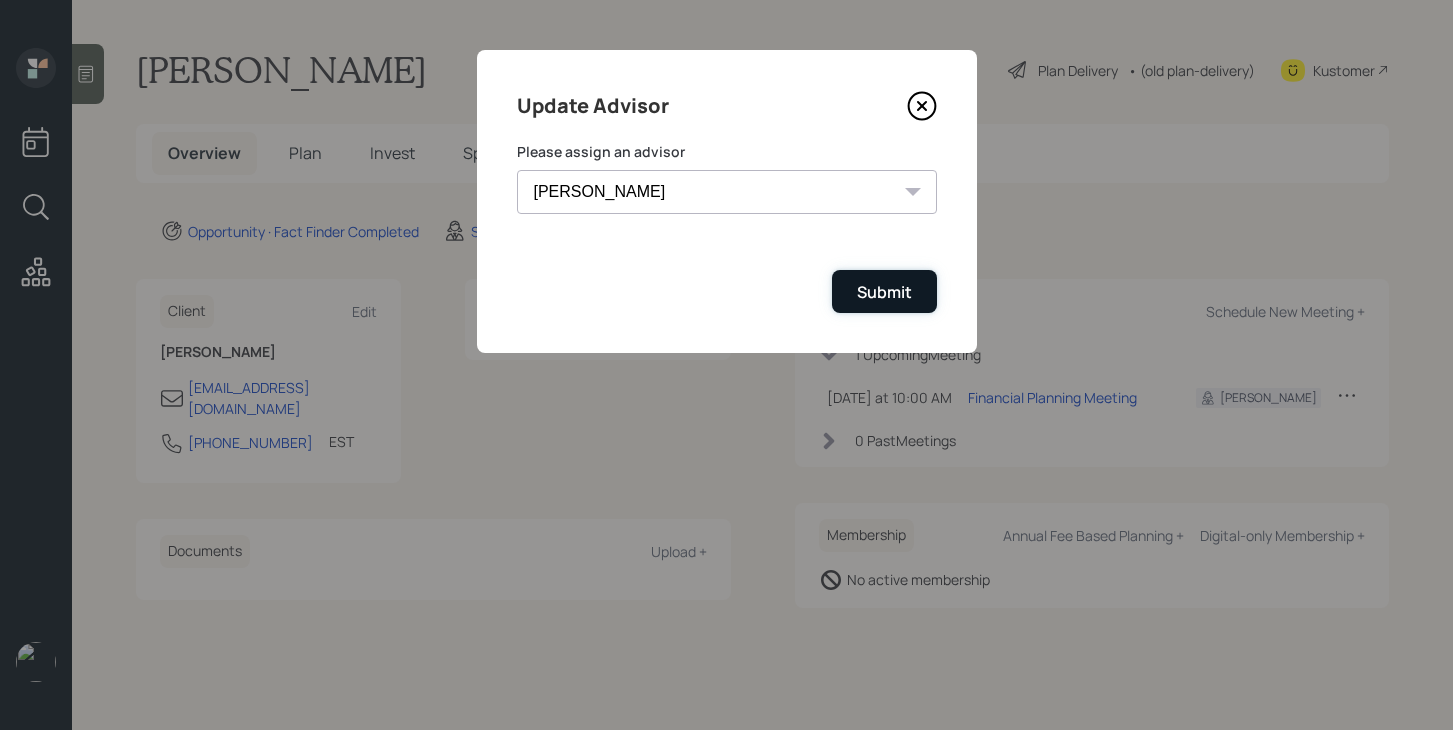 click on "Submit" at bounding box center [884, 292] 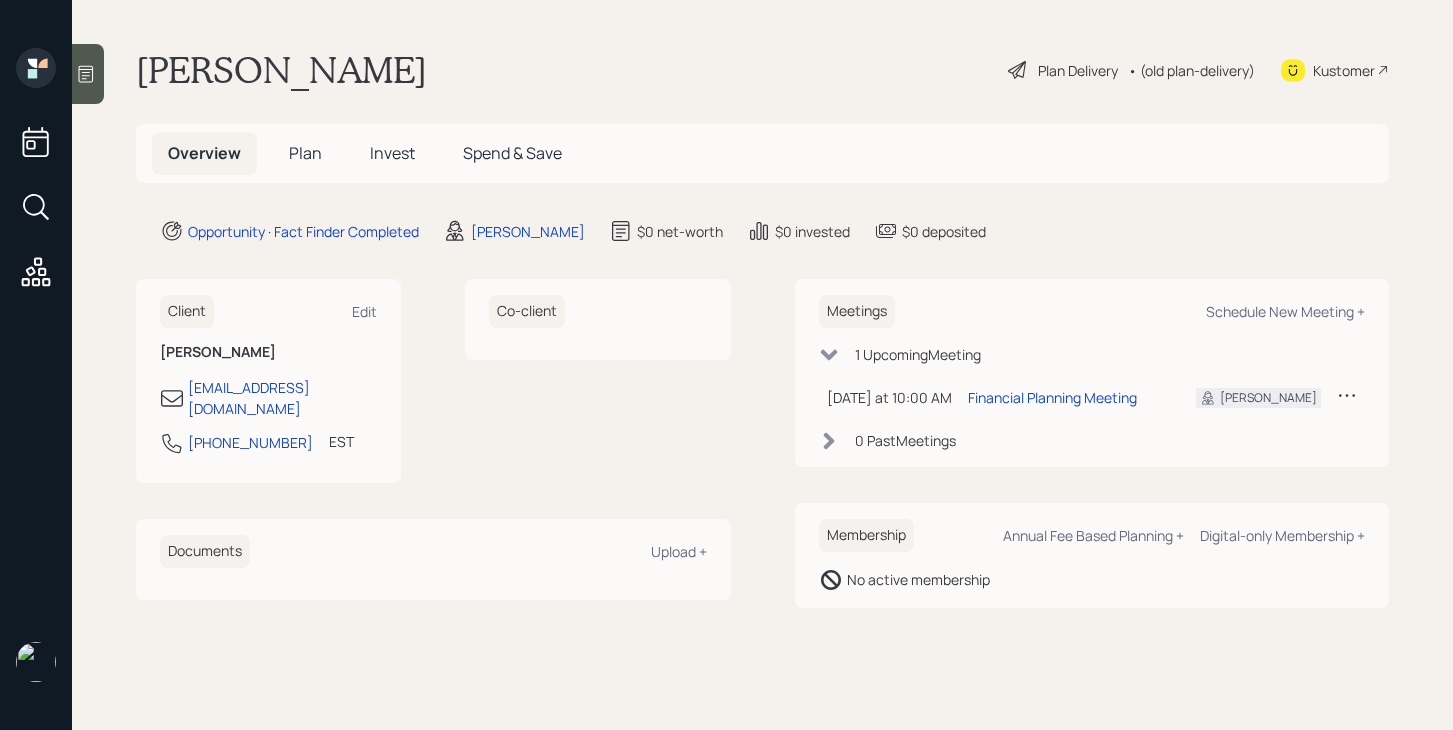 click on "Plan" at bounding box center (305, 153) 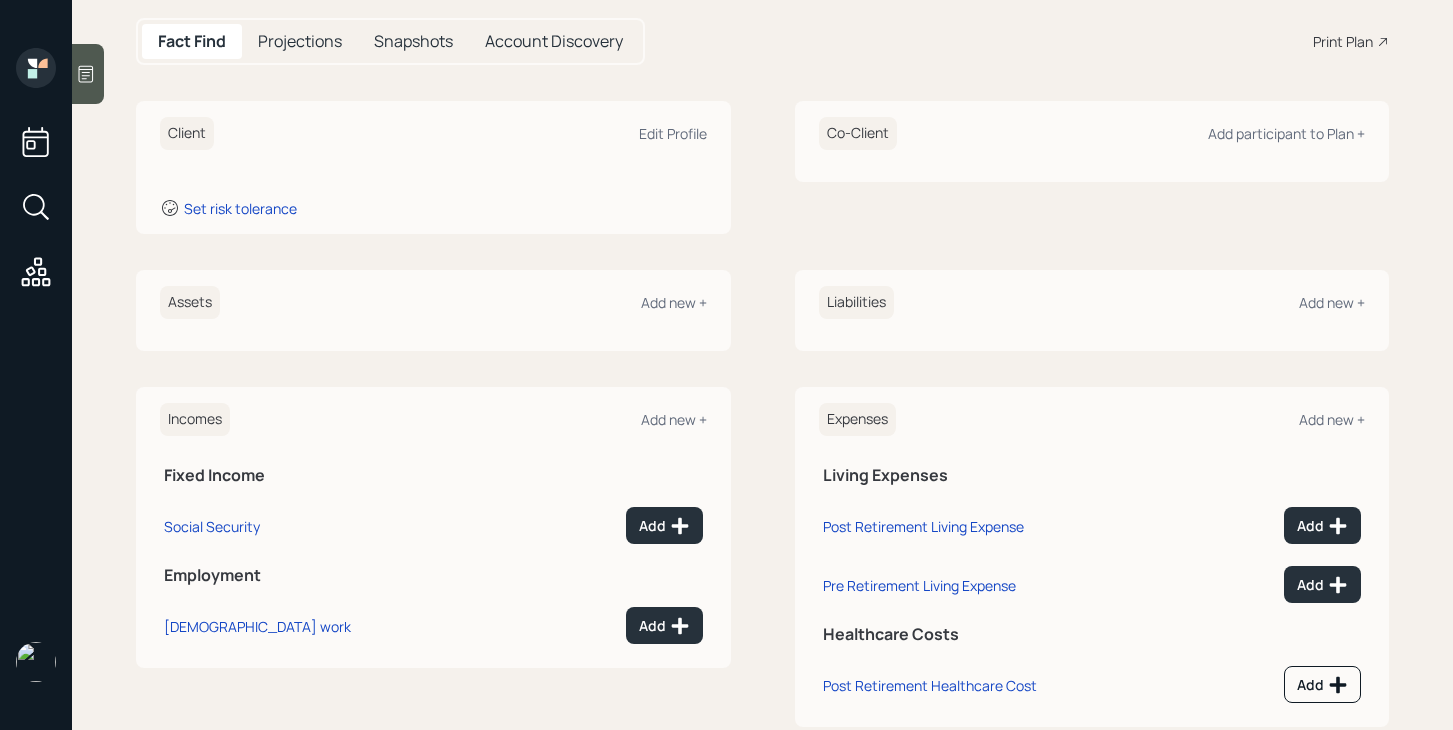 scroll, scrollTop: 246, scrollLeft: 0, axis: vertical 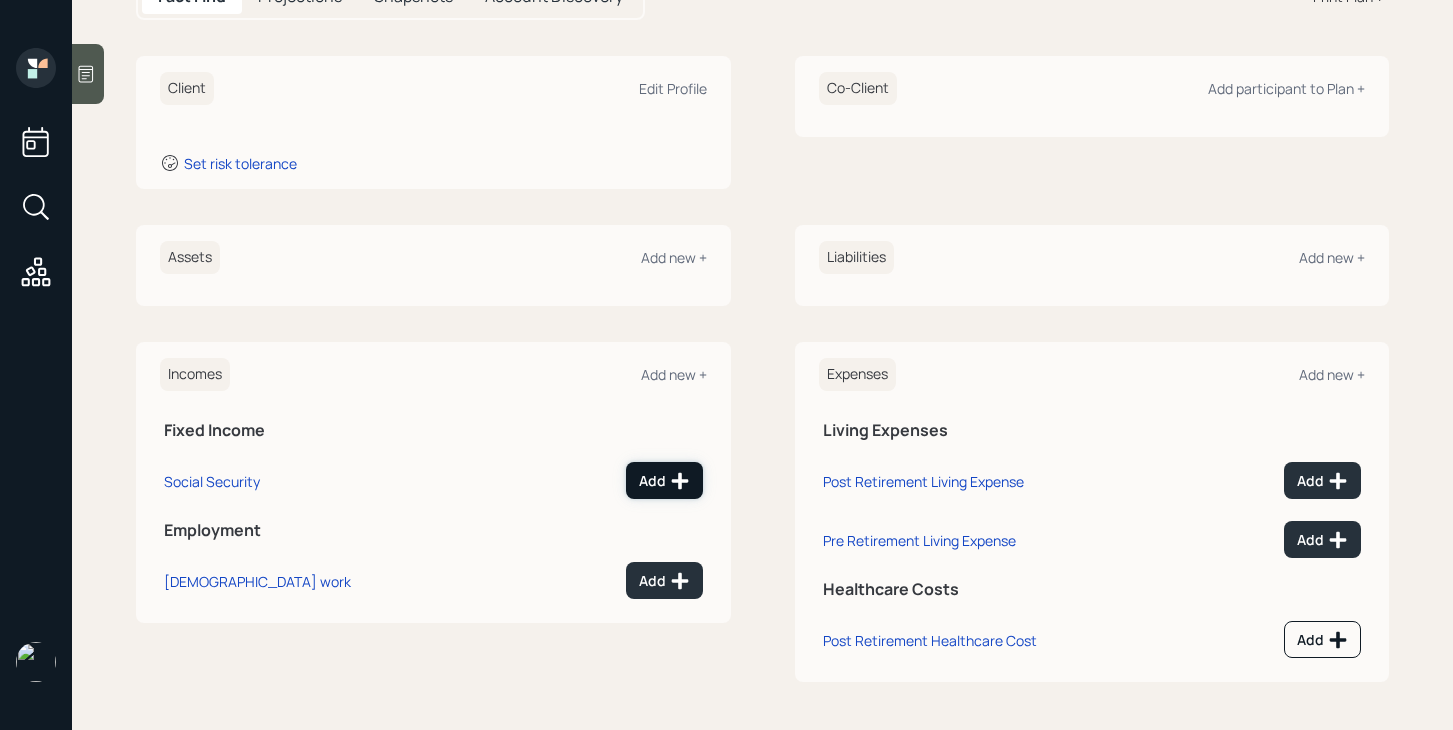 click on "Add" at bounding box center (664, 481) 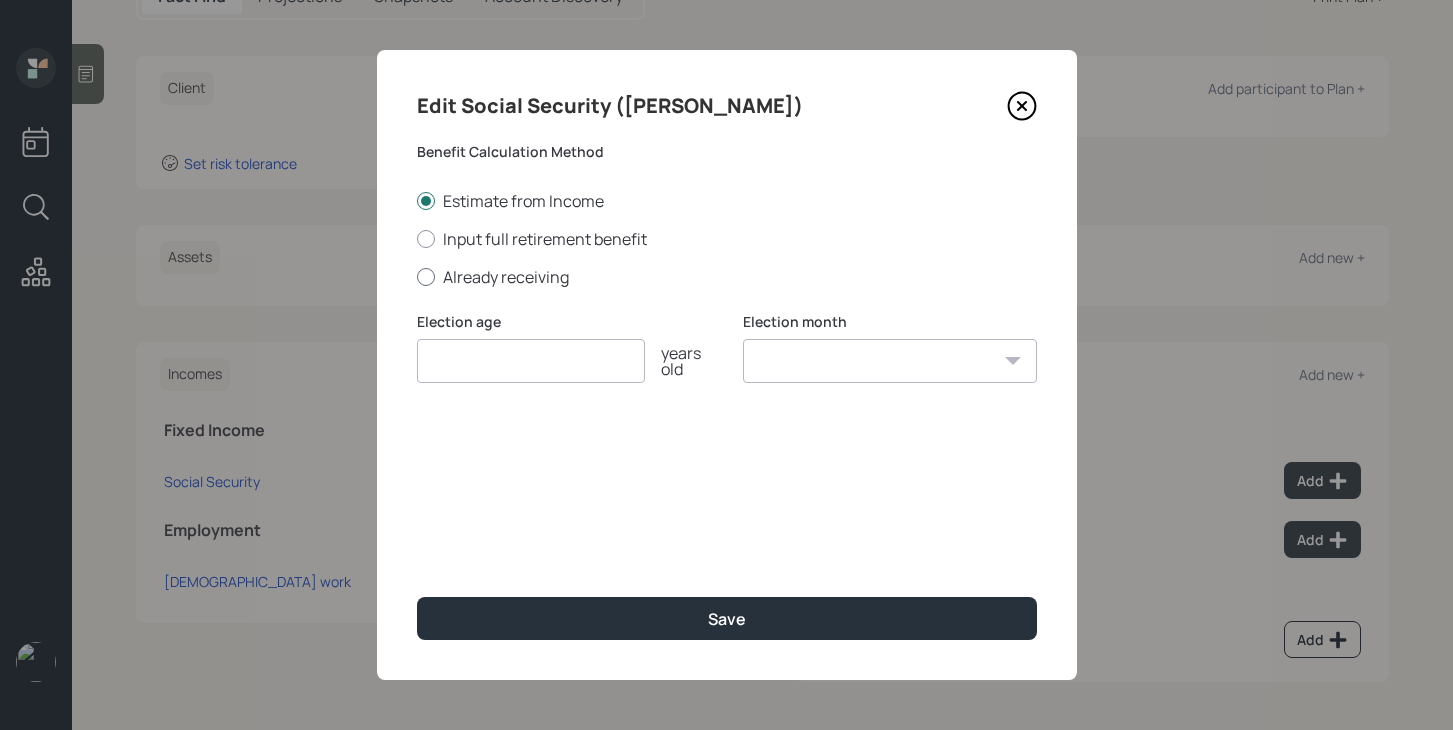 click on "Already receiving" at bounding box center [727, 277] 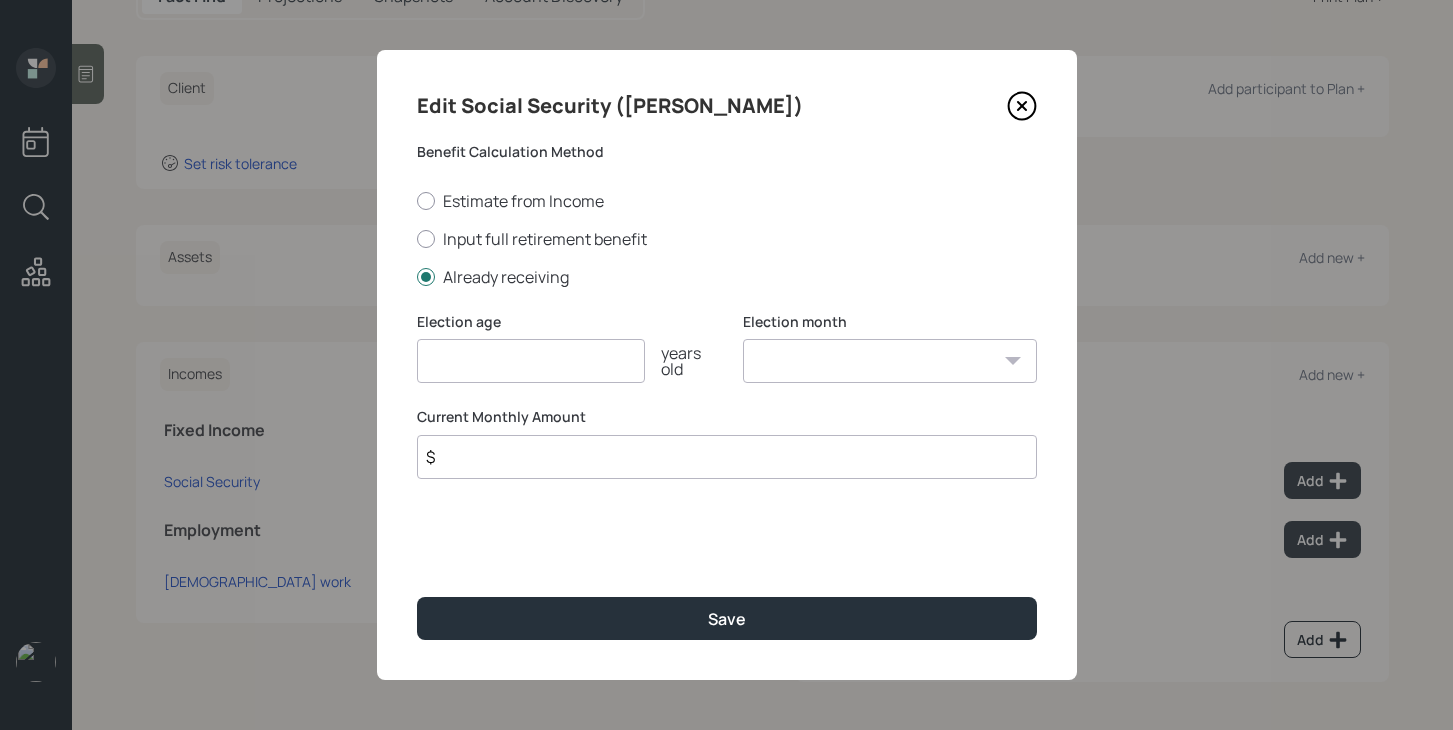 click at bounding box center (531, 361) 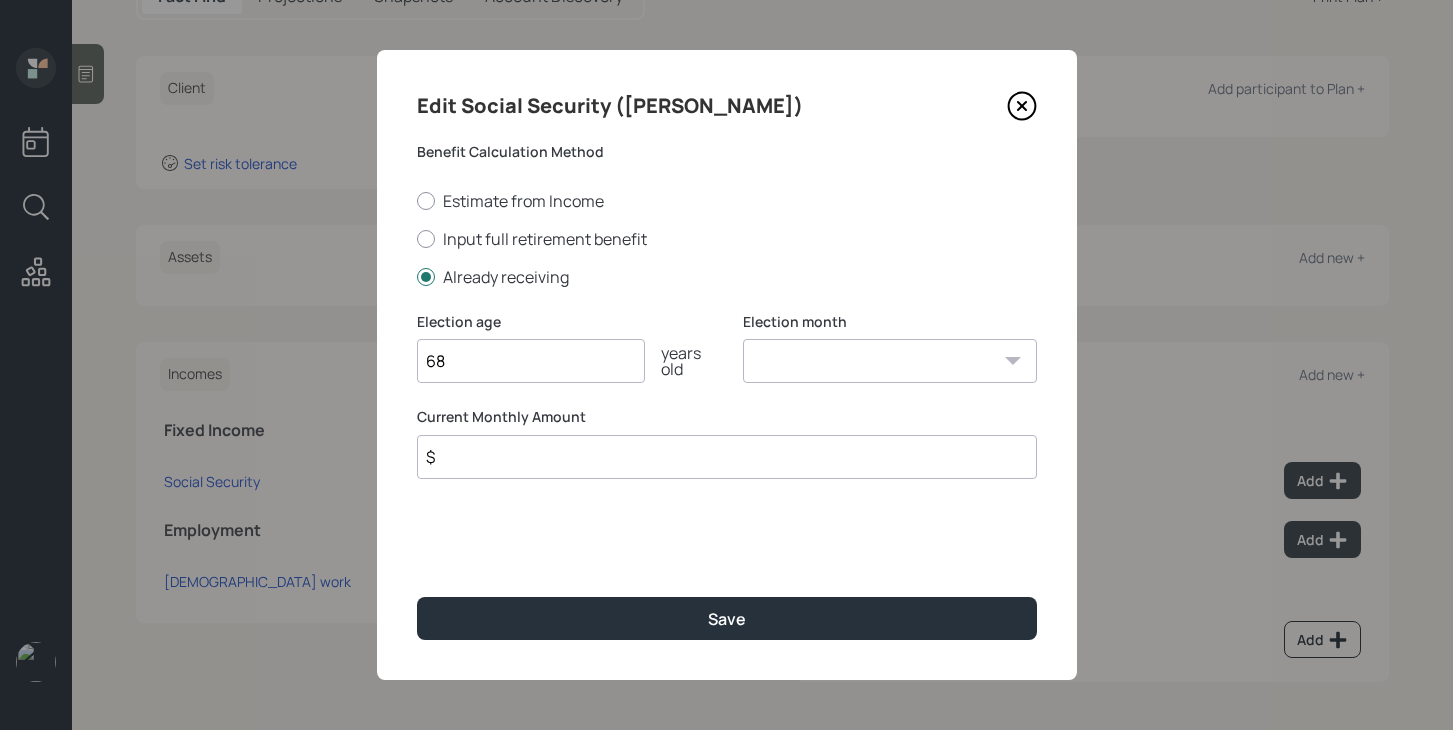 type on "68" 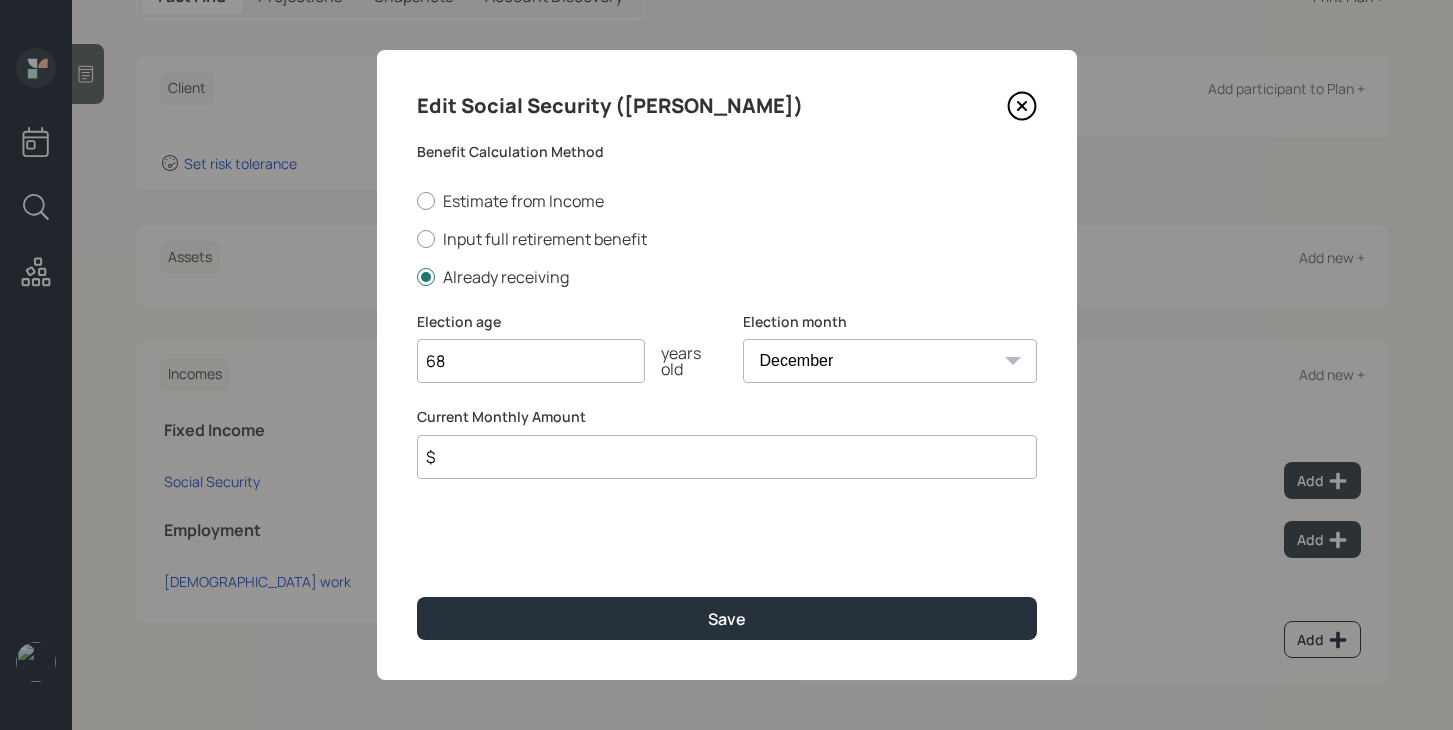 click on "$" at bounding box center [727, 457] 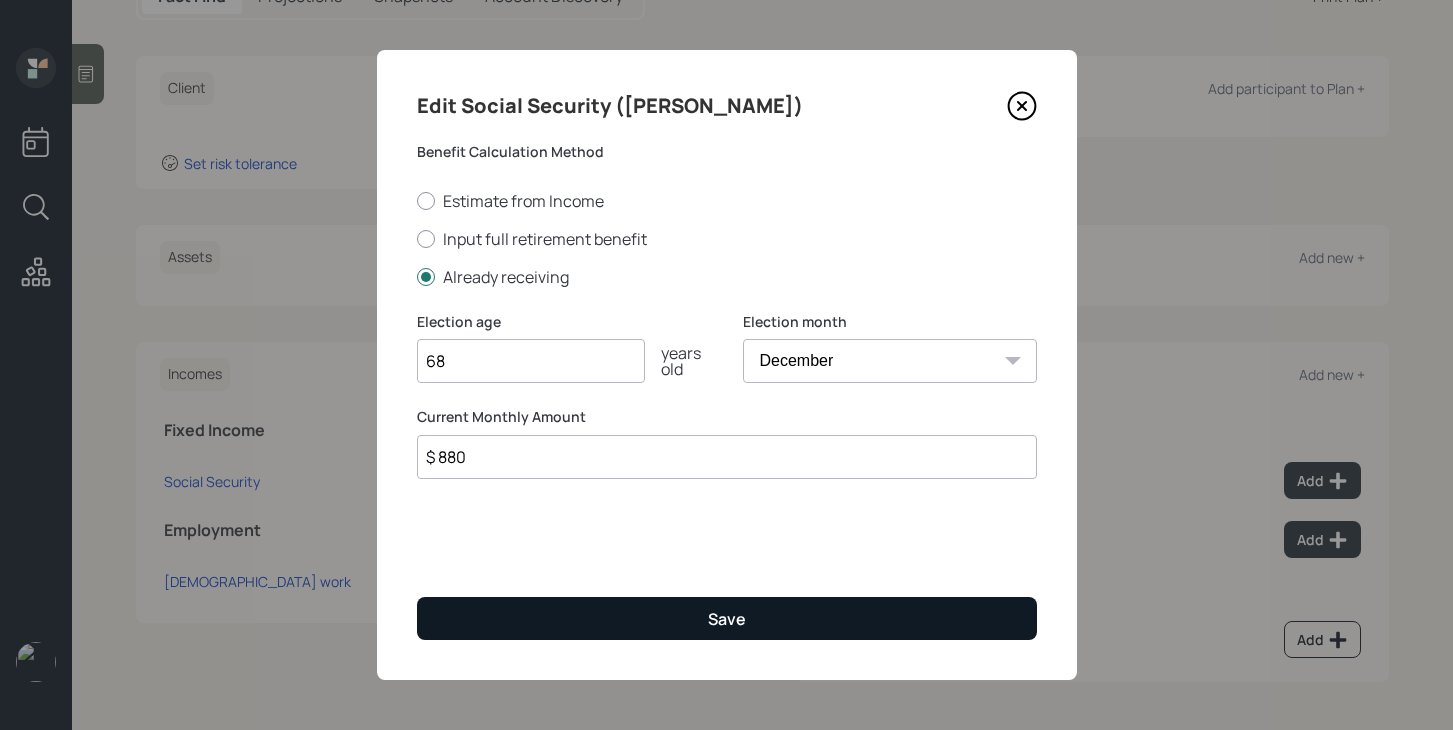 type on "$ 880" 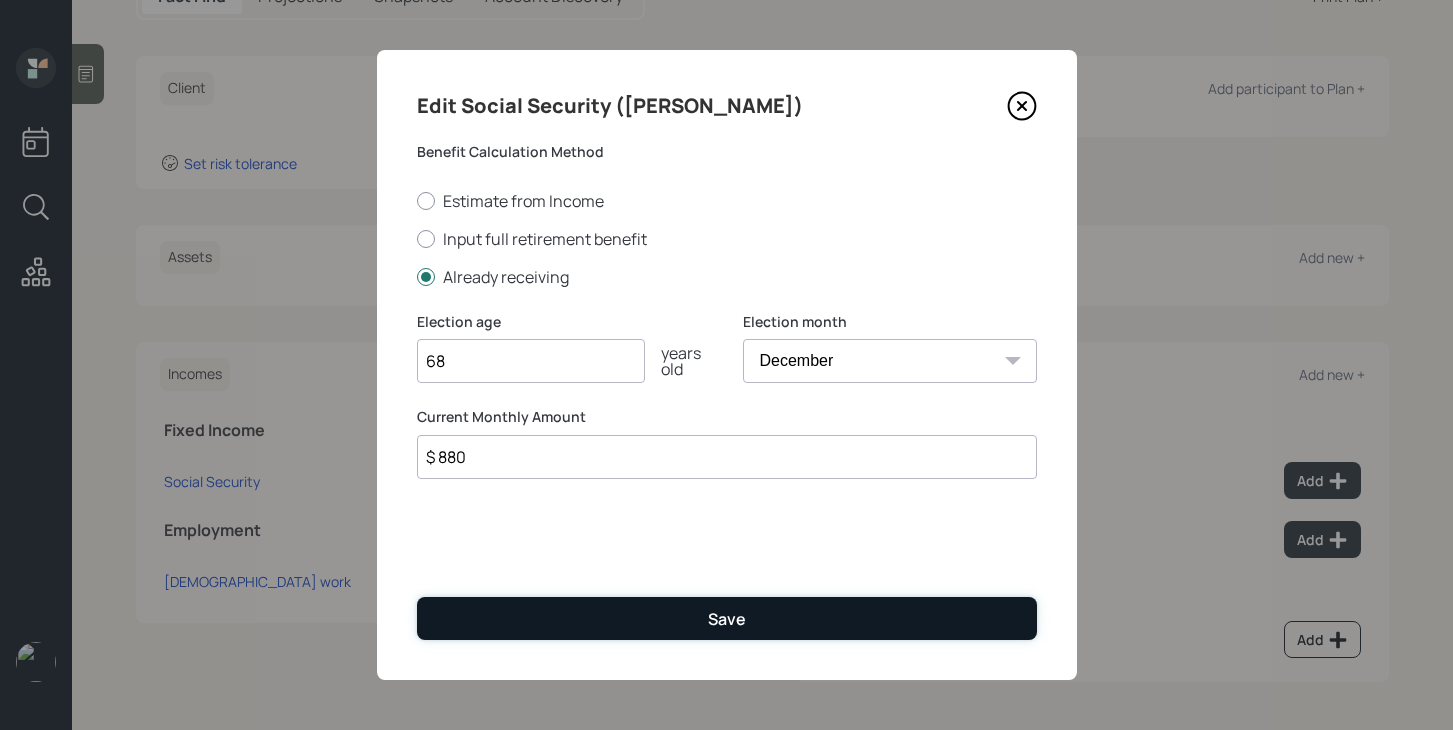 click on "Save" at bounding box center [727, 618] 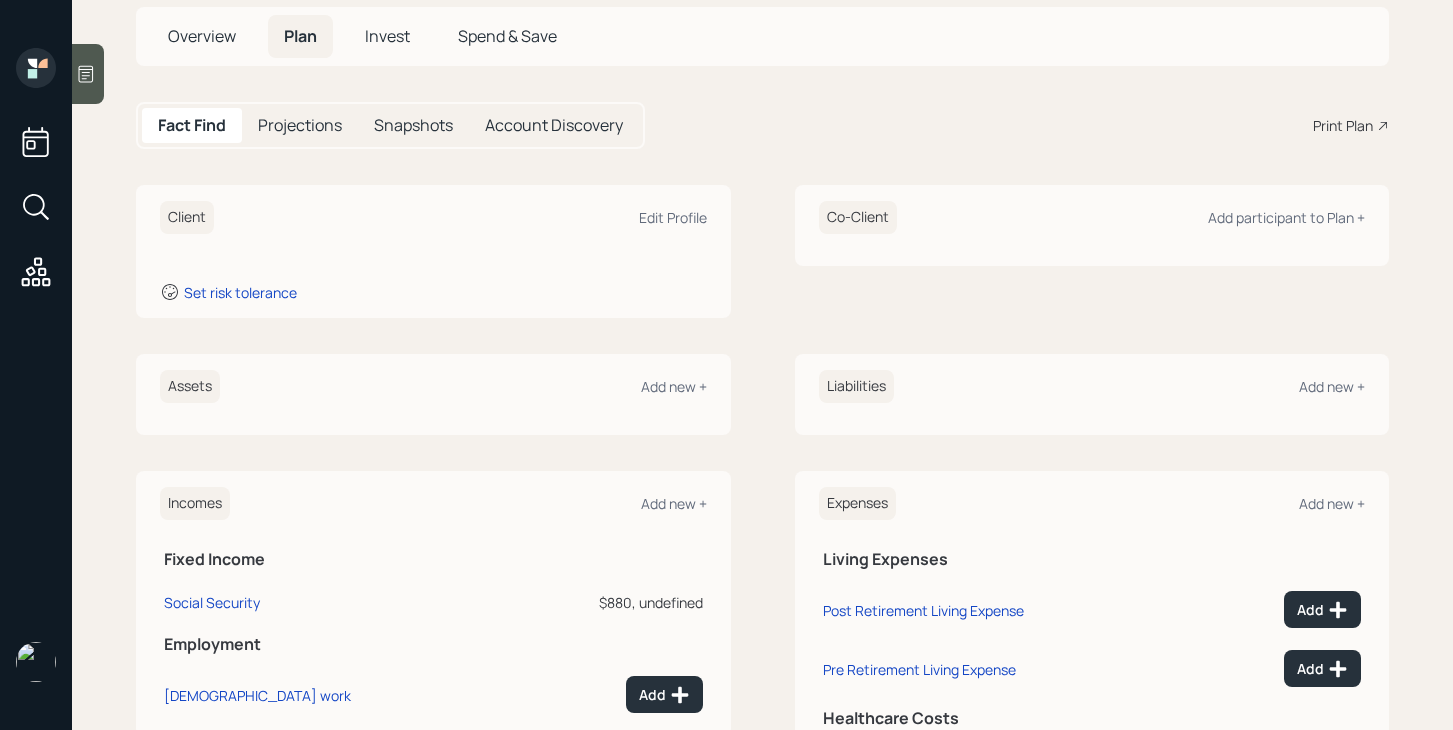 scroll, scrollTop: 107, scrollLeft: 0, axis: vertical 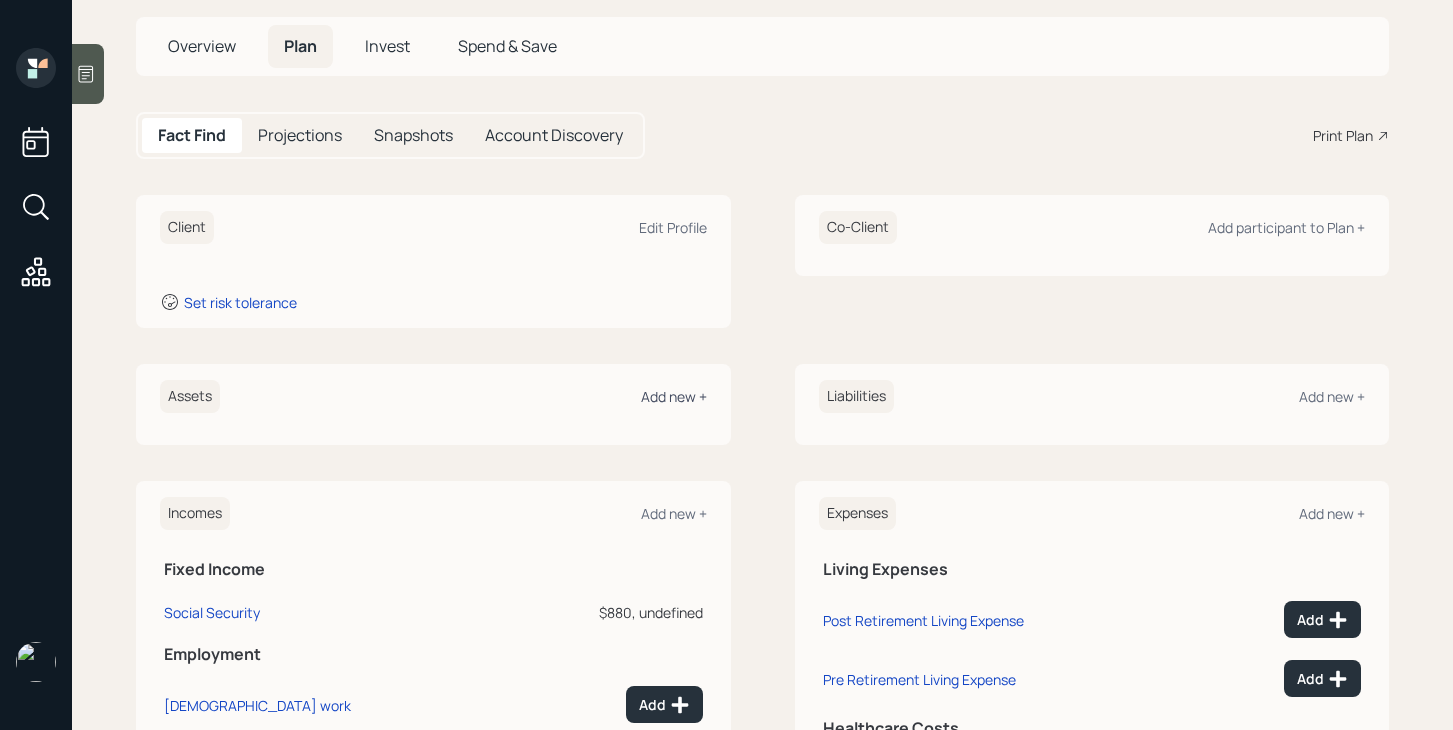 click on "Add new +" at bounding box center (674, 396) 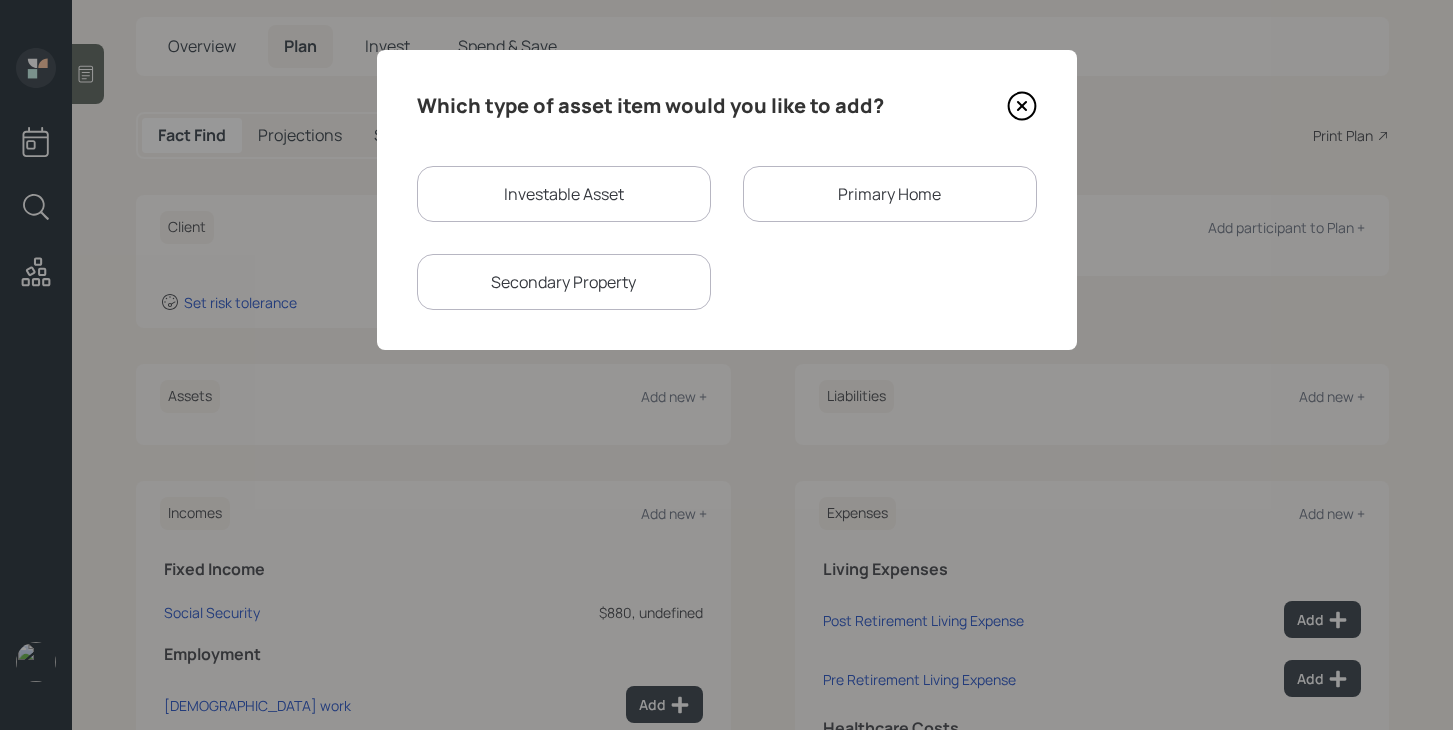 click on "Investable Asset" at bounding box center [564, 194] 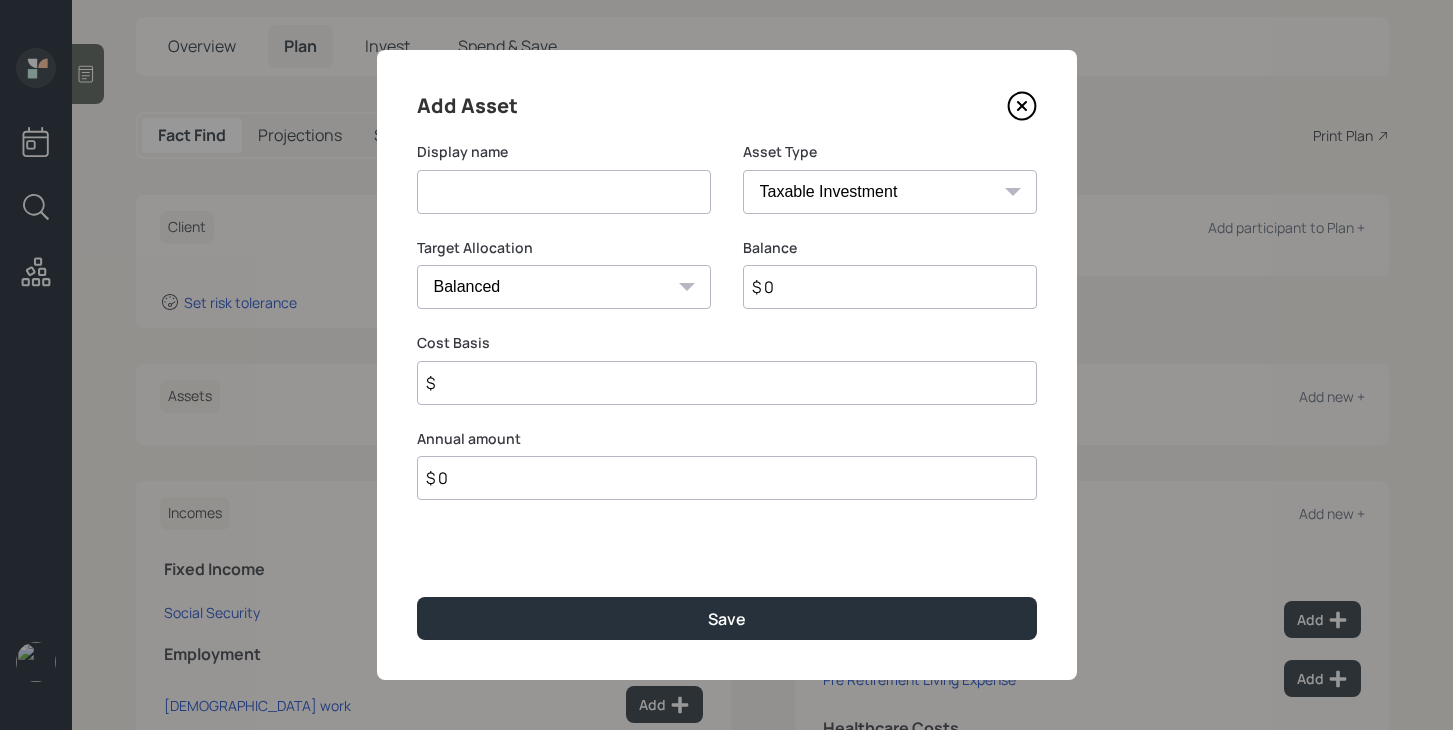 click at bounding box center (564, 192) 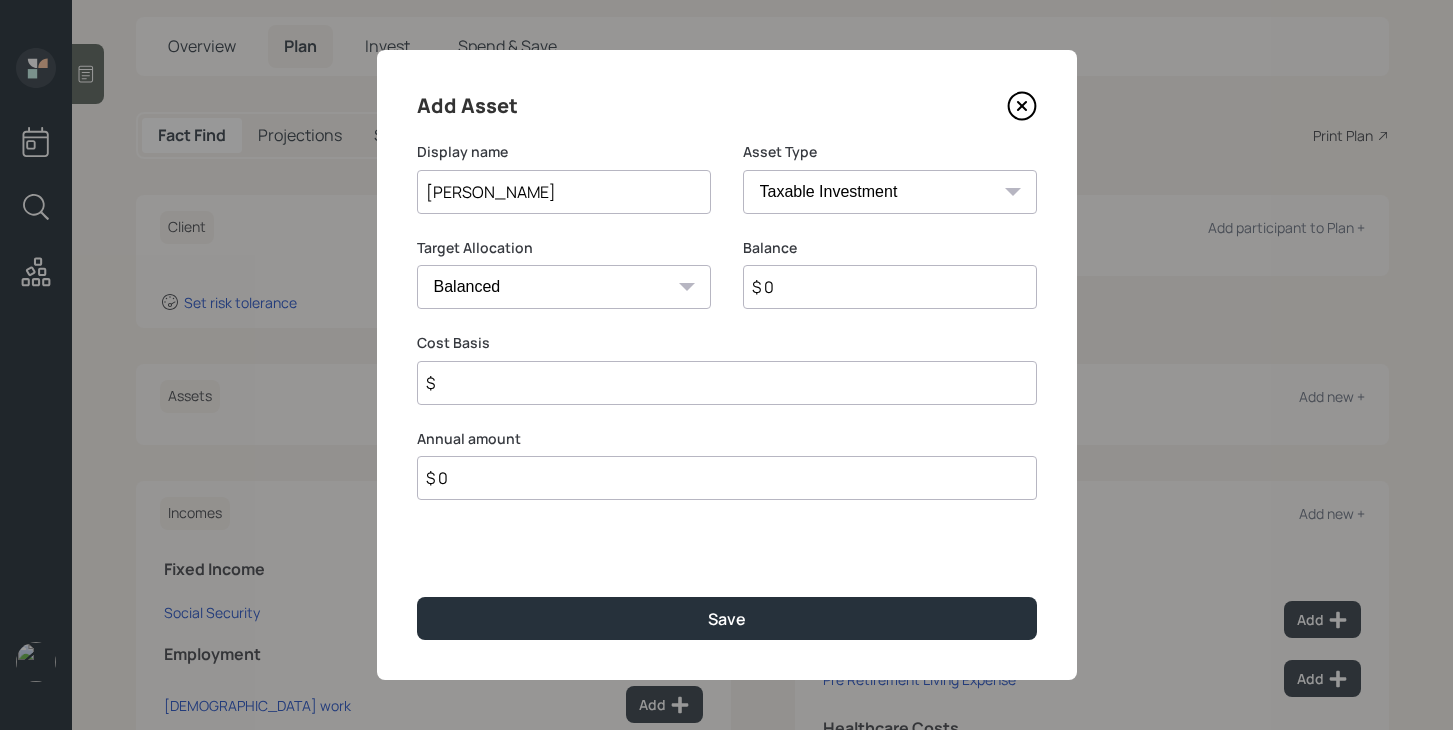 click on "SEP [PERSON_NAME] IRA 401(k) [PERSON_NAME] 401(k) 403(b) [PERSON_NAME] 403(b) 457(b) [PERSON_NAME] 457(b) Health Savings Account 529 Taxable Investment Checking / Savings Emergency Fund" at bounding box center [890, 192] 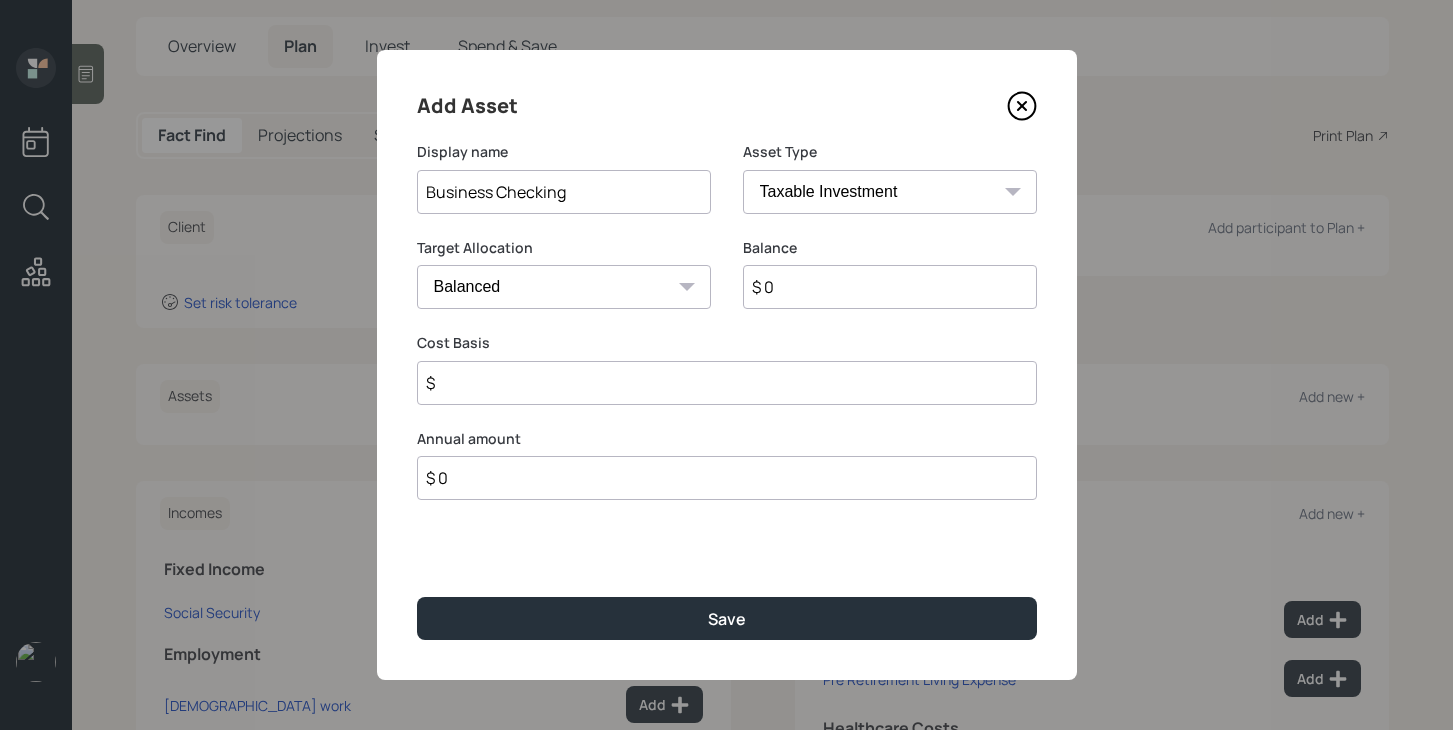 type on "Business Checking" 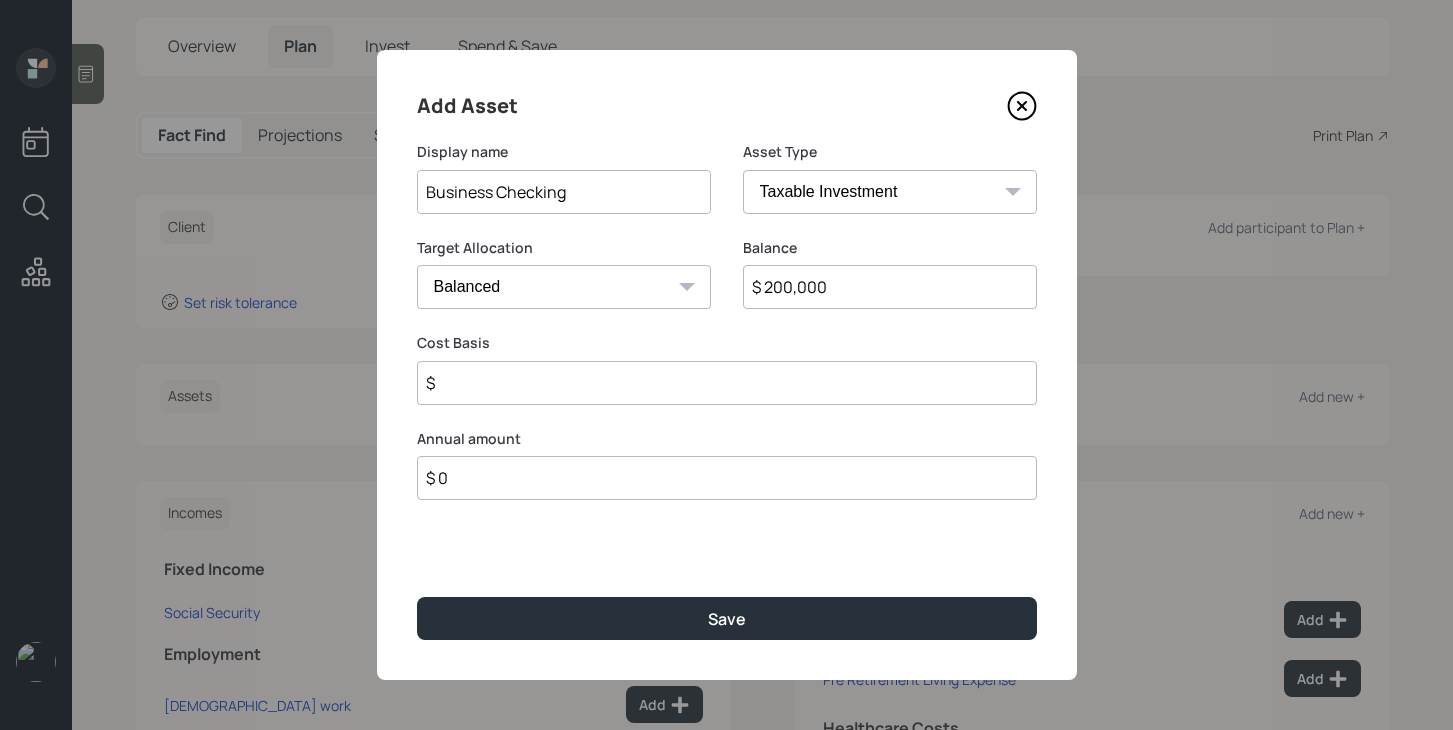 type on "$ 200,000" 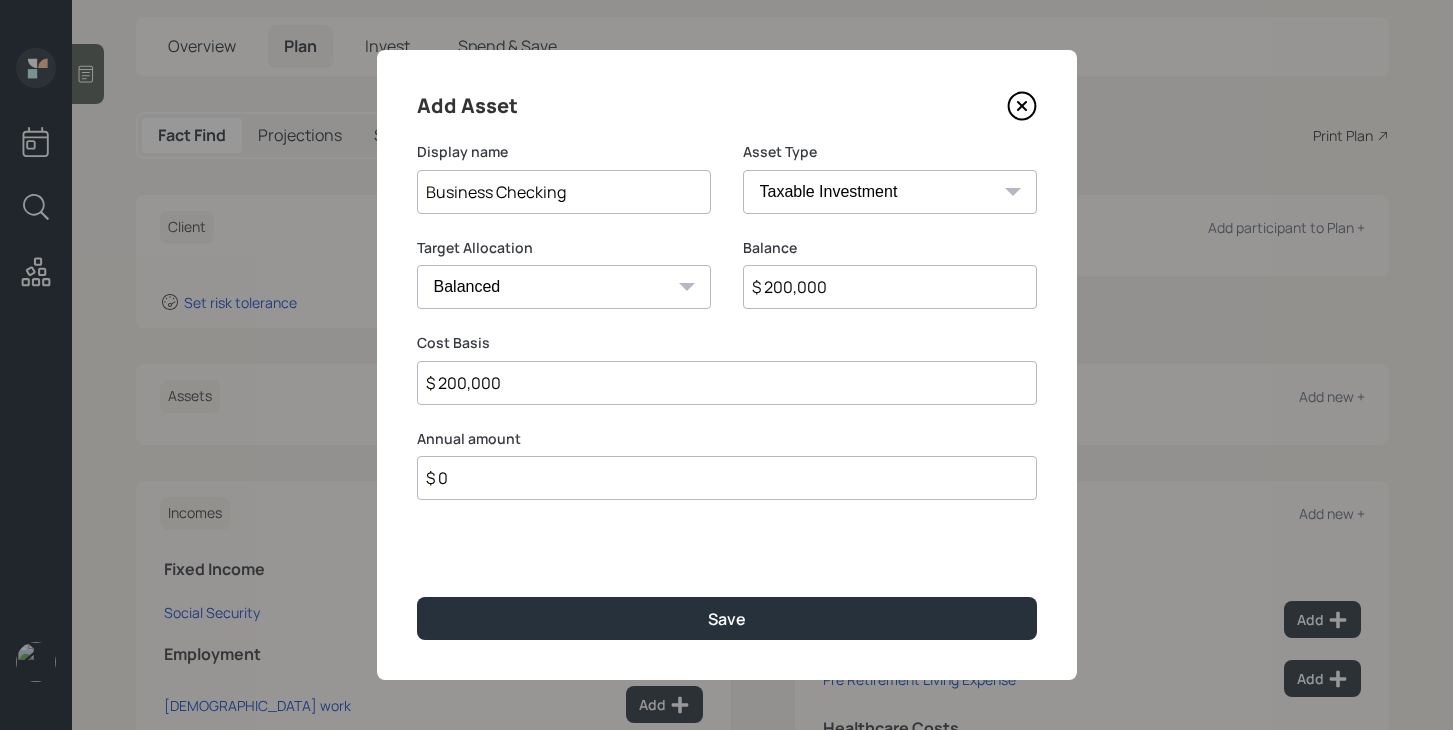 type on "$ 200,000" 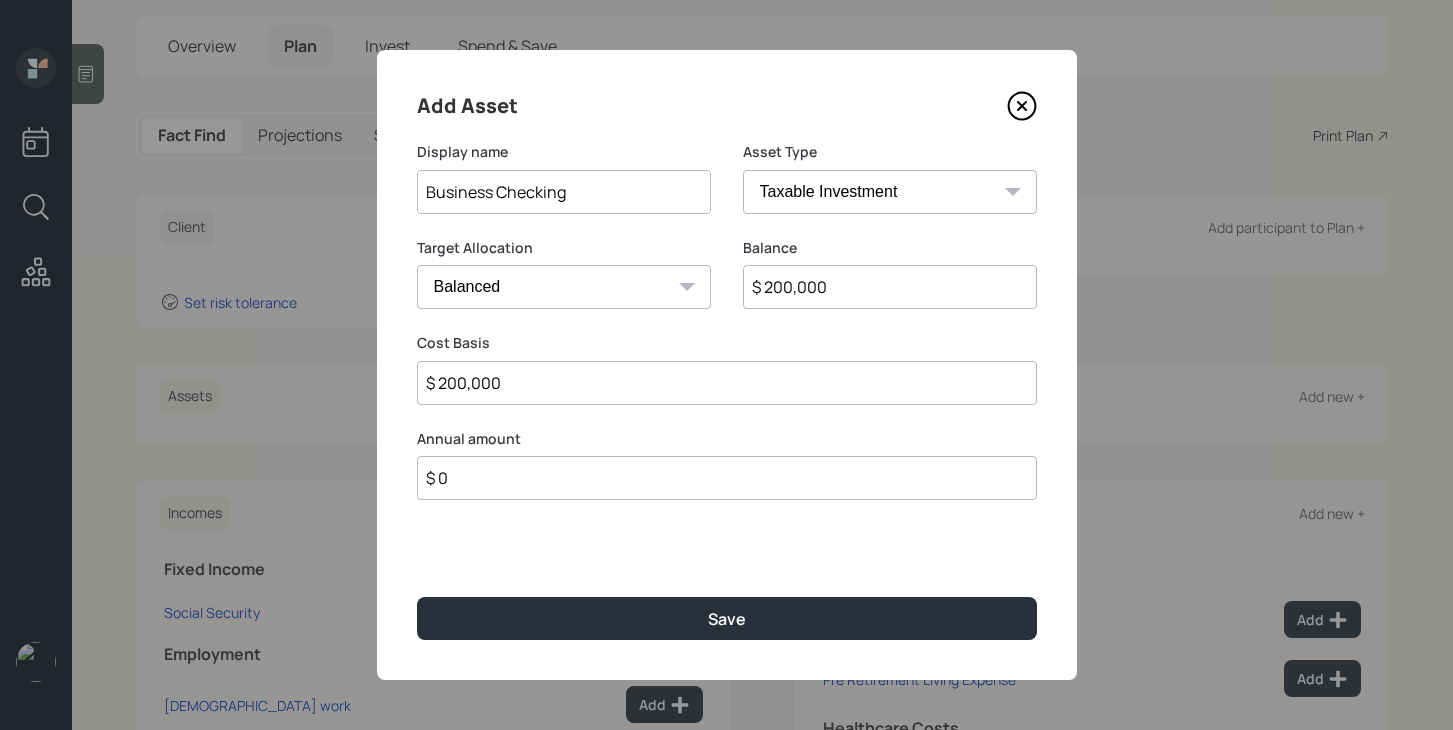 click on "SEP [PERSON_NAME] IRA 401(k) [PERSON_NAME] 401(k) 403(b) [PERSON_NAME] 403(b) 457(b) [PERSON_NAME] 457(b) Health Savings Account 529 Taxable Investment Checking / Savings Emergency Fund" at bounding box center [890, 192] 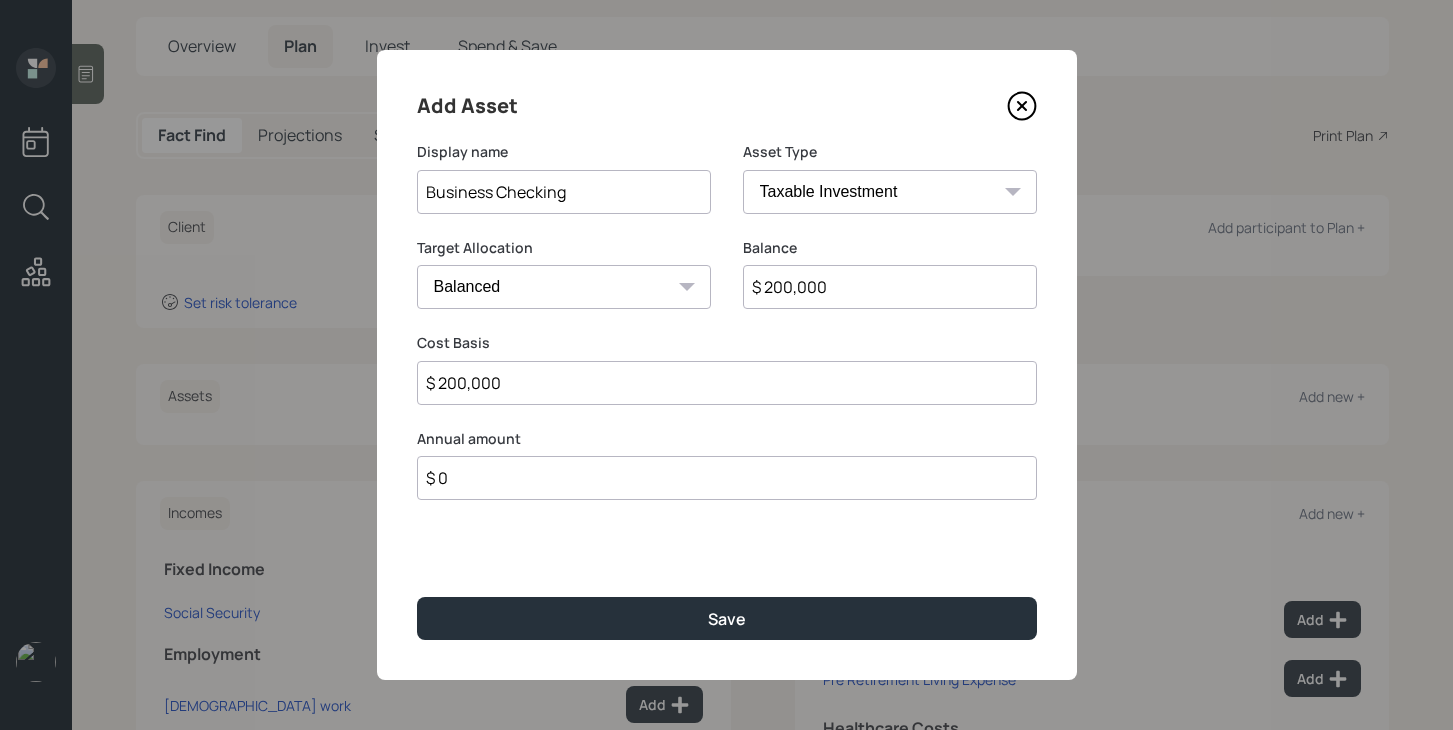 select on "cash" 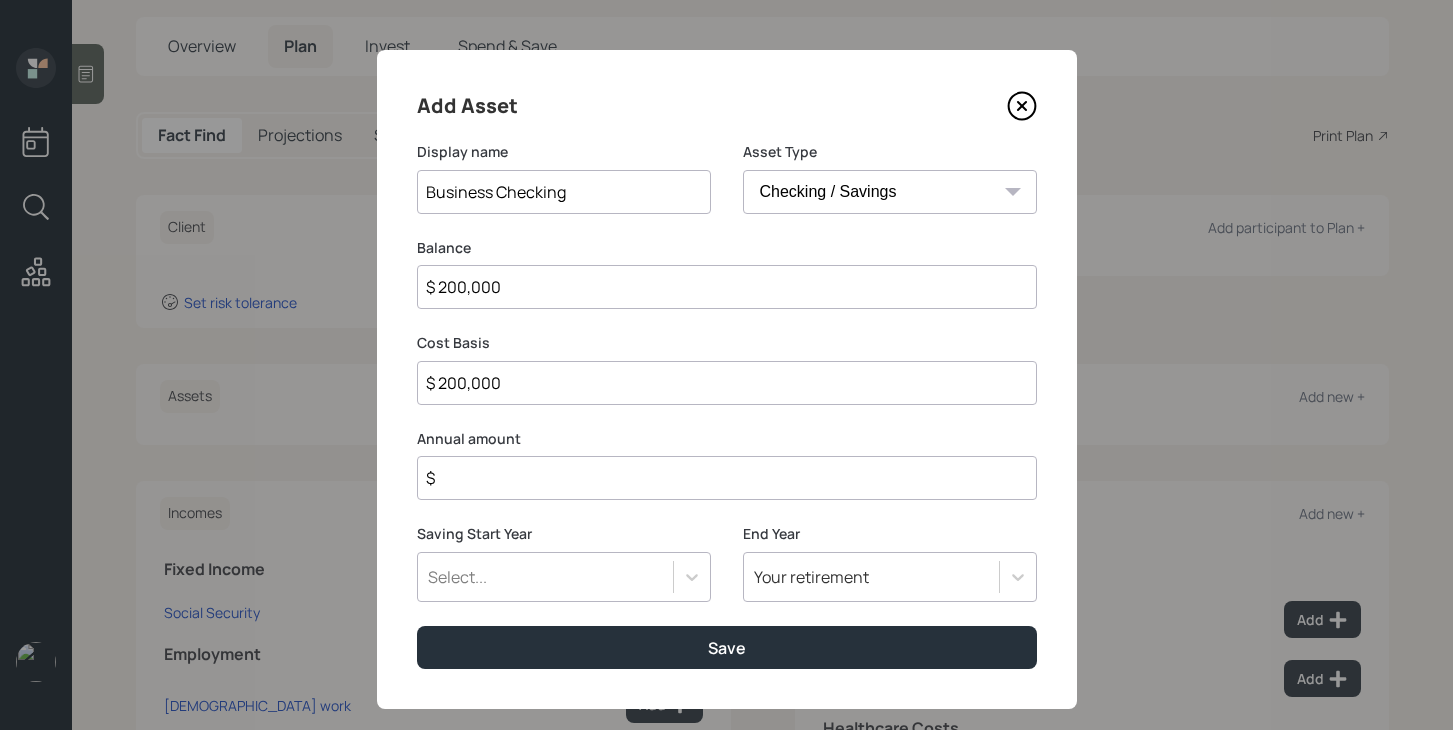click on "End Year Your retirement" at bounding box center [890, 575] 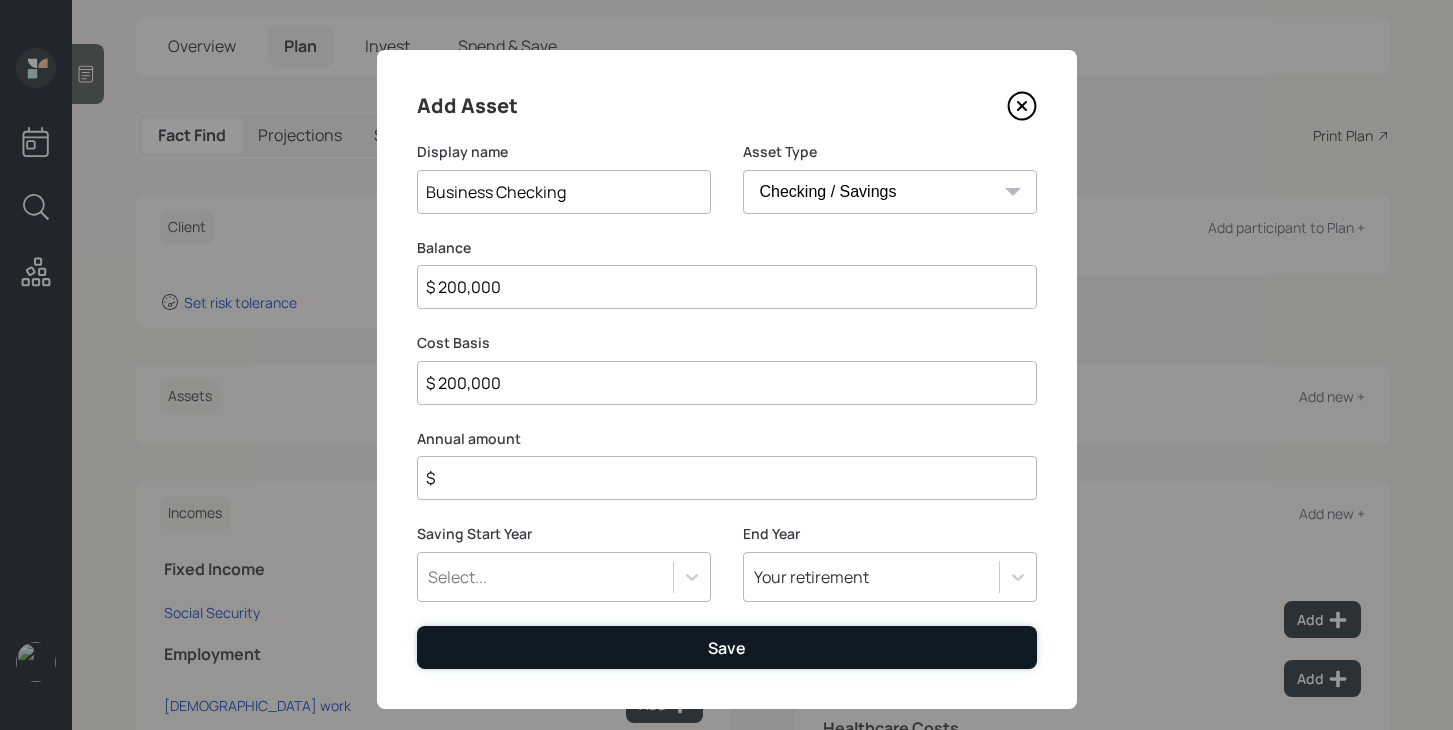 click on "Save" at bounding box center (727, 648) 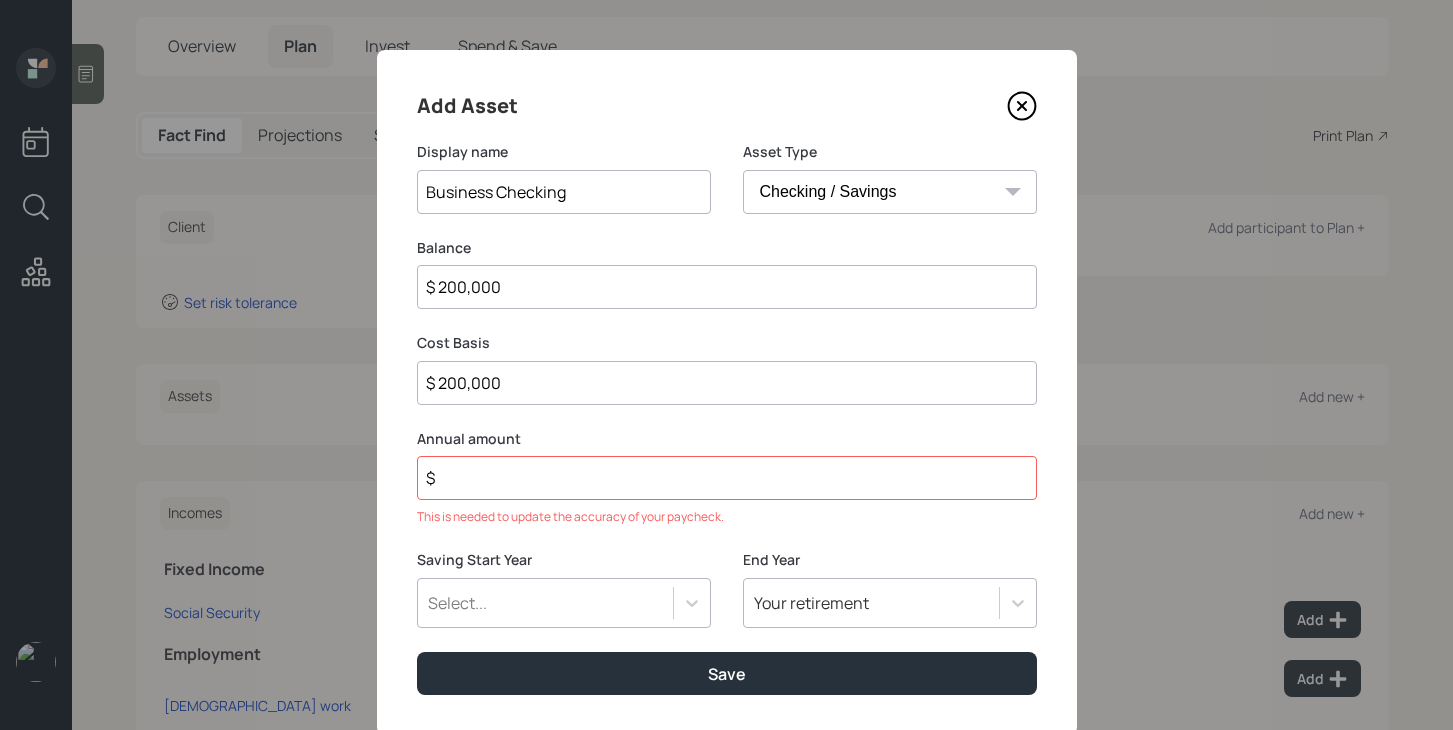 click on "$" at bounding box center (727, 478) 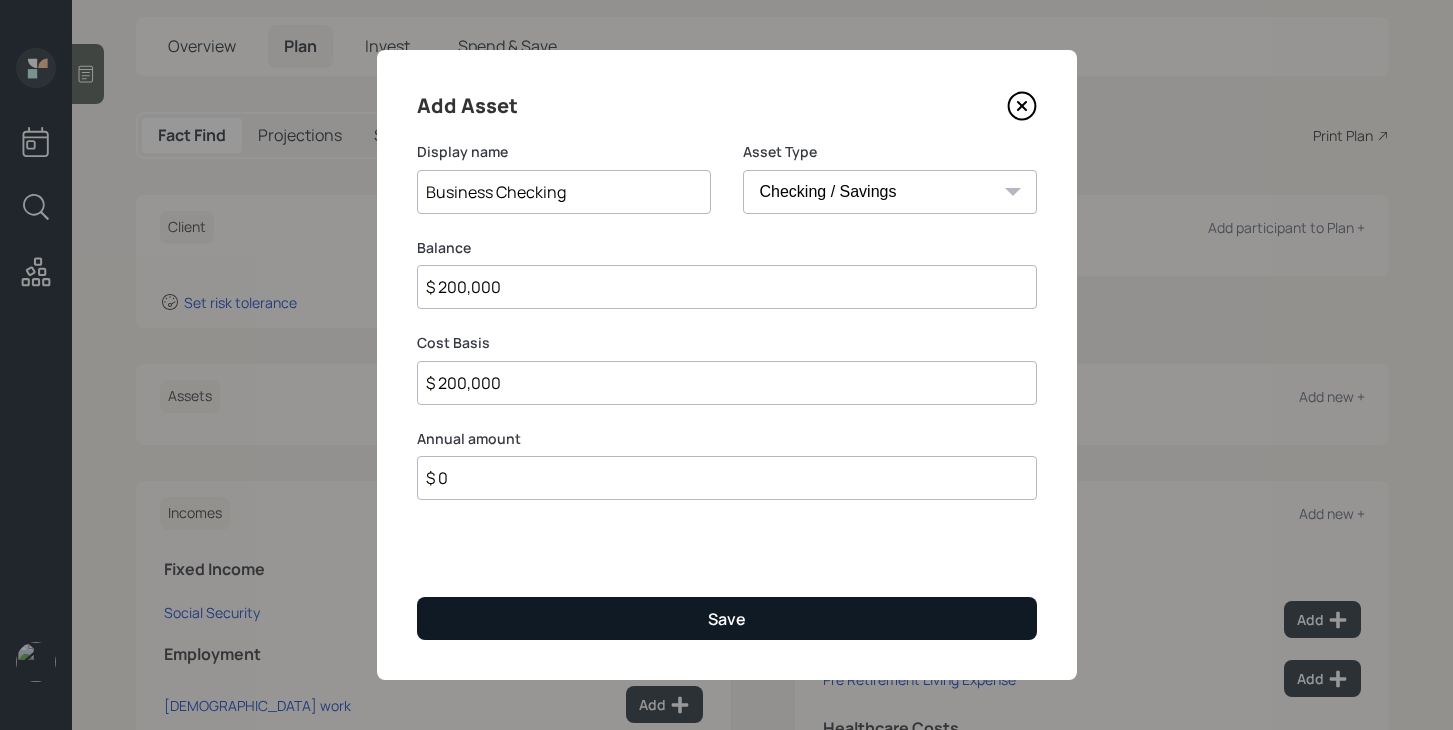 type on "$ 0" 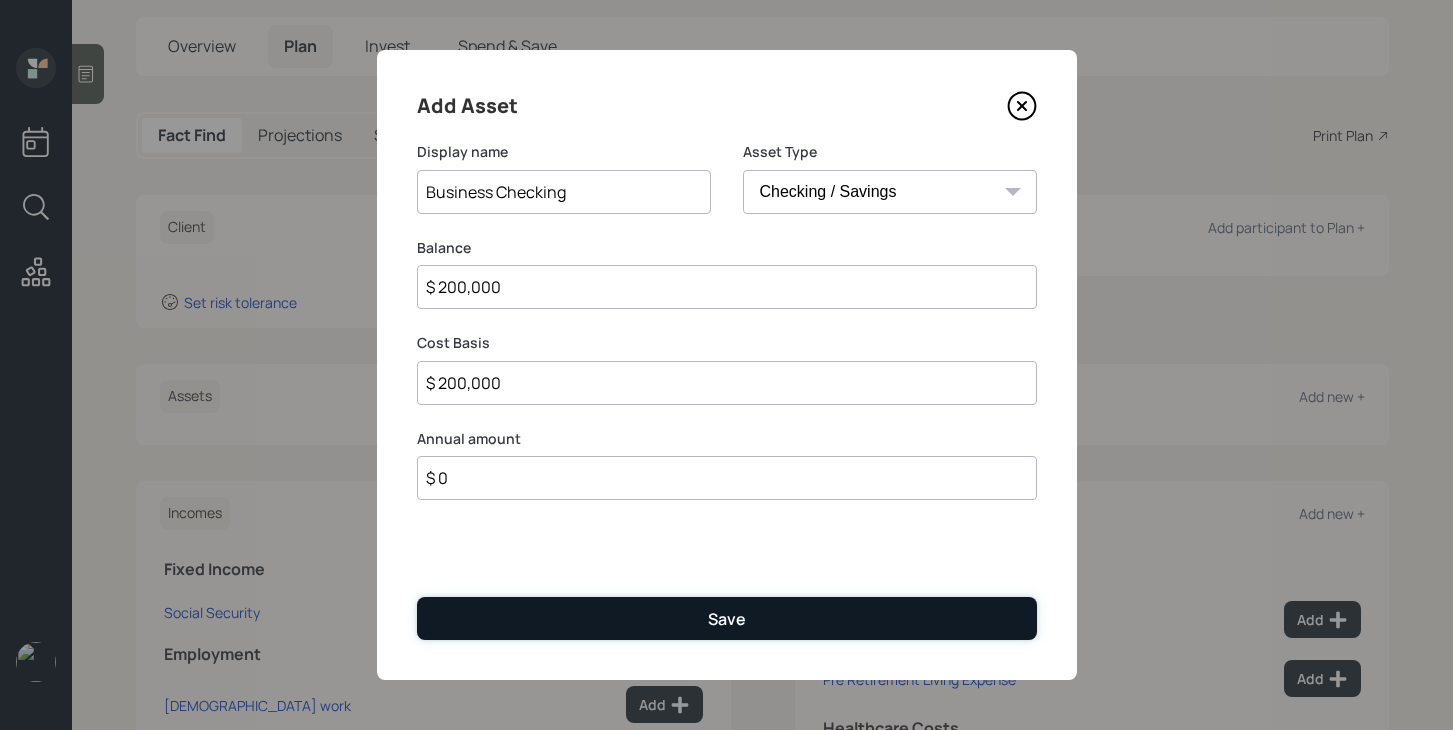 click on "Save" at bounding box center (727, 618) 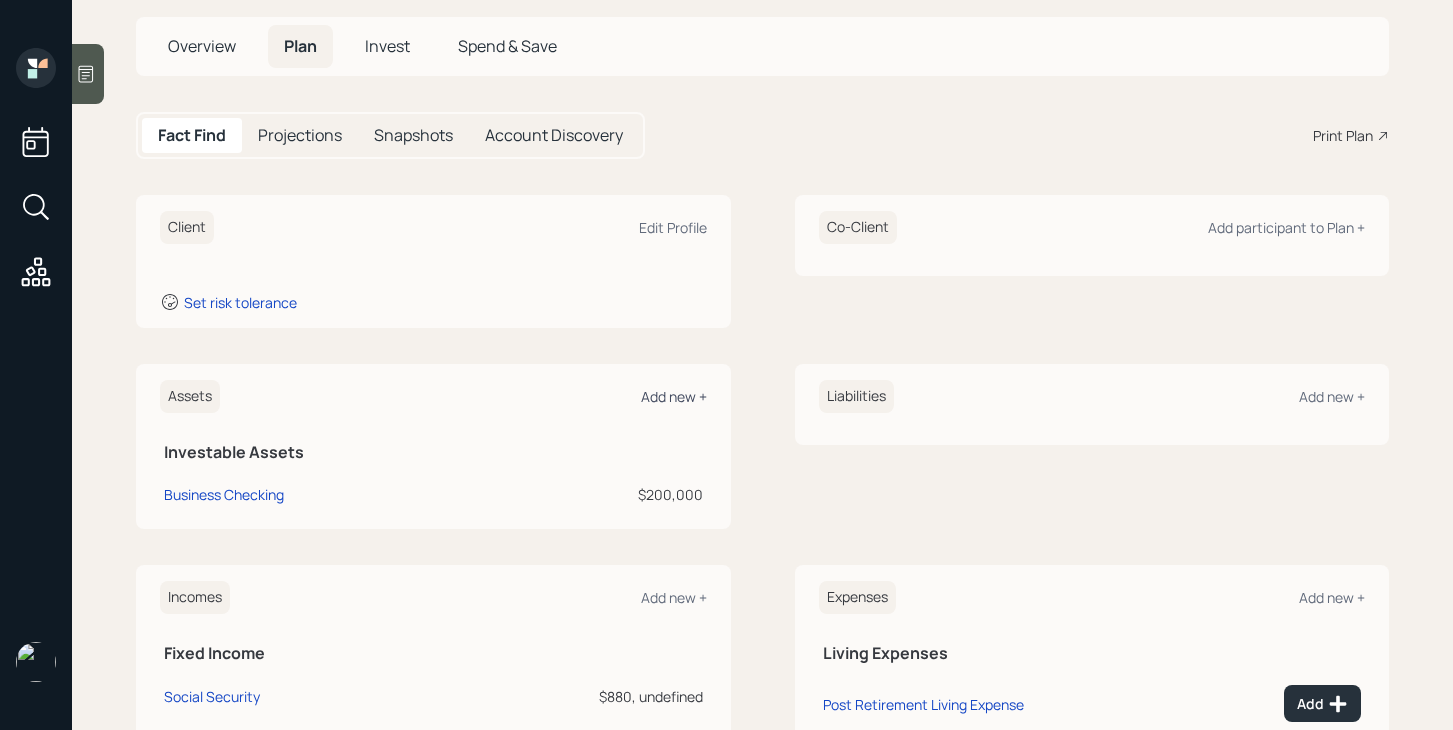 click on "Add new +" at bounding box center [674, 396] 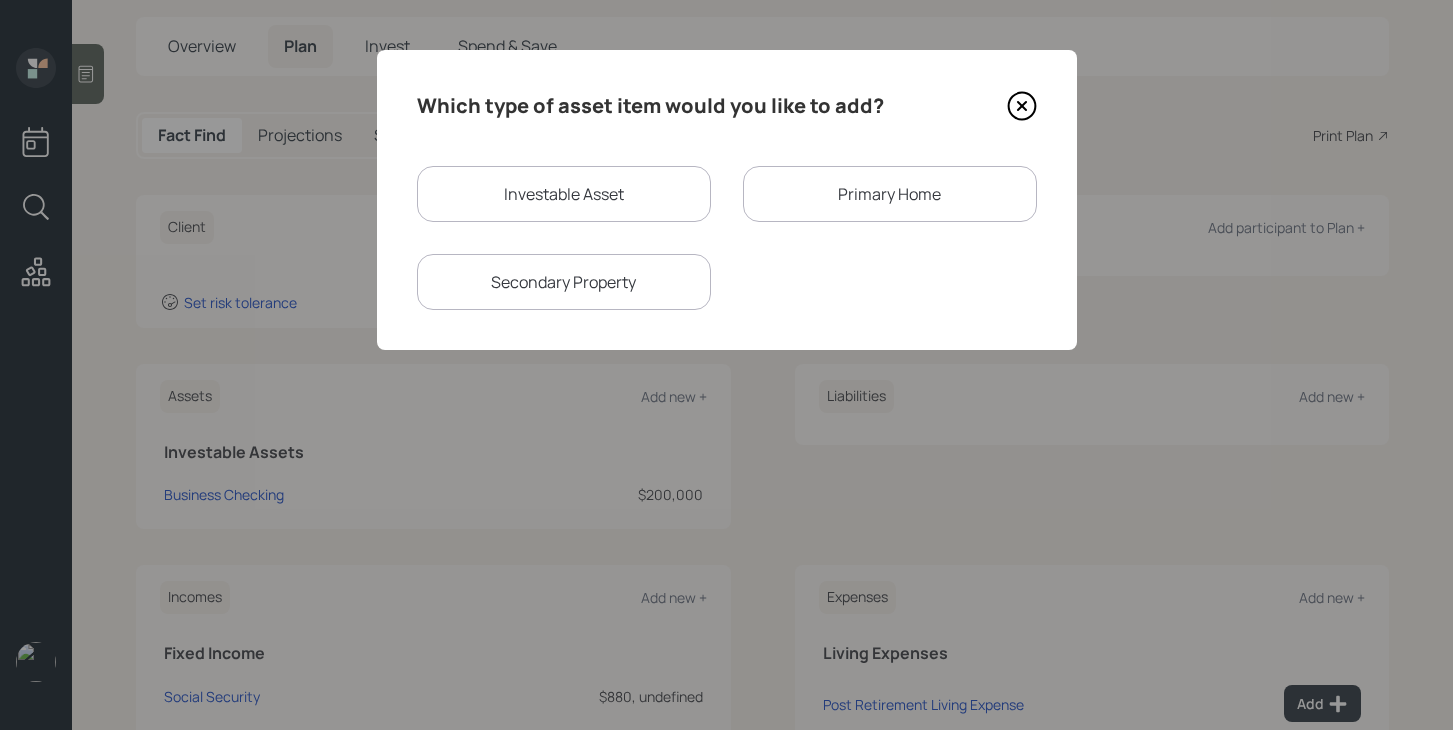 click on "Investable Asset" at bounding box center [564, 194] 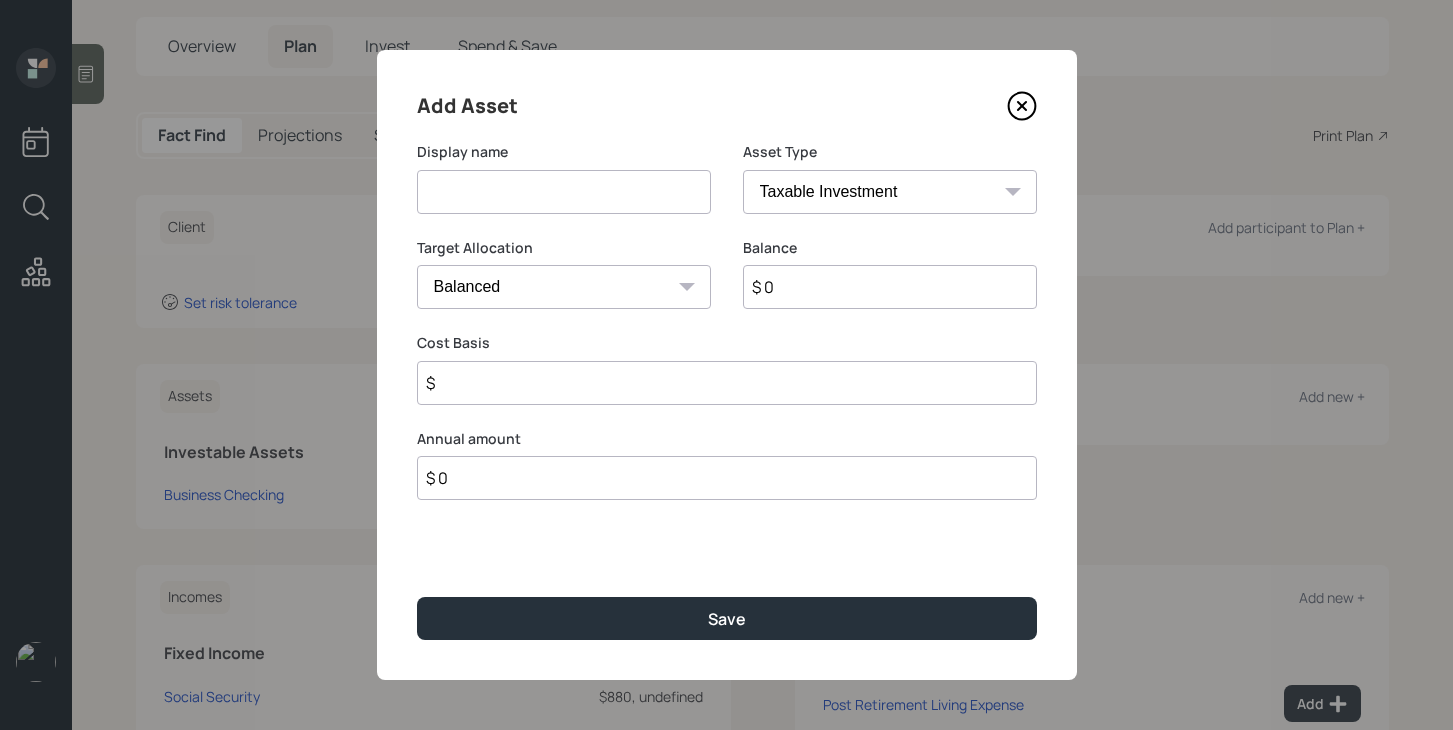click at bounding box center [564, 192] 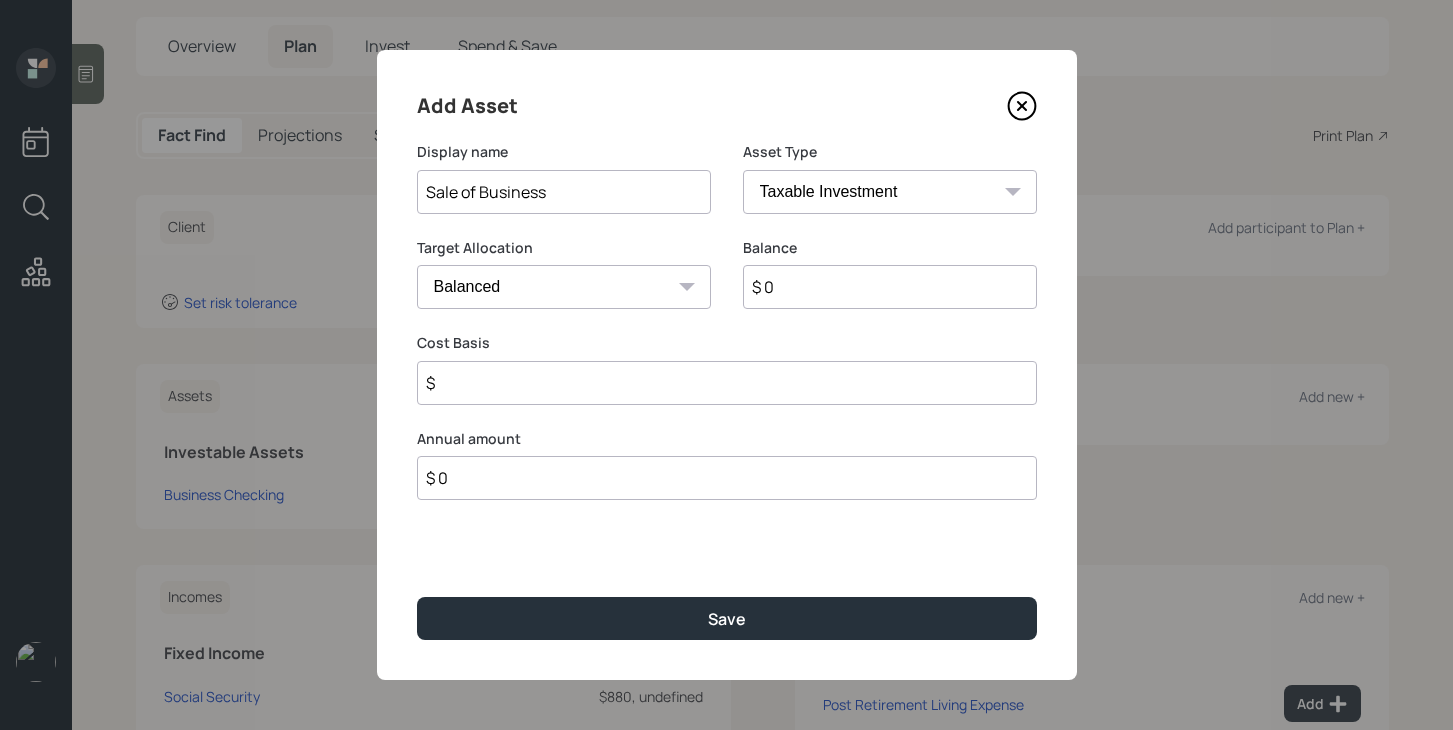 type on "Sale of Business" 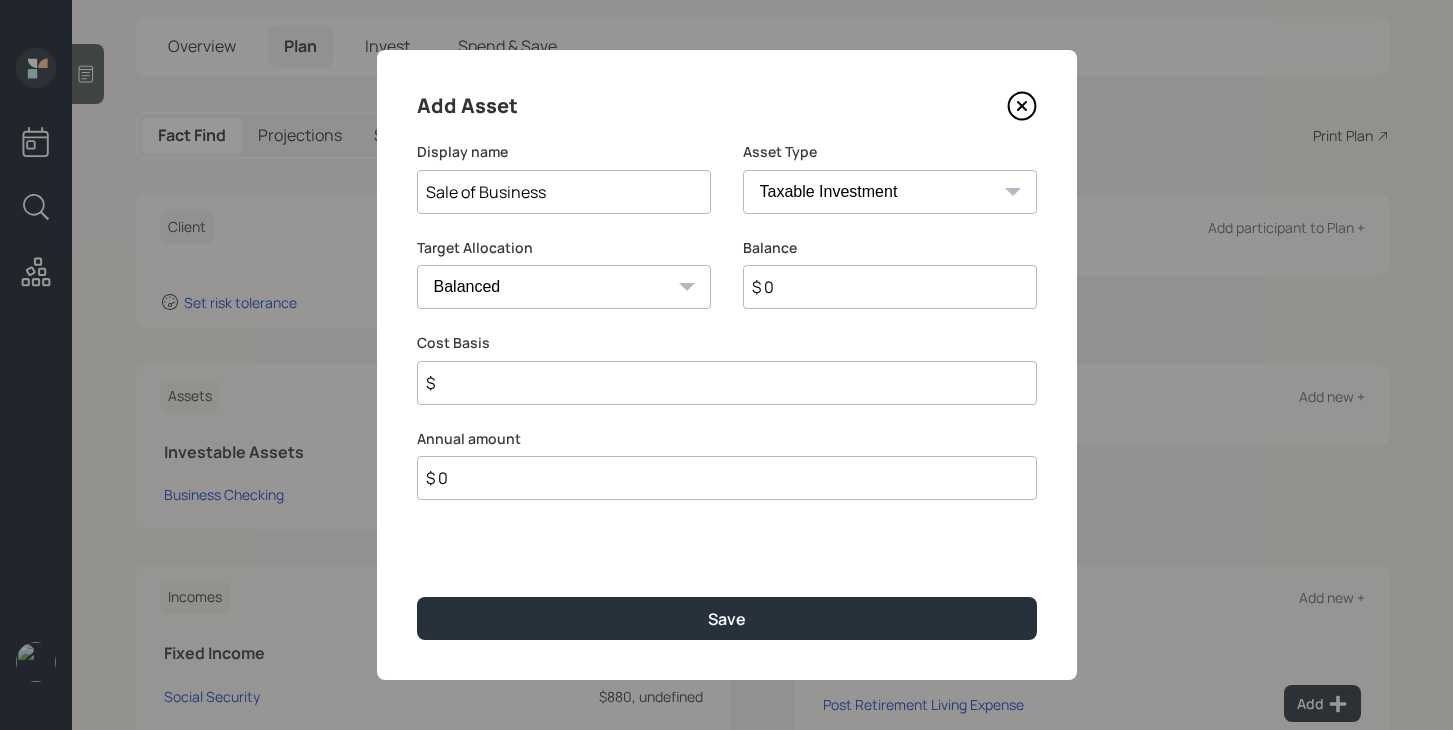 click on "SEP [PERSON_NAME] IRA 401(k) [PERSON_NAME] 401(k) 403(b) [PERSON_NAME] 403(b) 457(b) [PERSON_NAME] 457(b) Health Savings Account 529 Taxable Investment Checking / Savings Emergency Fund" at bounding box center [890, 192] 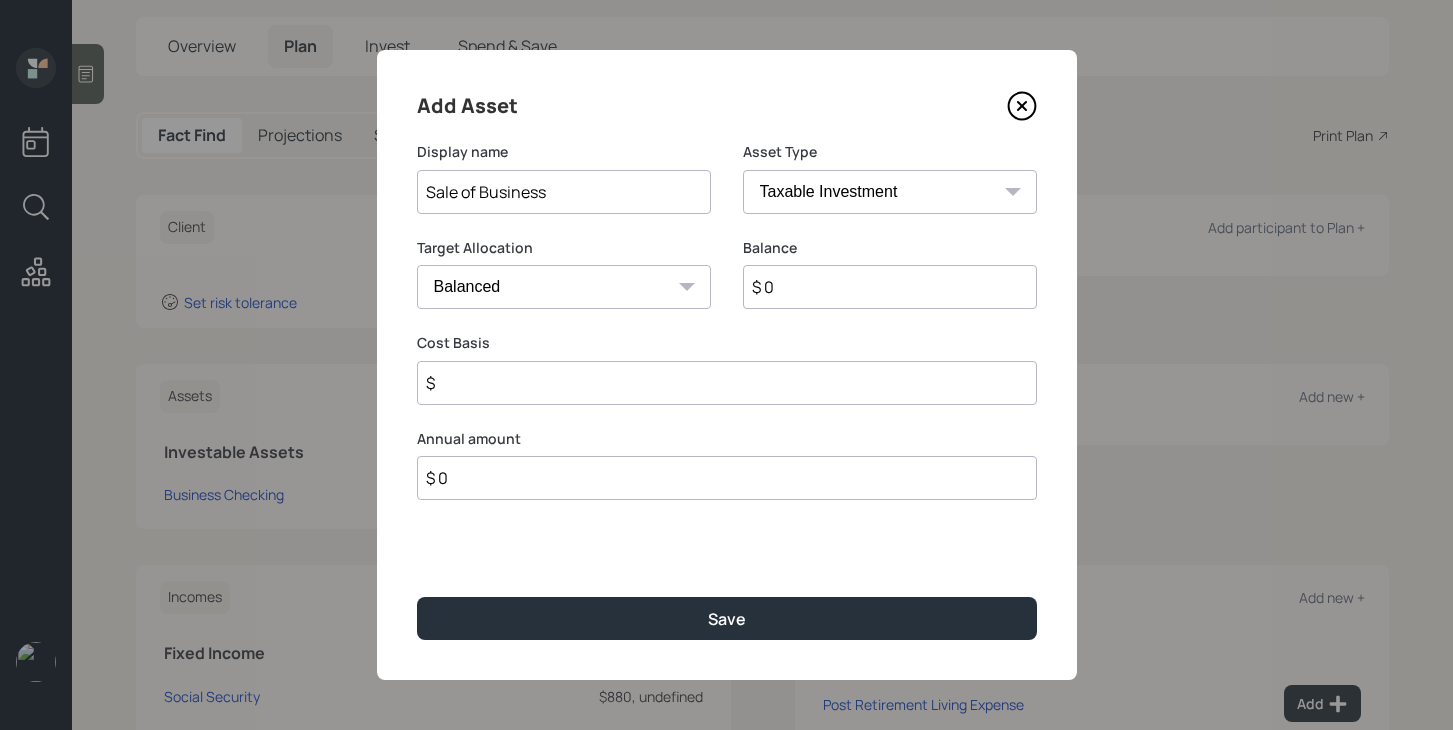 select on "cash" 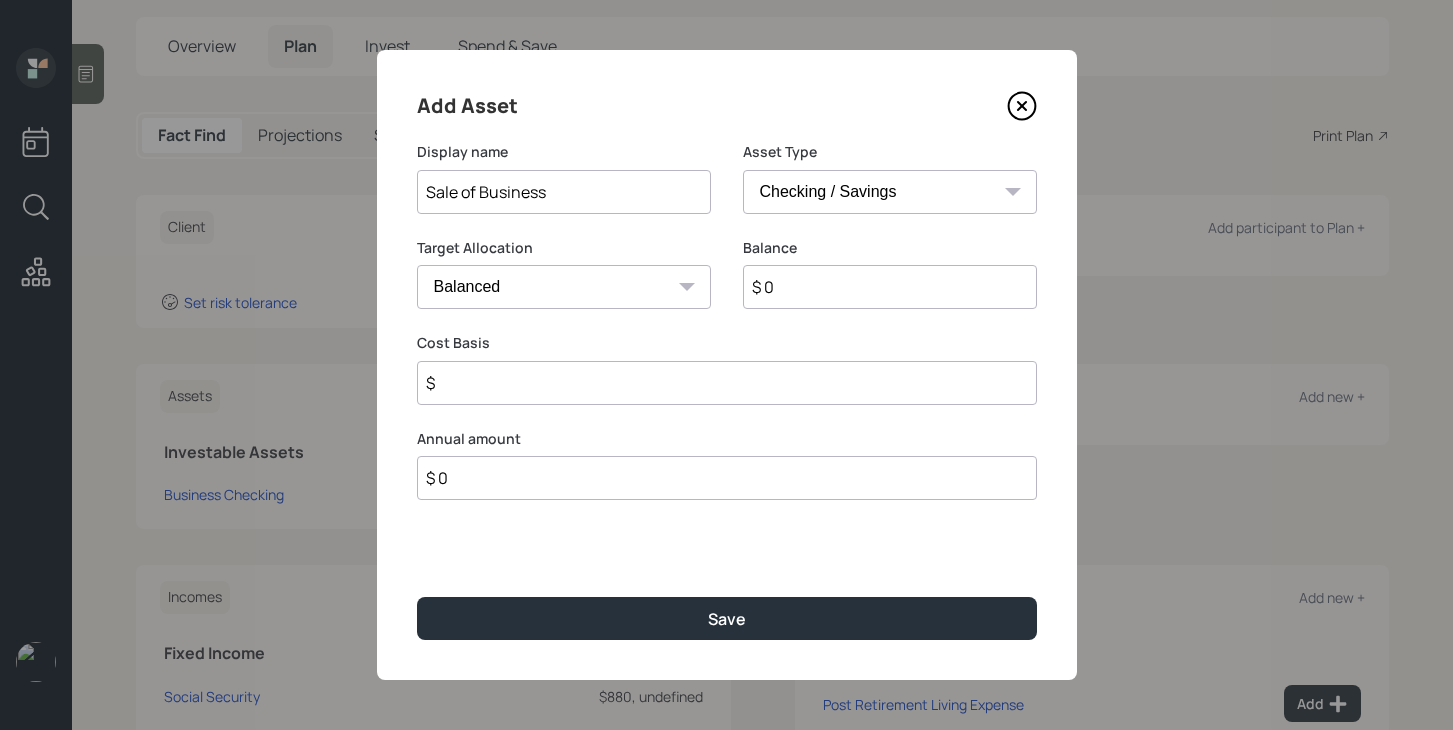type on "$" 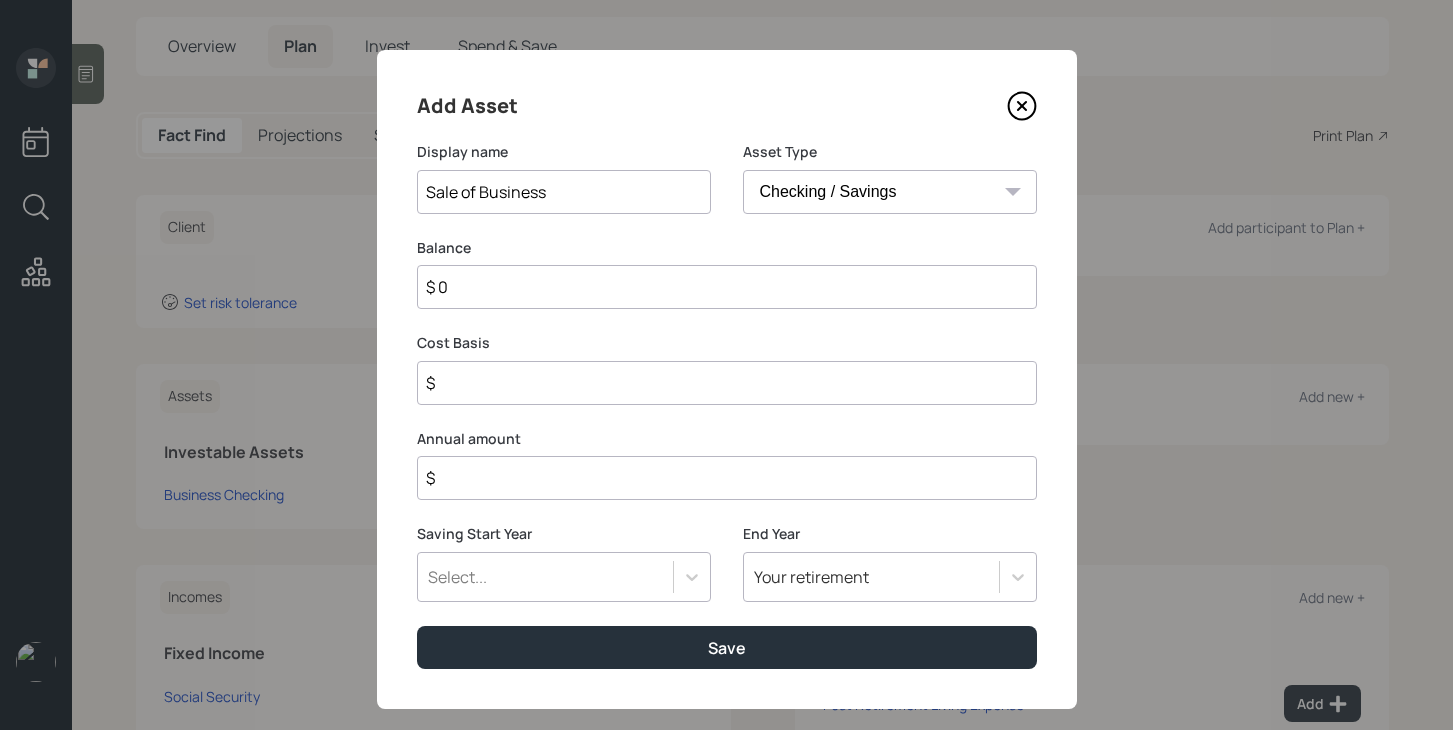 click on "$ 0" at bounding box center [727, 287] 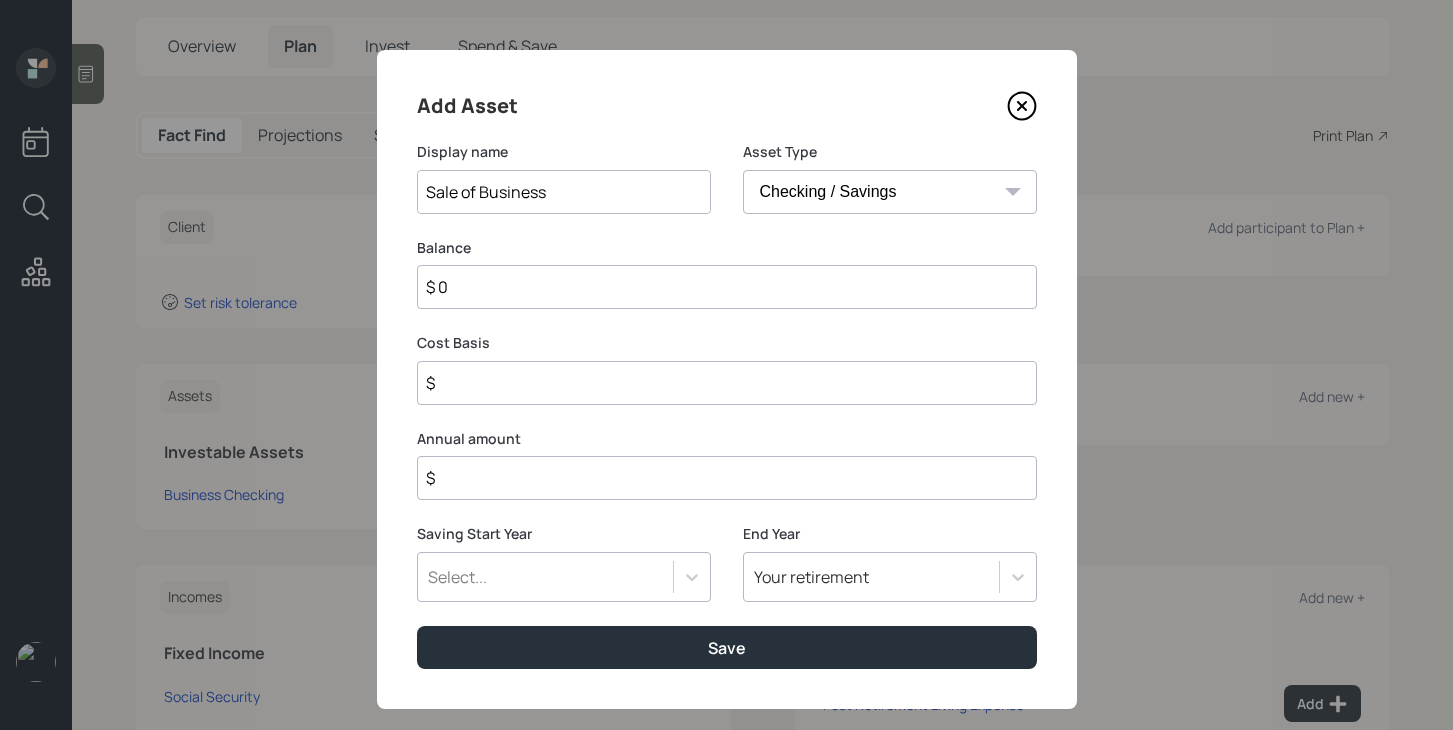 click on "$ 0" at bounding box center [727, 287] 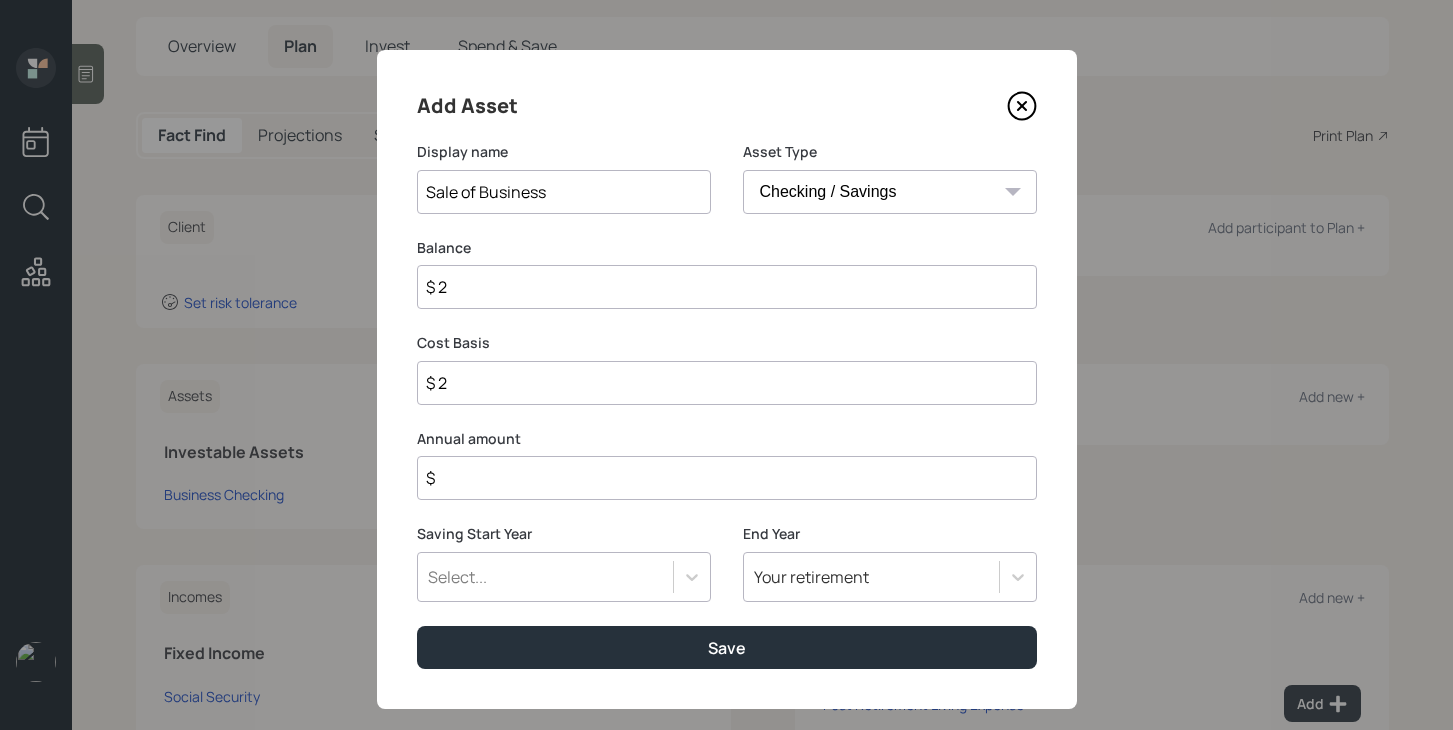 type on "$ 20" 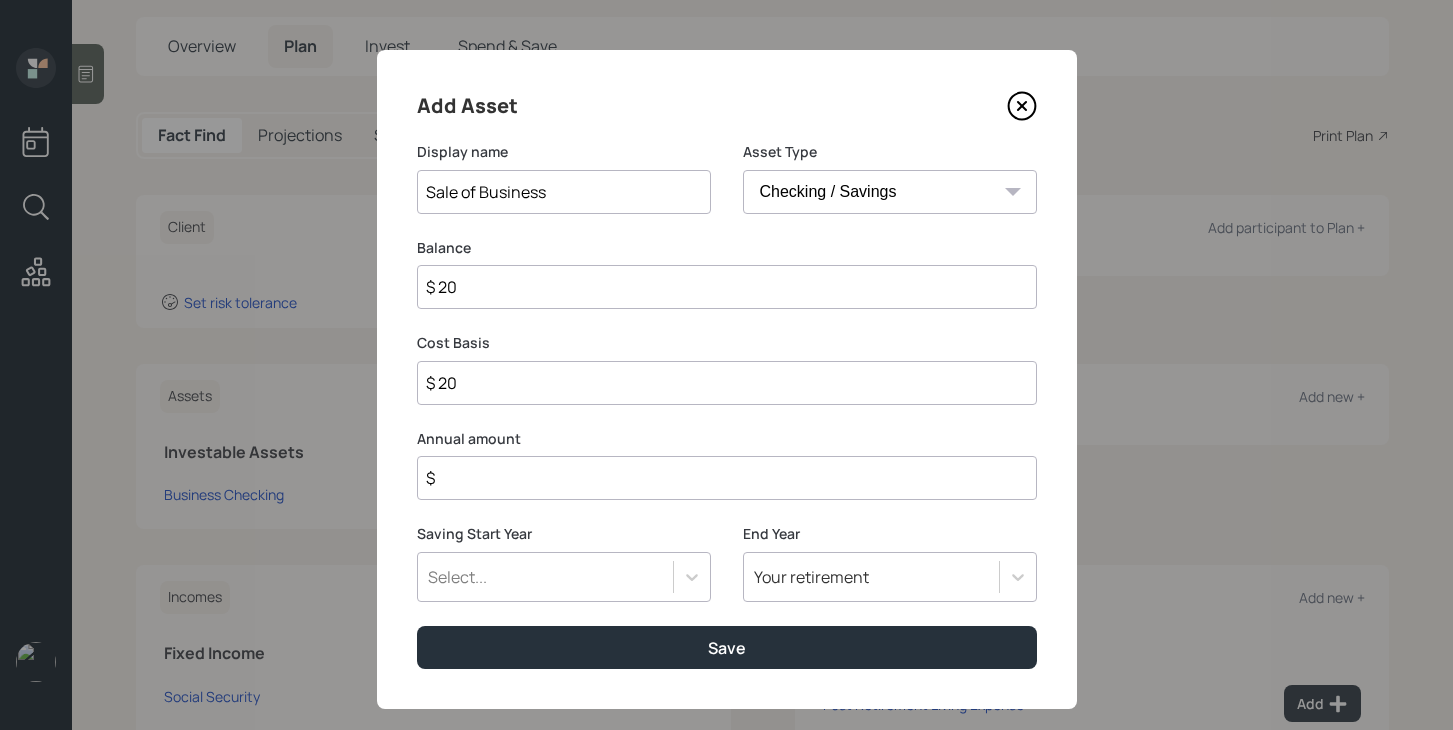 type on "$ 200" 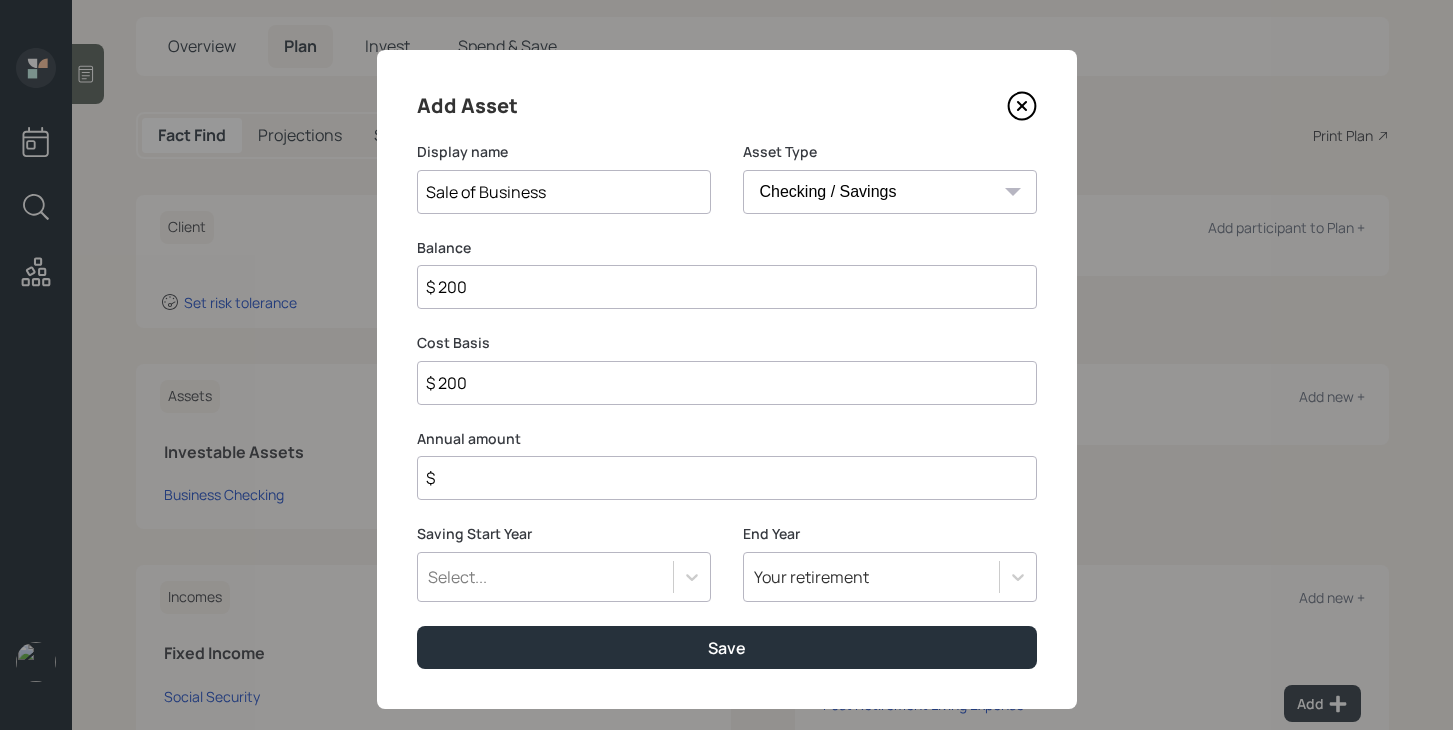 type on "$ 2,000" 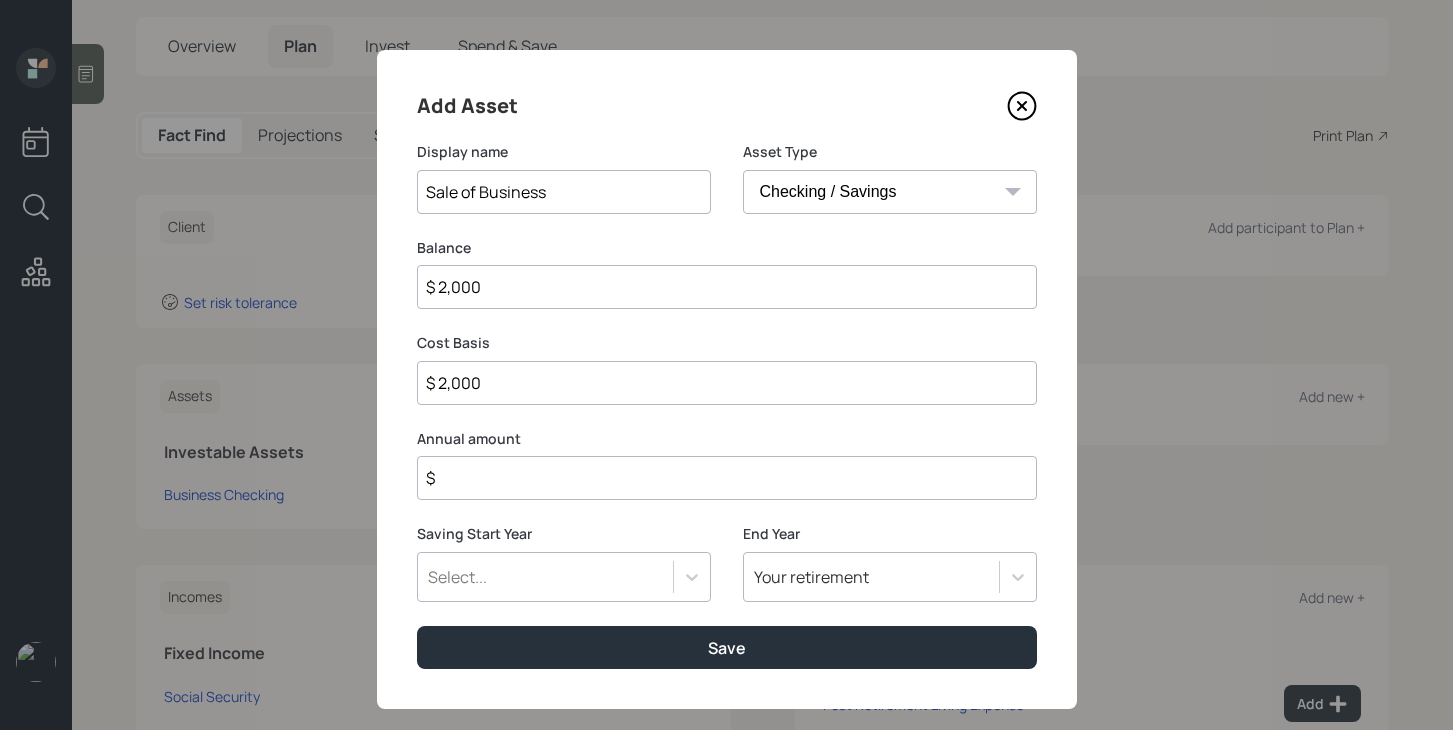 type on "$ 20,000" 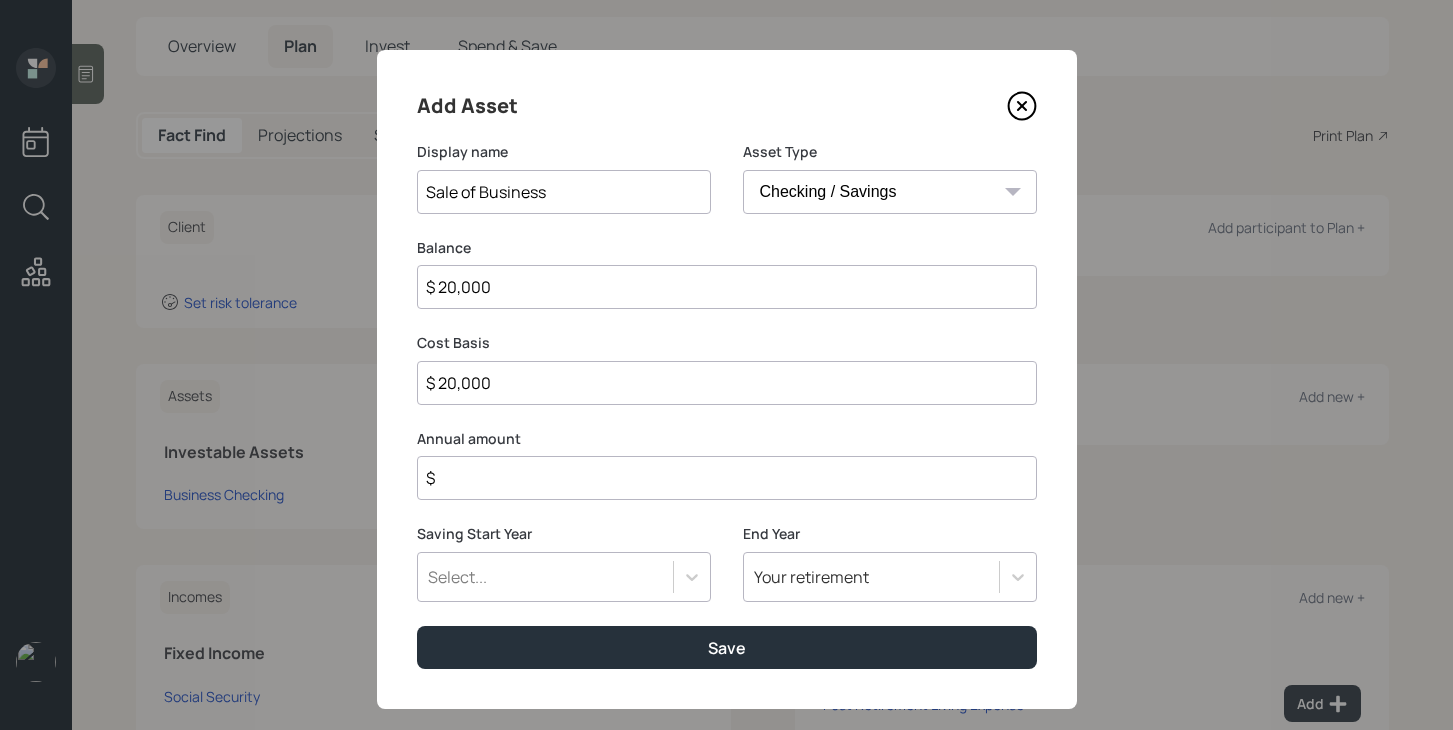 type on "$ 200,000" 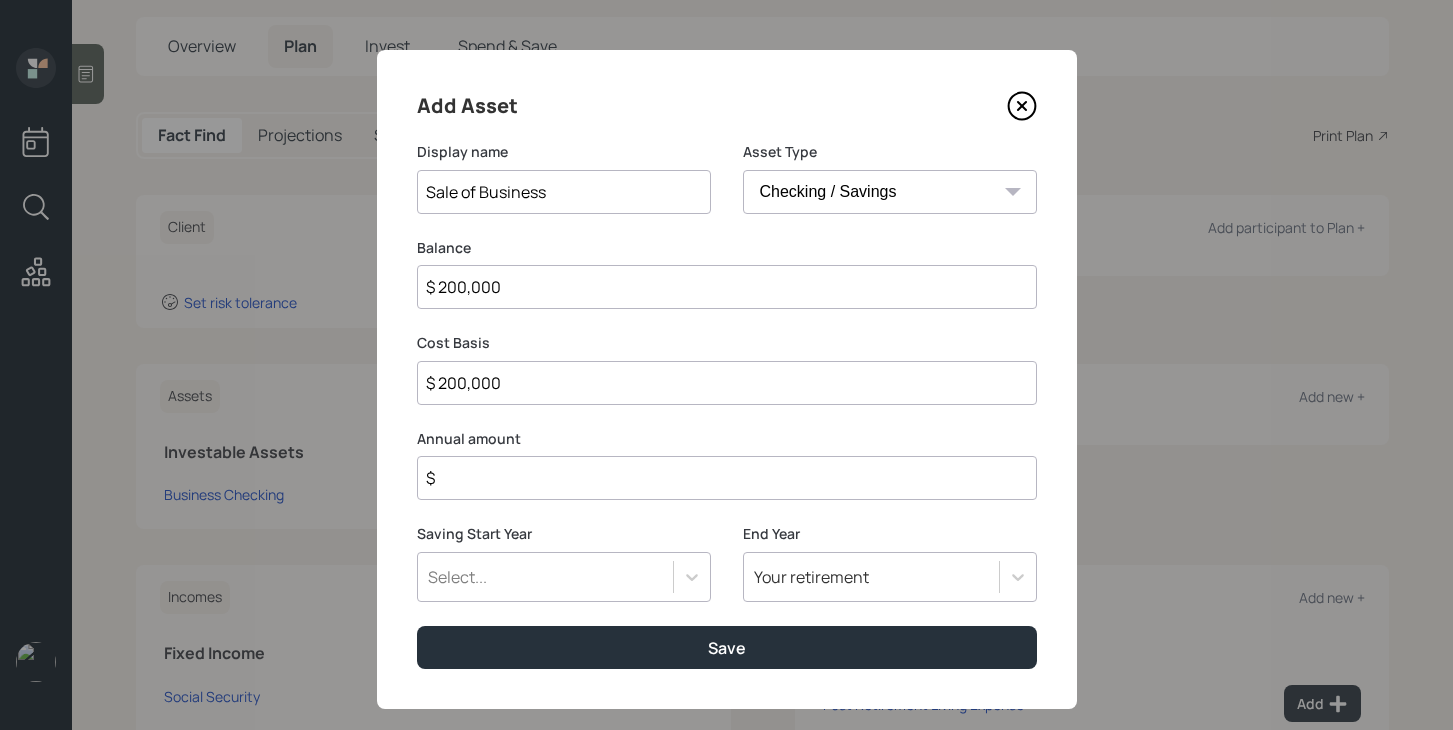 type on "$ 200,000" 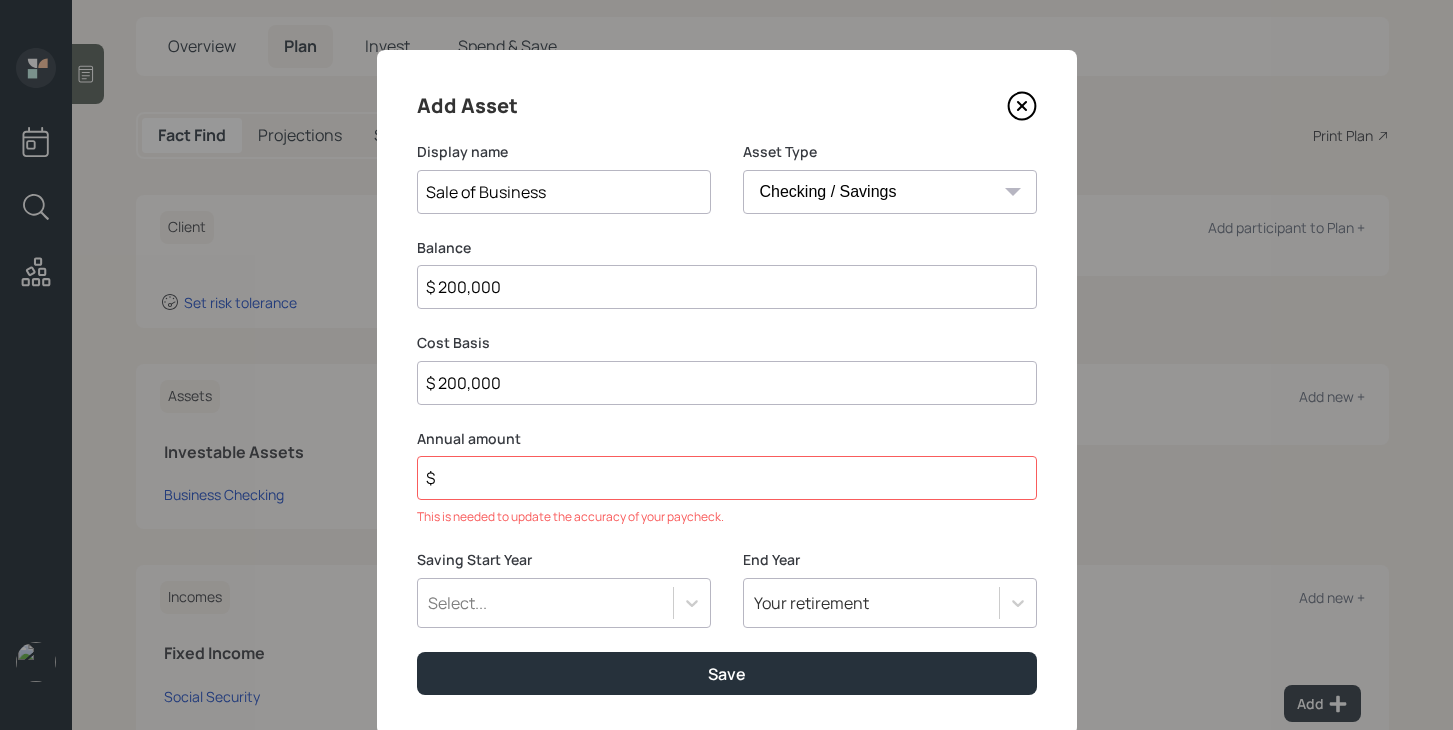 select on "taxable" 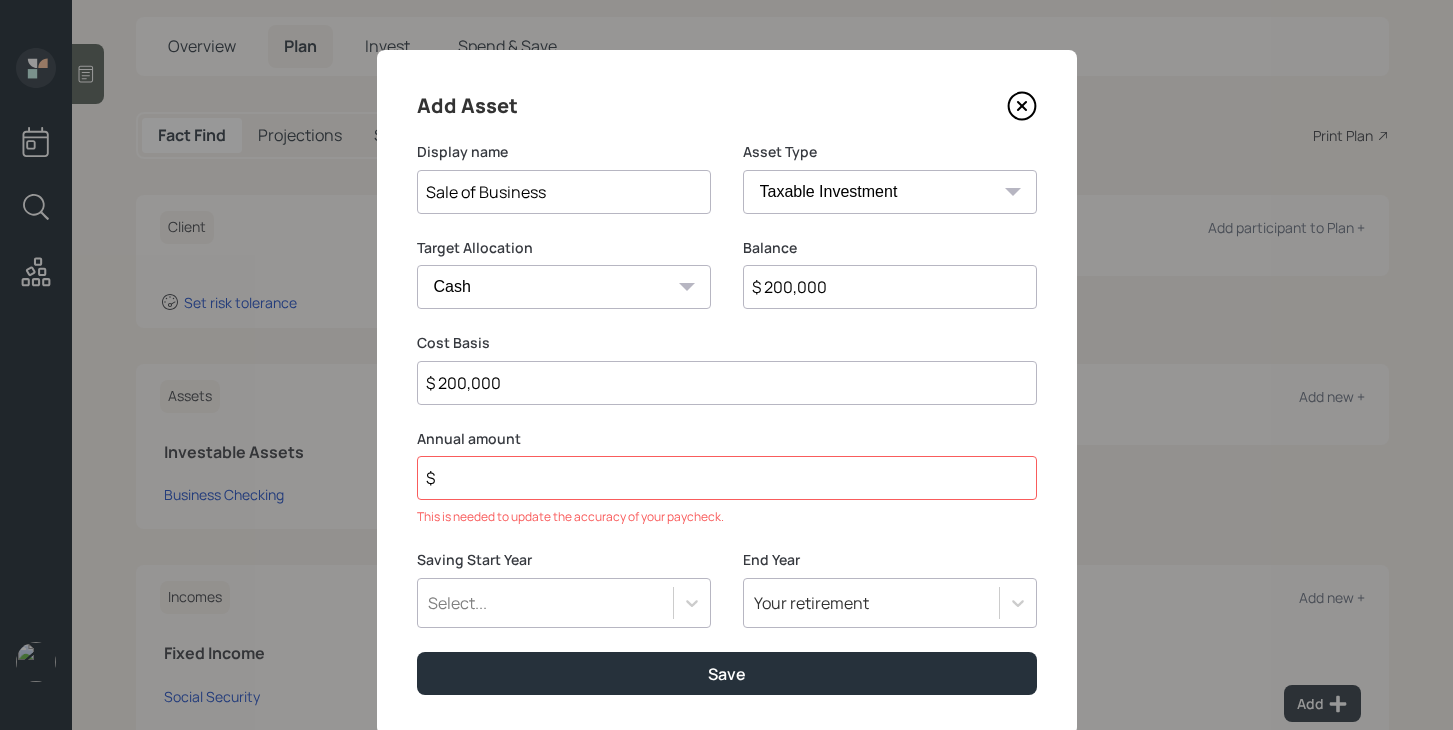click on "$" at bounding box center [727, 478] 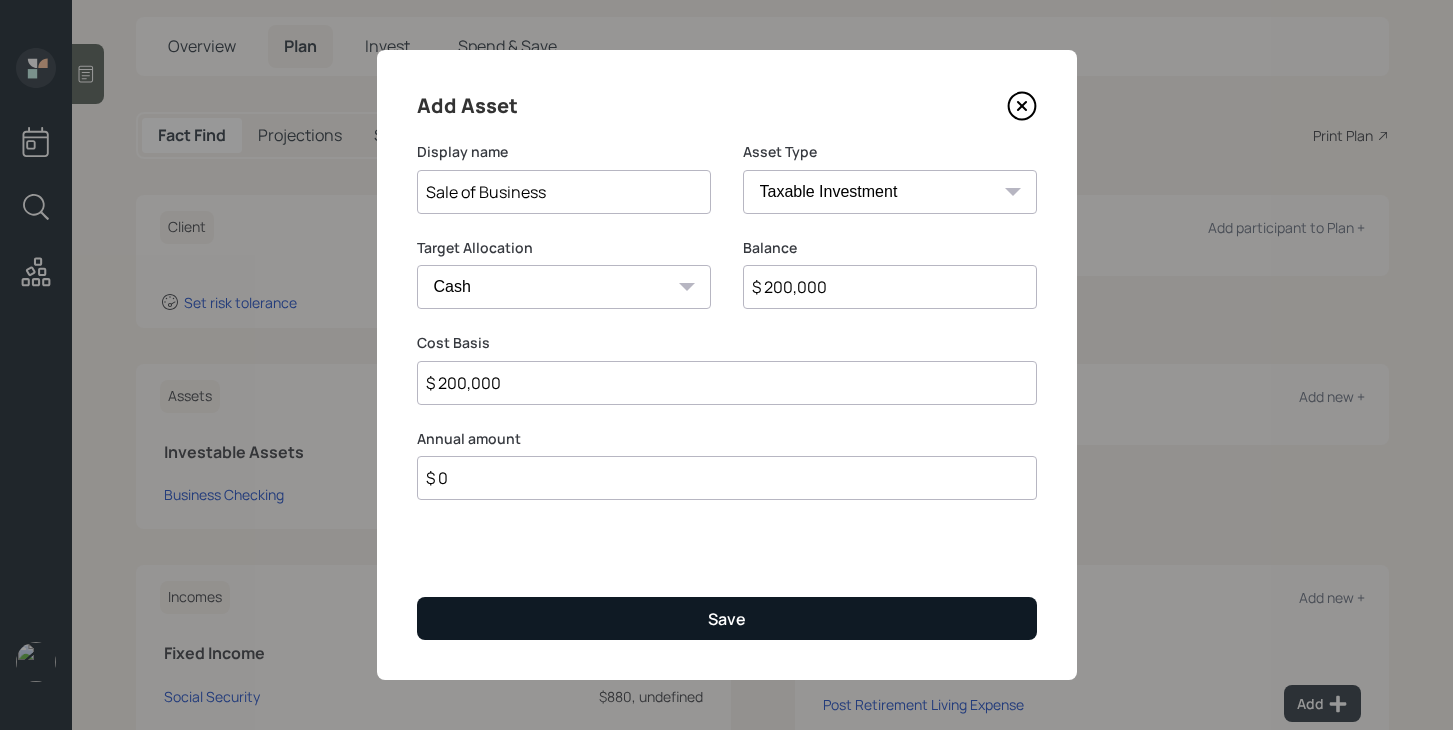 type on "$ 0" 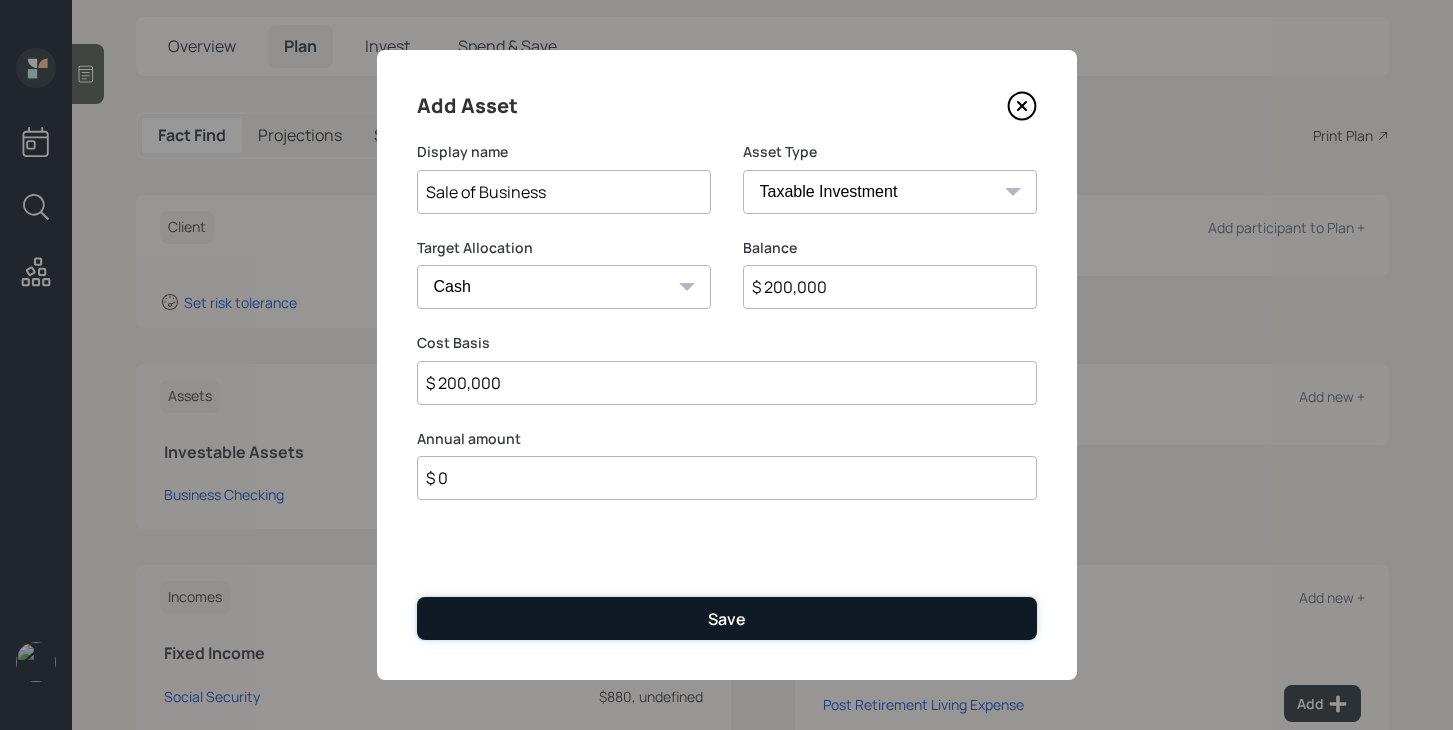 click on "Save" at bounding box center [727, 619] 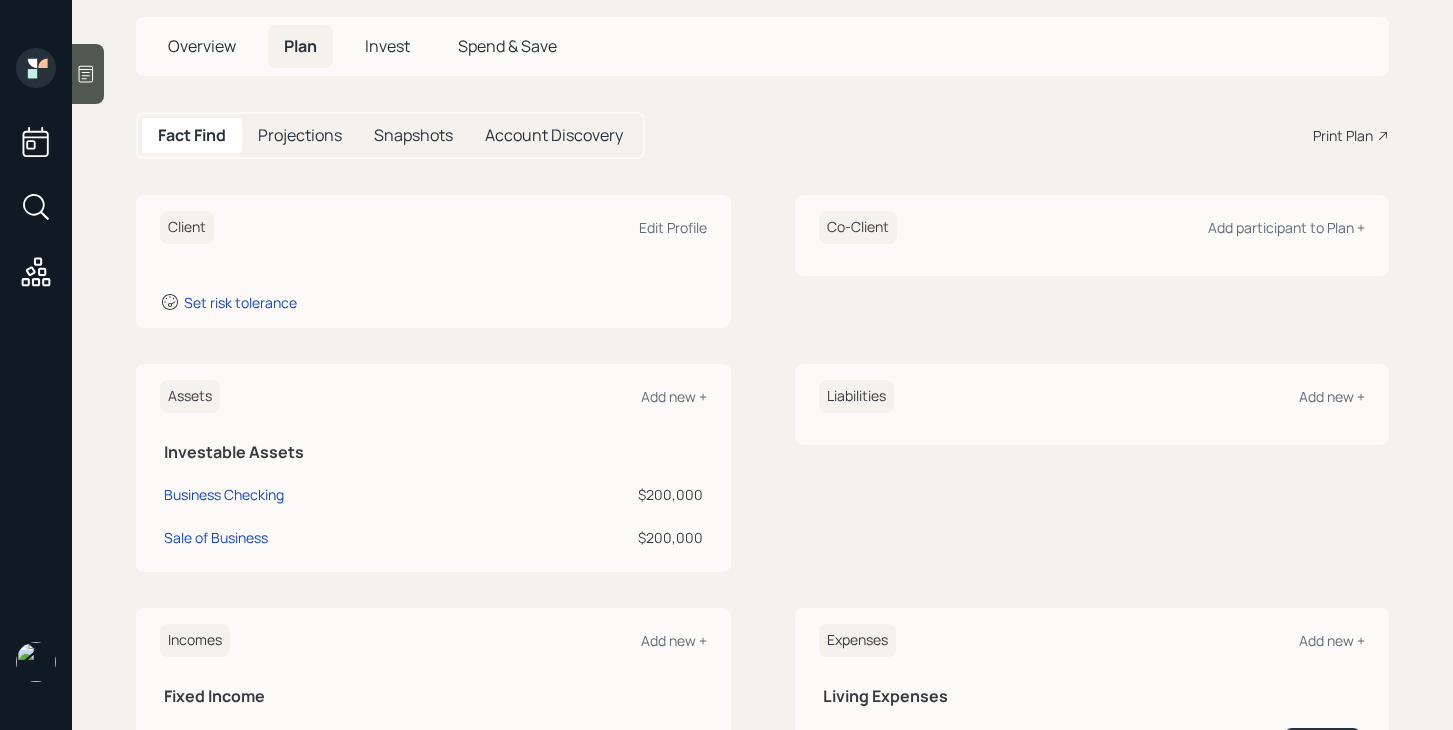 click on "Overview" at bounding box center (202, 46) 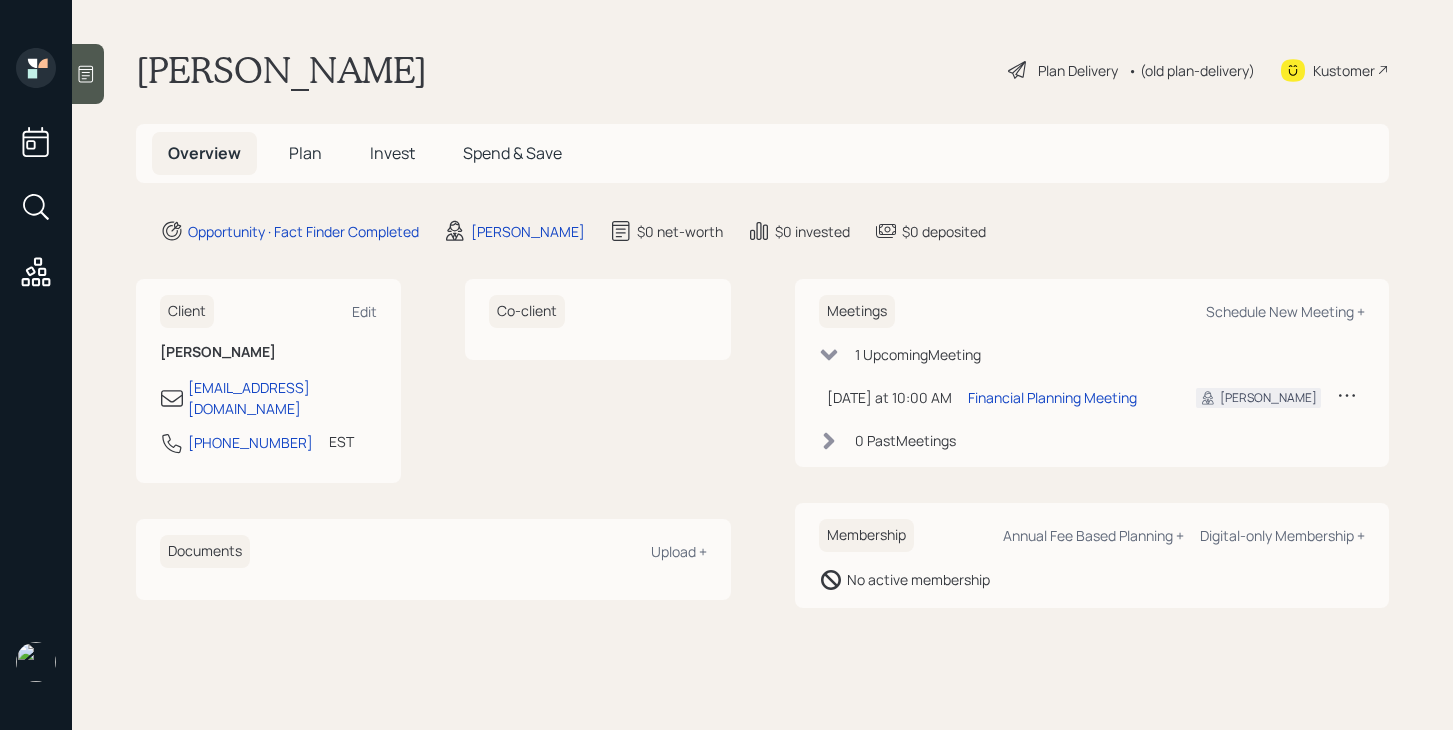 click on "Plan" at bounding box center (305, 153) 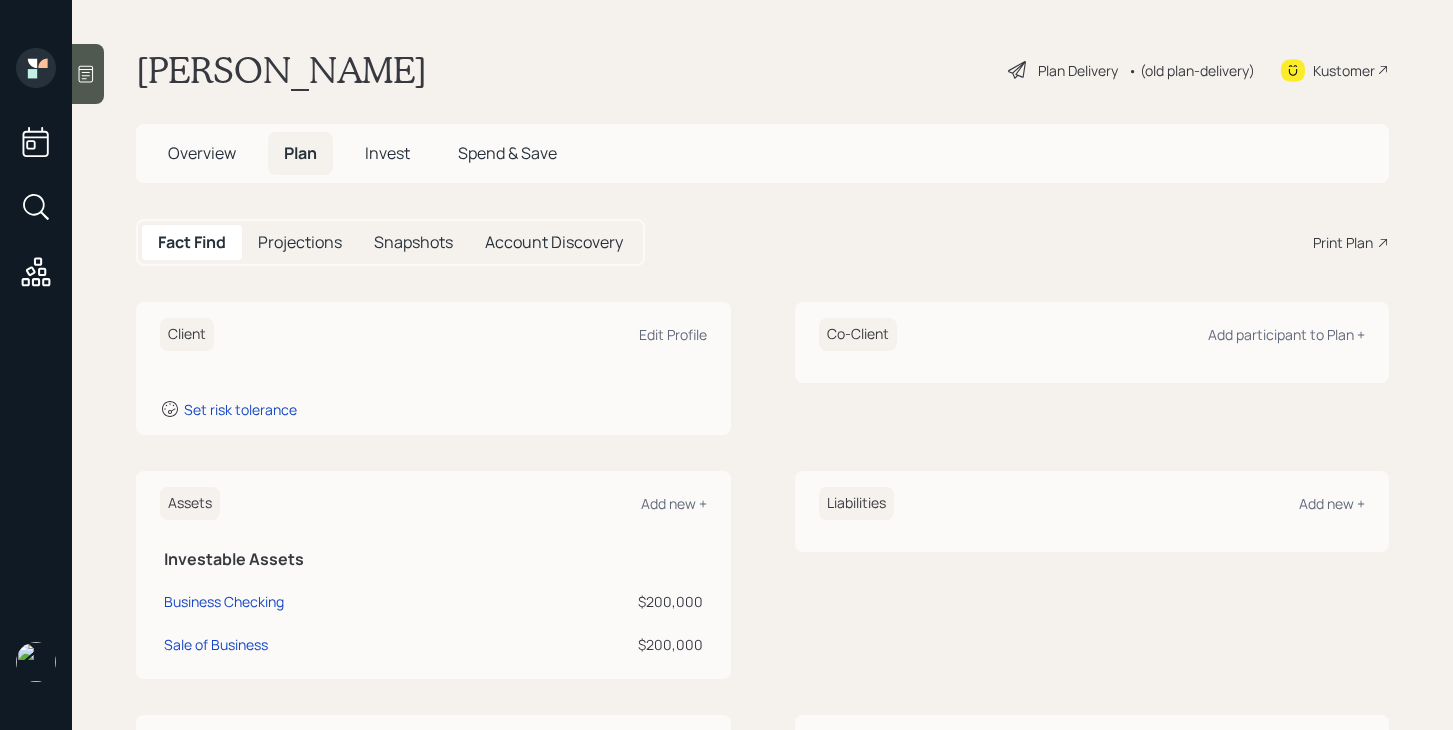 click on "Overview" at bounding box center (202, 153) 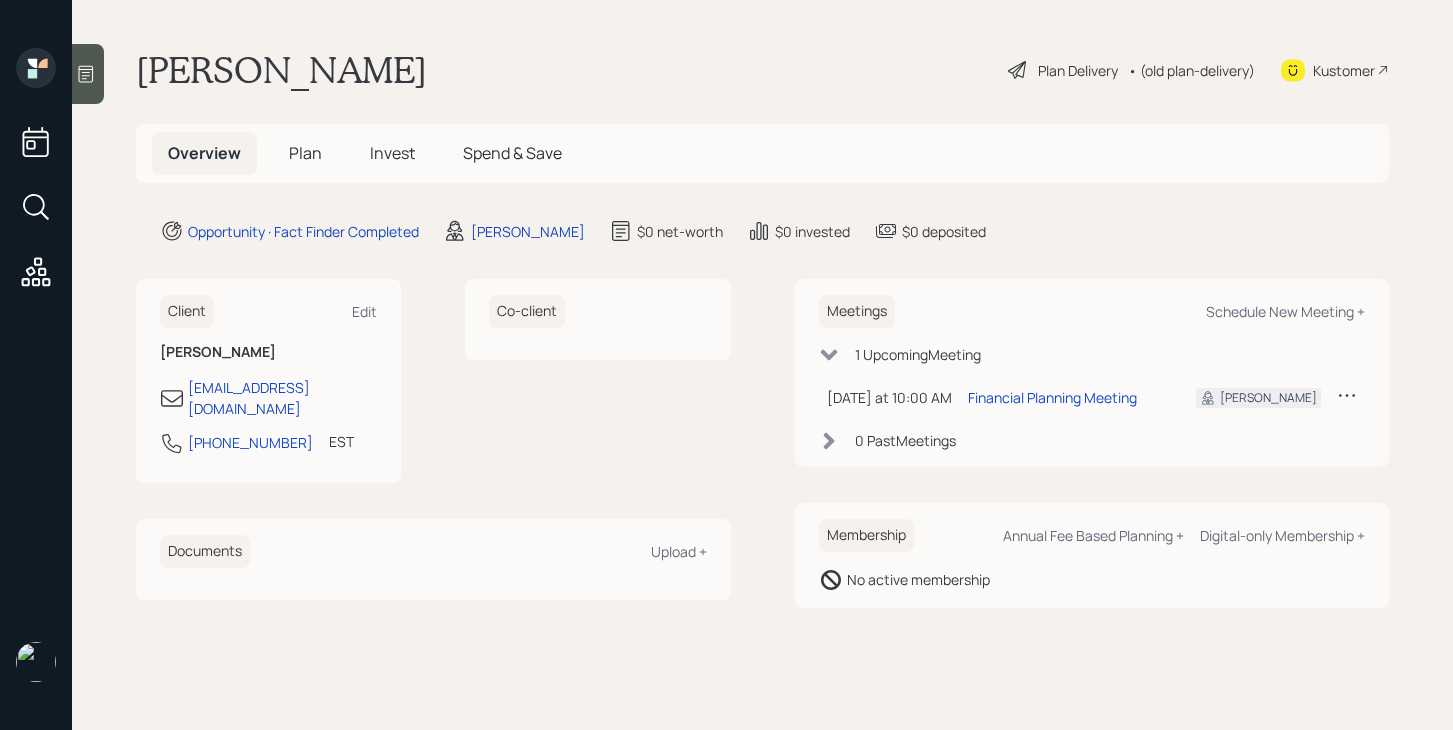click on "Overview Plan Invest Spend & Save" at bounding box center [762, 153] 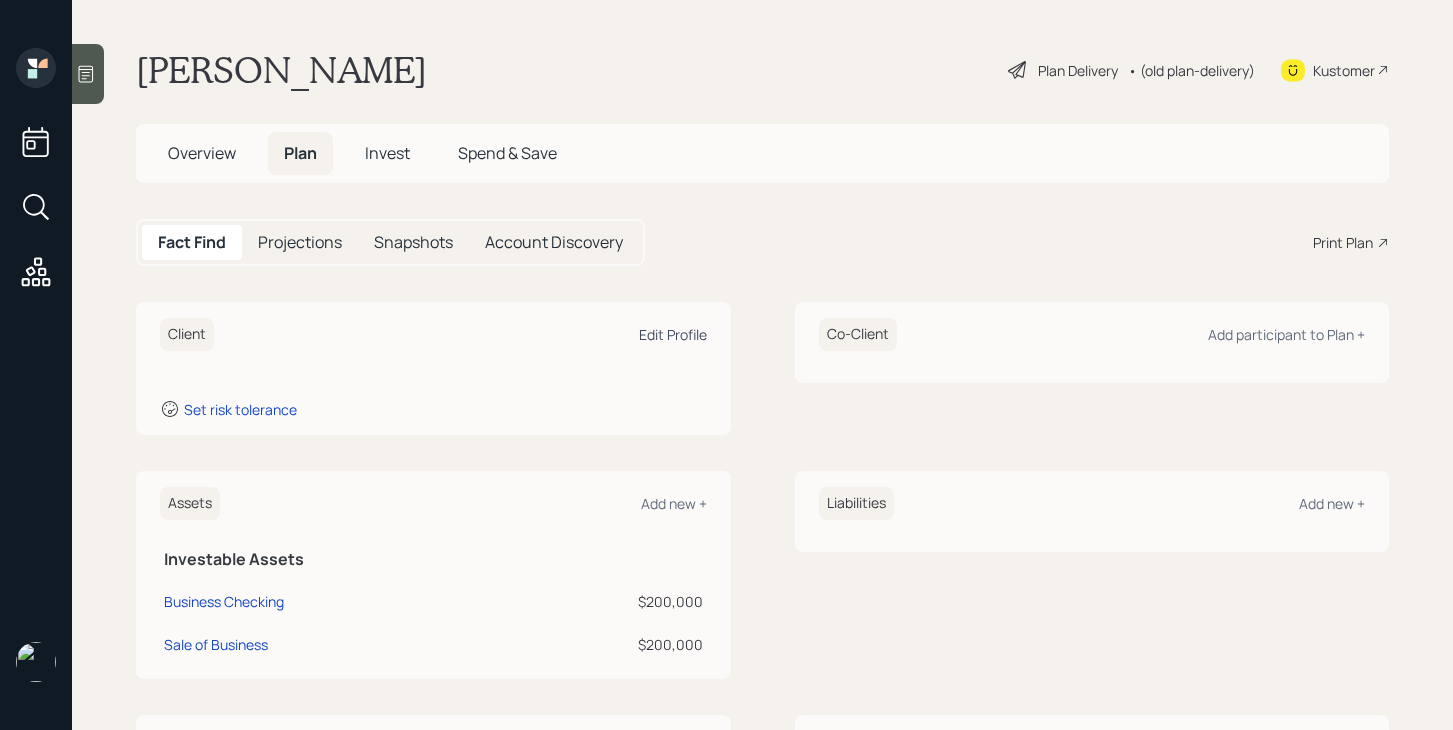 click on "Edit Profile" at bounding box center [673, 334] 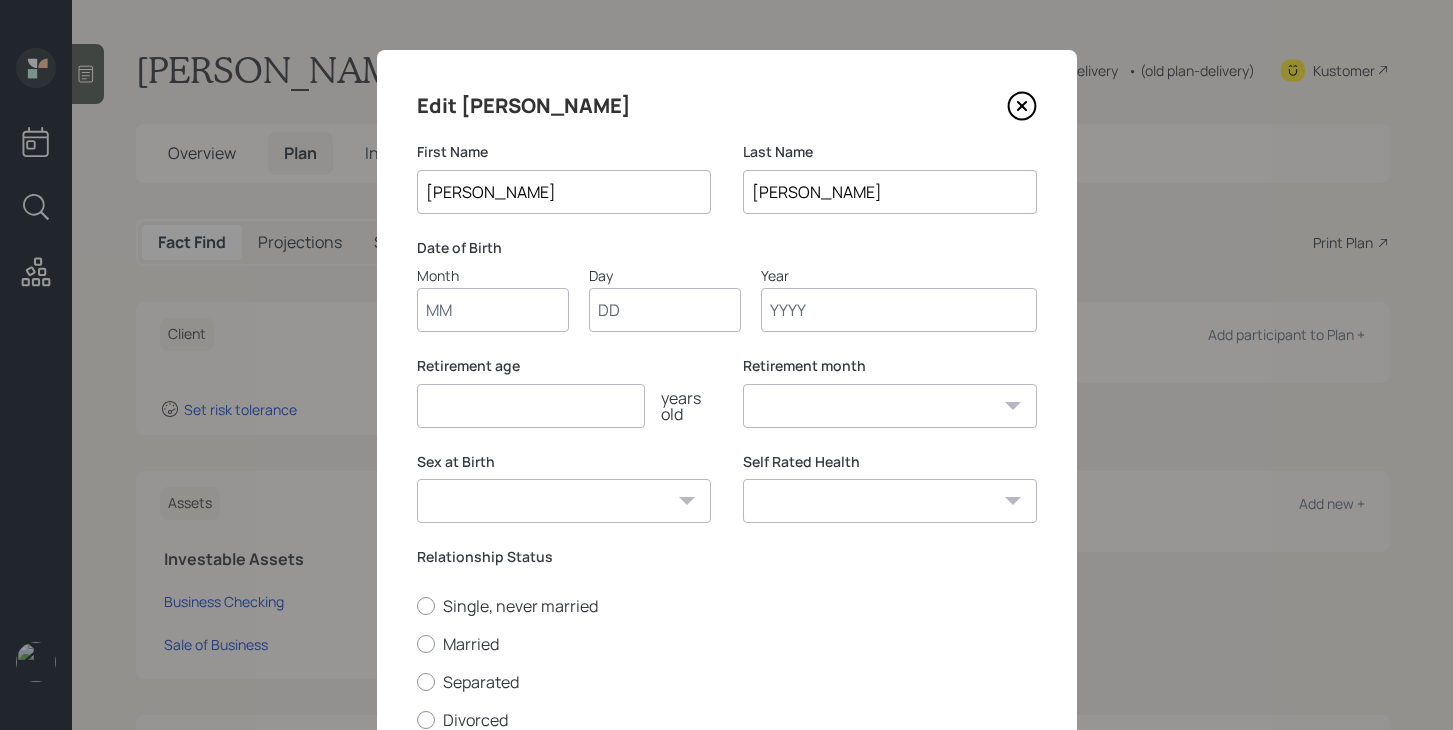 click on "Month" at bounding box center (493, 310) 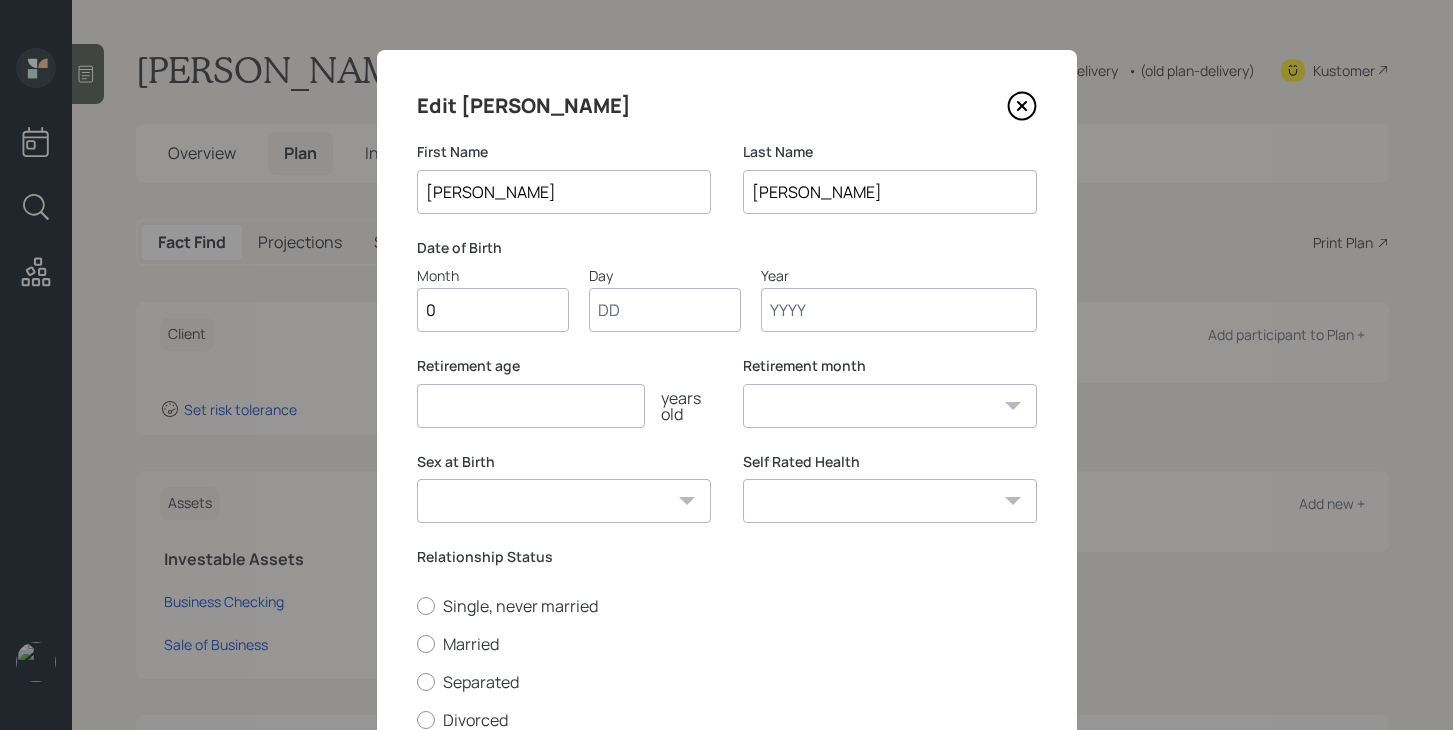 type on "06" 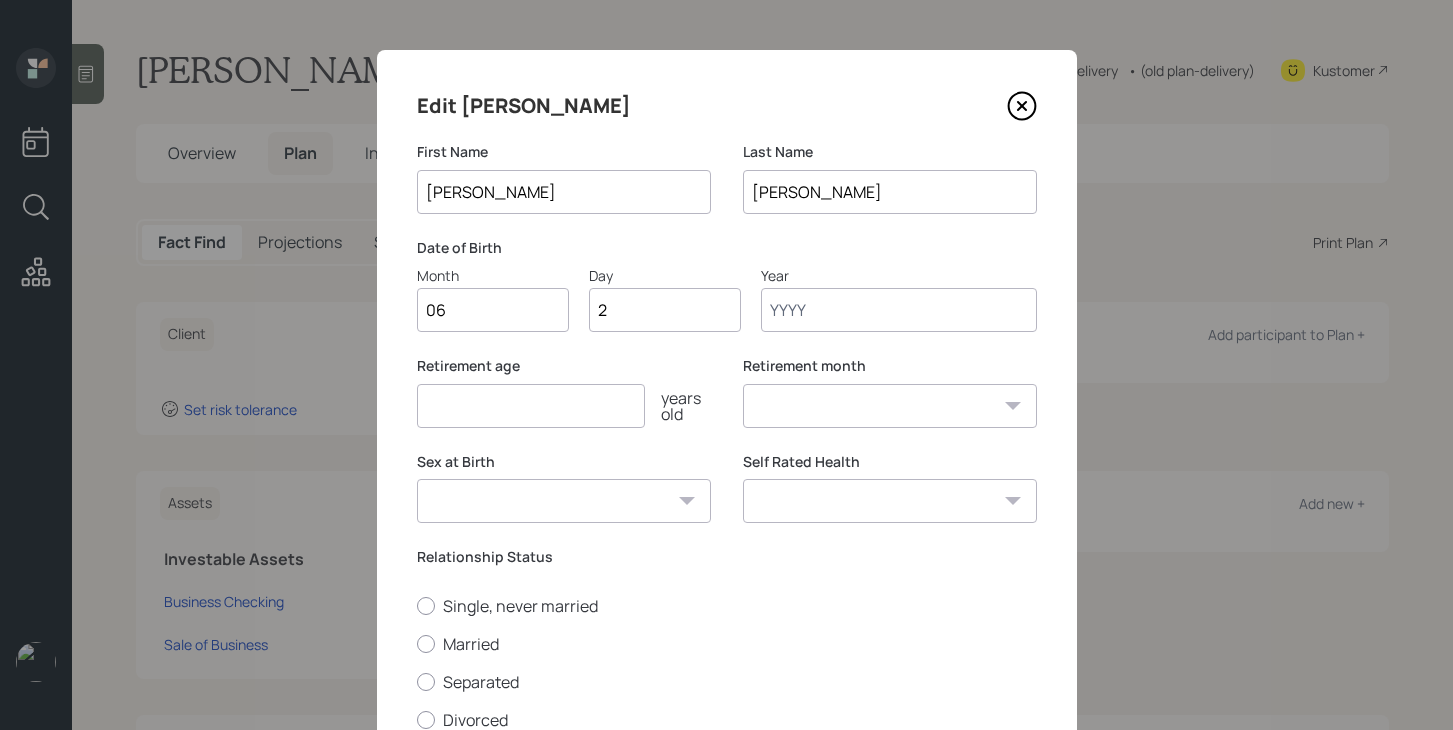 type on "21" 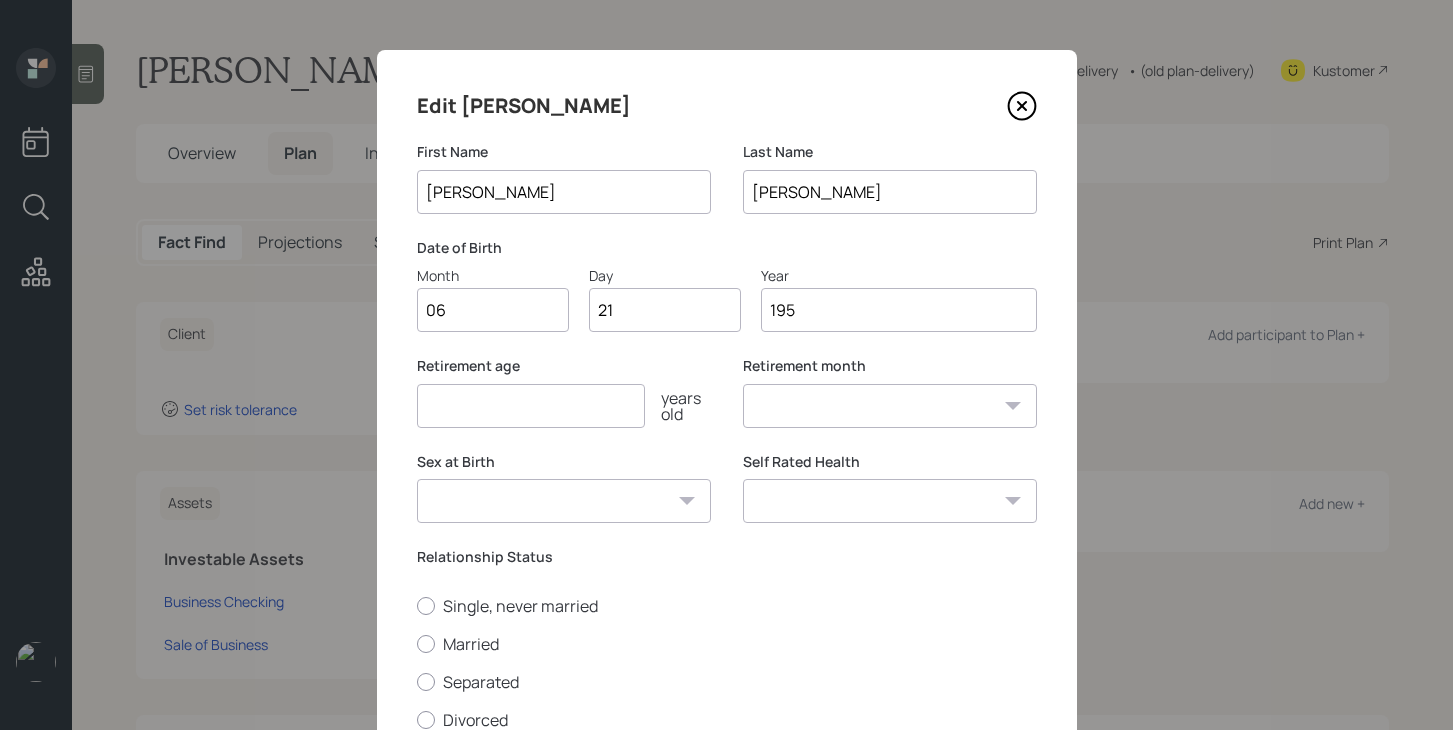 type on "1955" 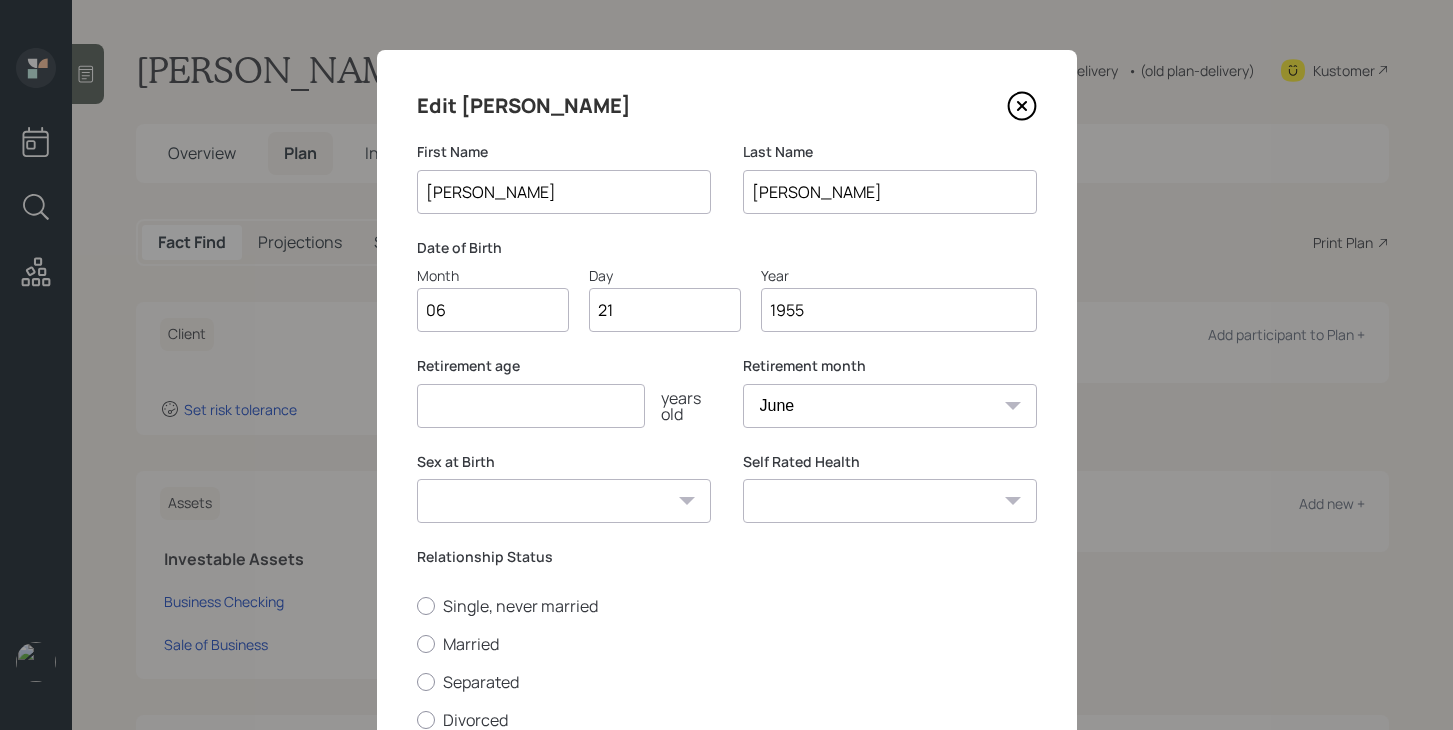 type on "1955" 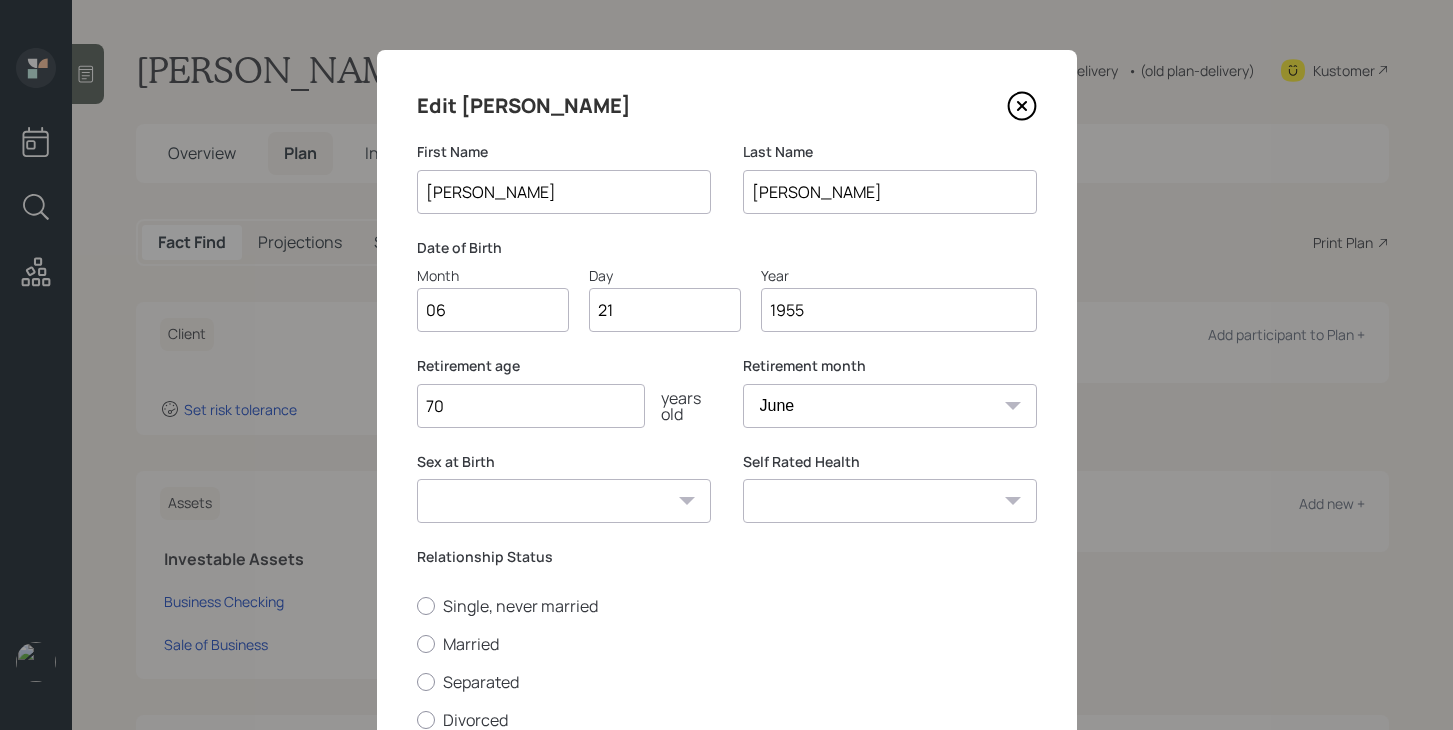 type on "70" 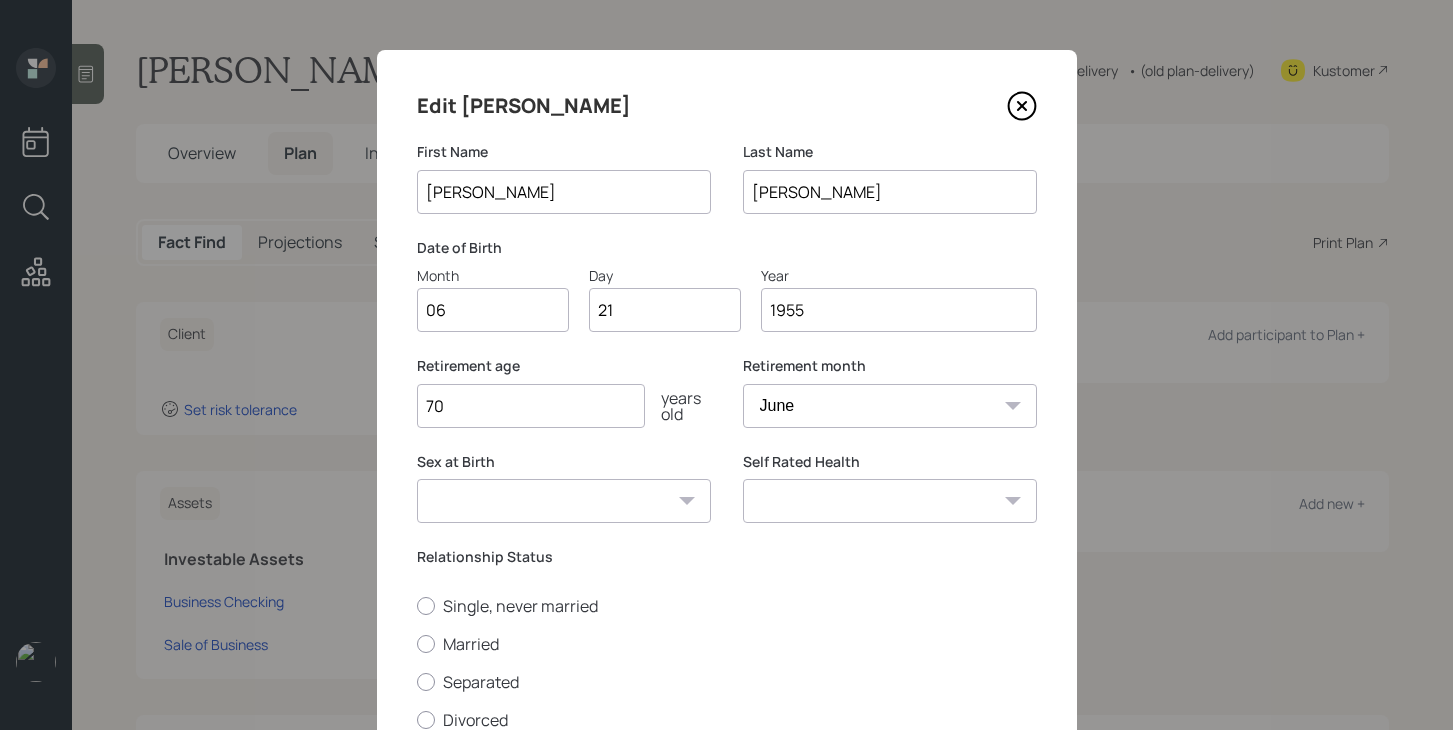 click on "January February March April May June July August September October November December" at bounding box center [890, 406] 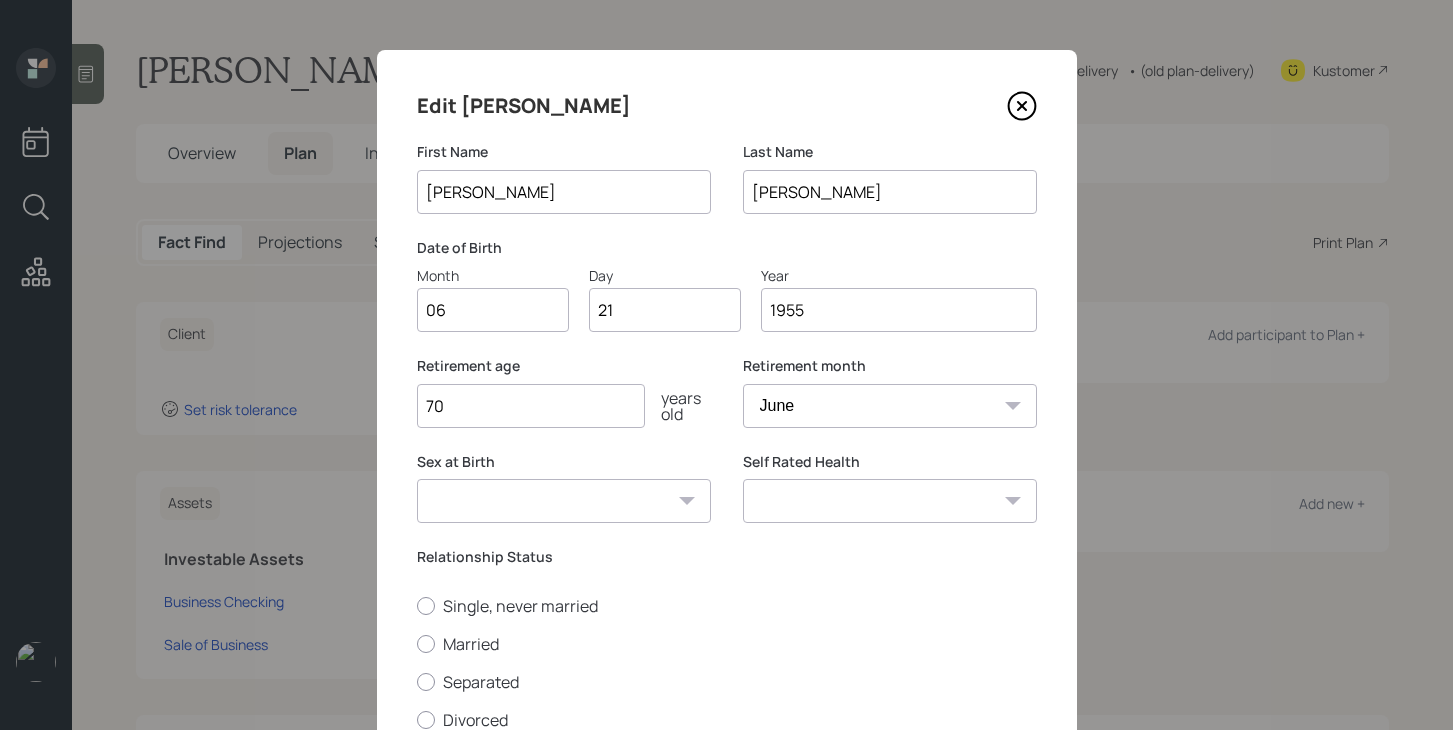 select on "12" 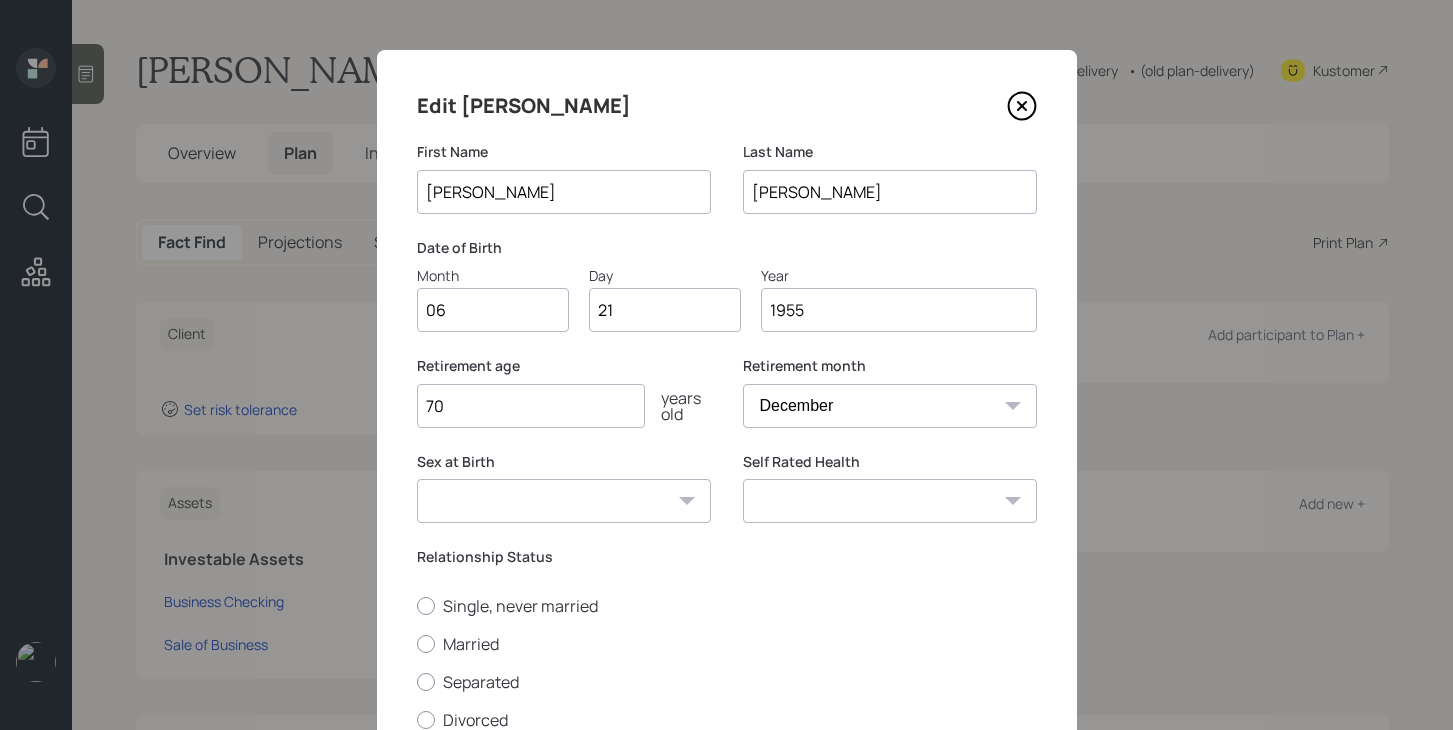 click on "[DEMOGRAPHIC_DATA] [DEMOGRAPHIC_DATA] Other / Prefer not to say" at bounding box center [564, 501] 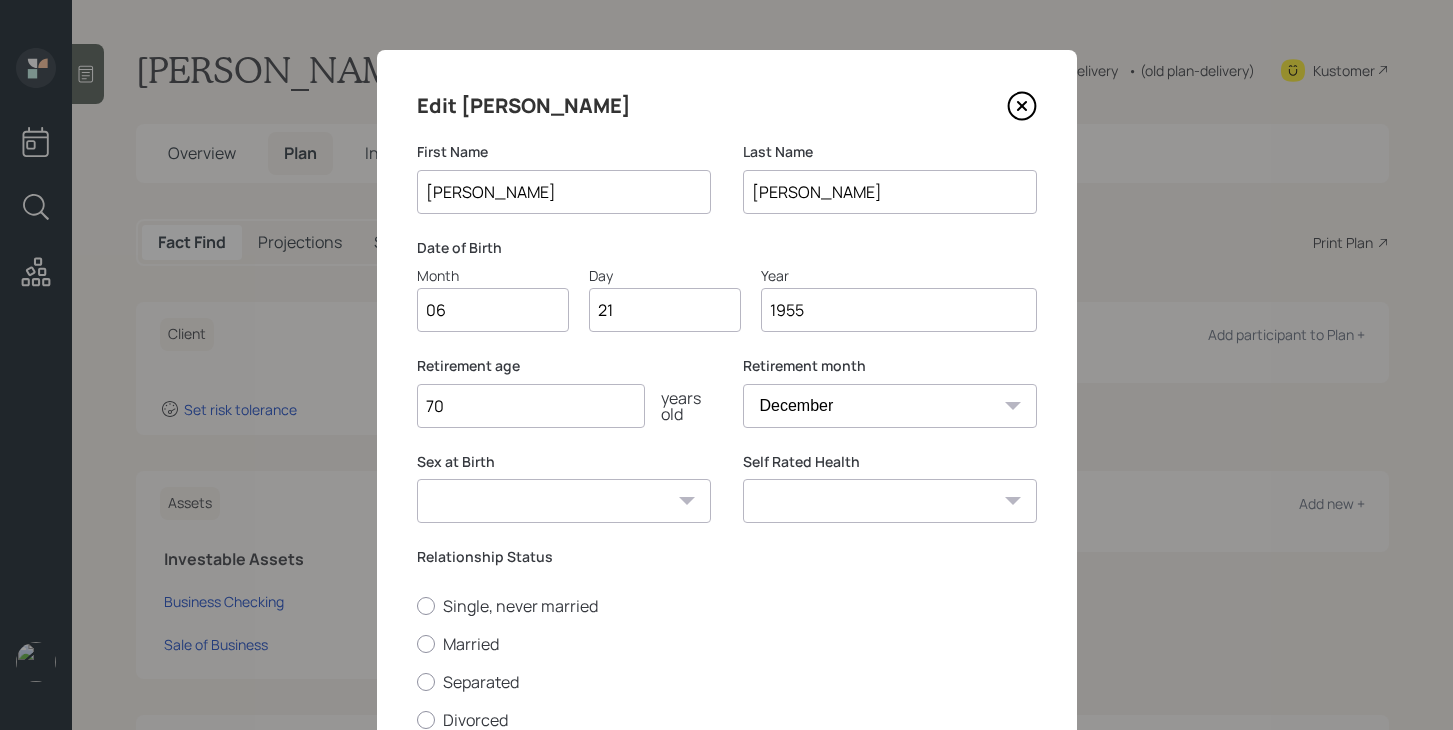 select on "[DEMOGRAPHIC_DATA]" 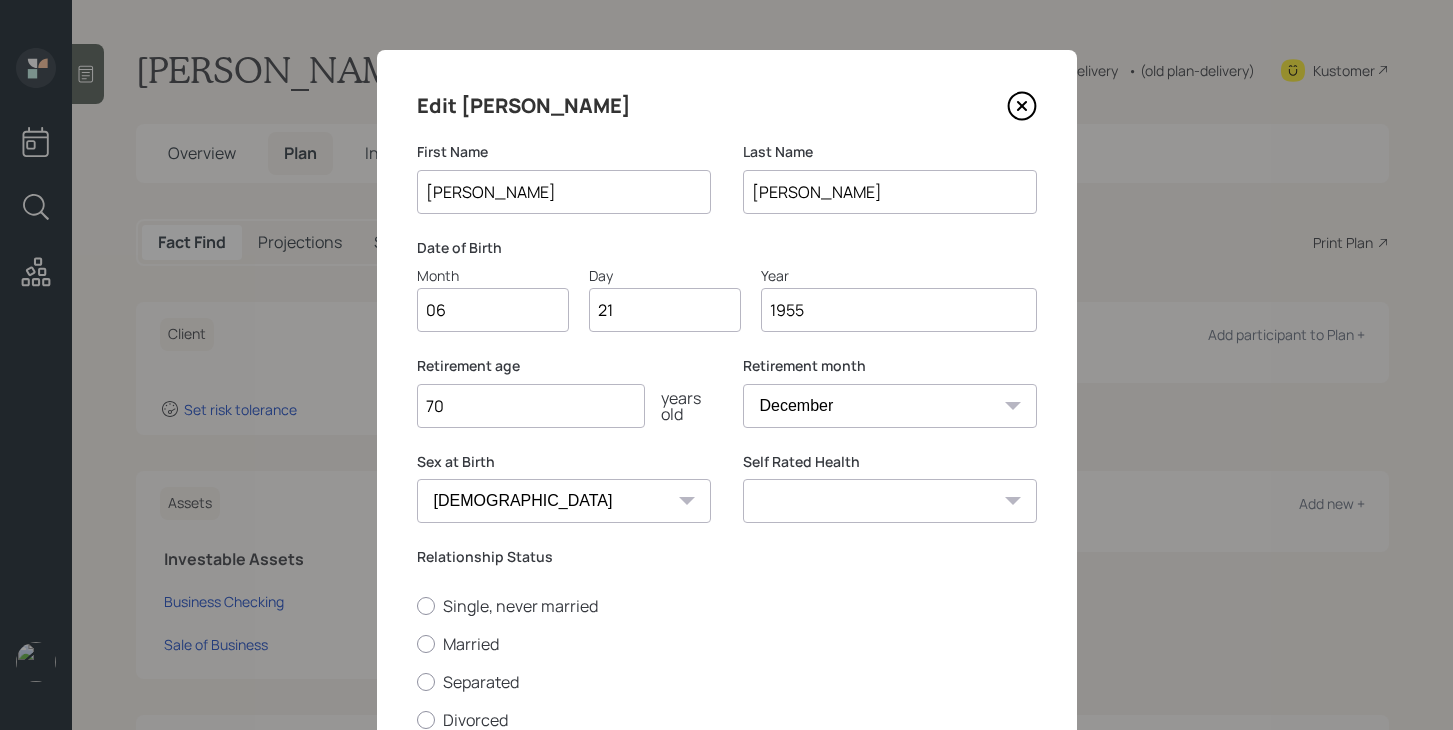 click on "Excellent Very Good Good Fair Poor" at bounding box center (890, 501) 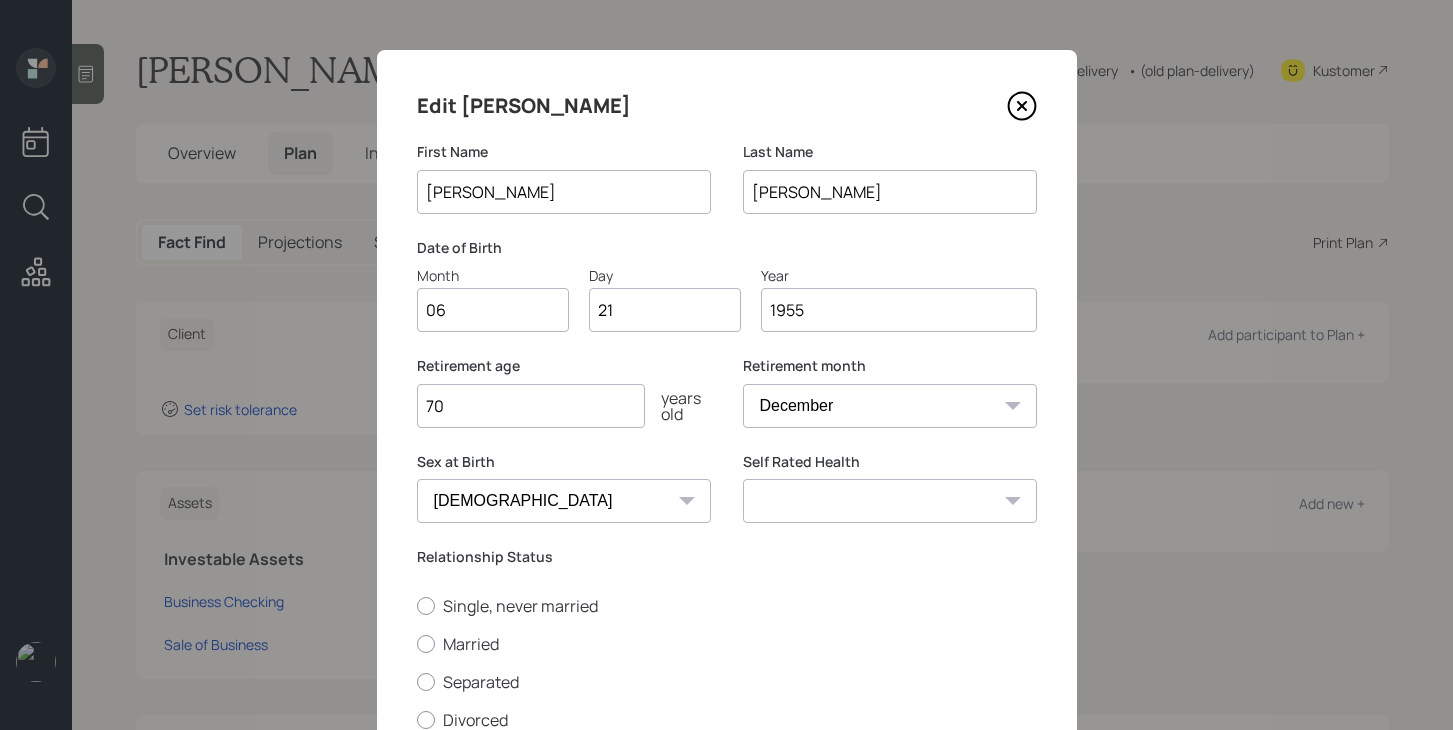 select on "excellent" 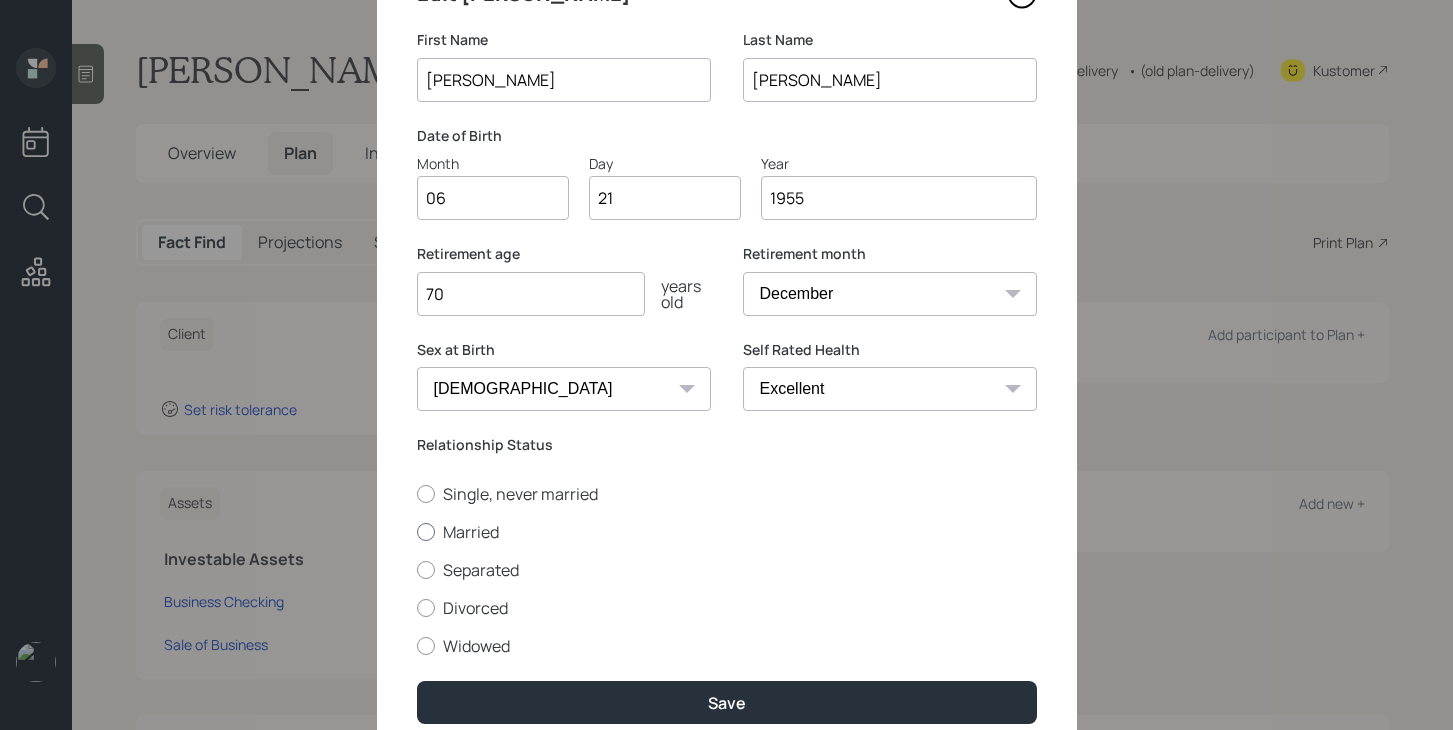 scroll, scrollTop: 197, scrollLeft: 0, axis: vertical 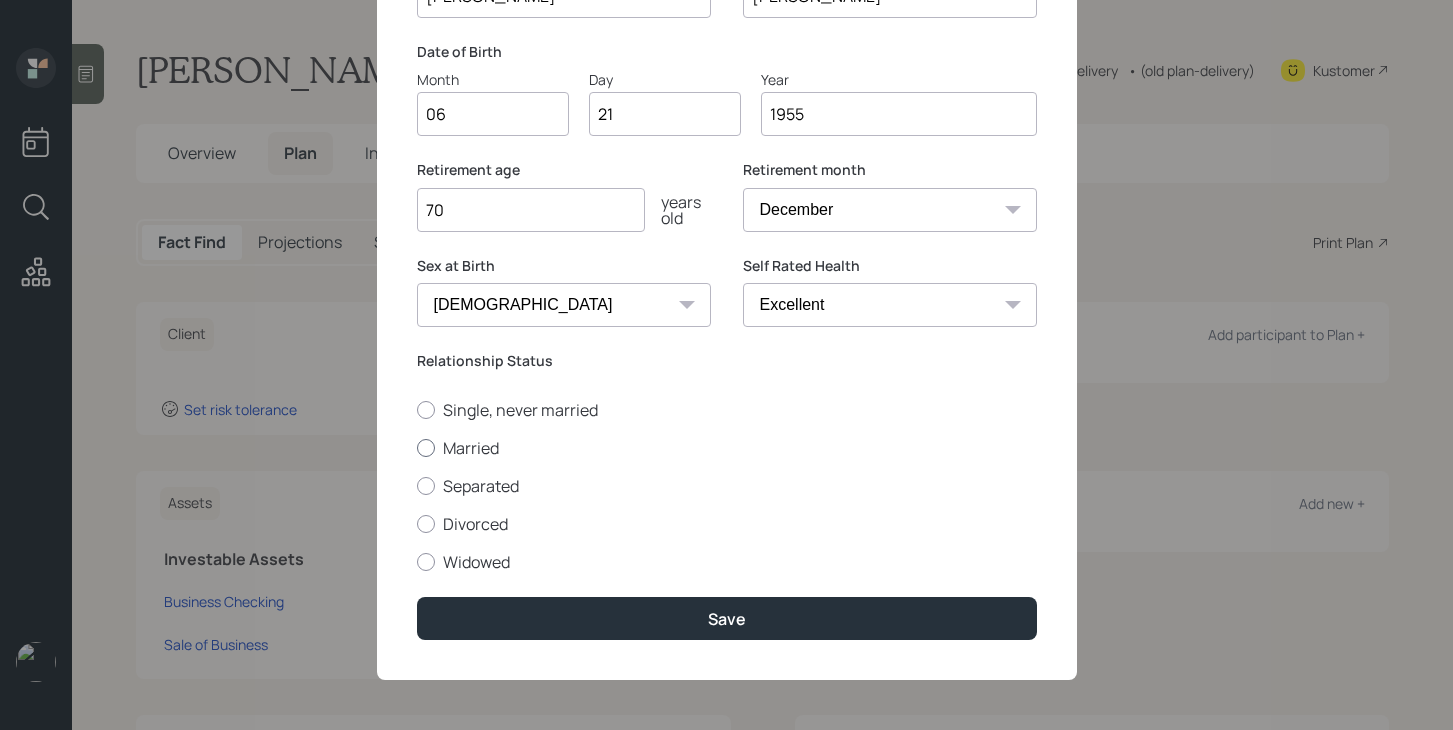 click on "Married" at bounding box center [727, 448] 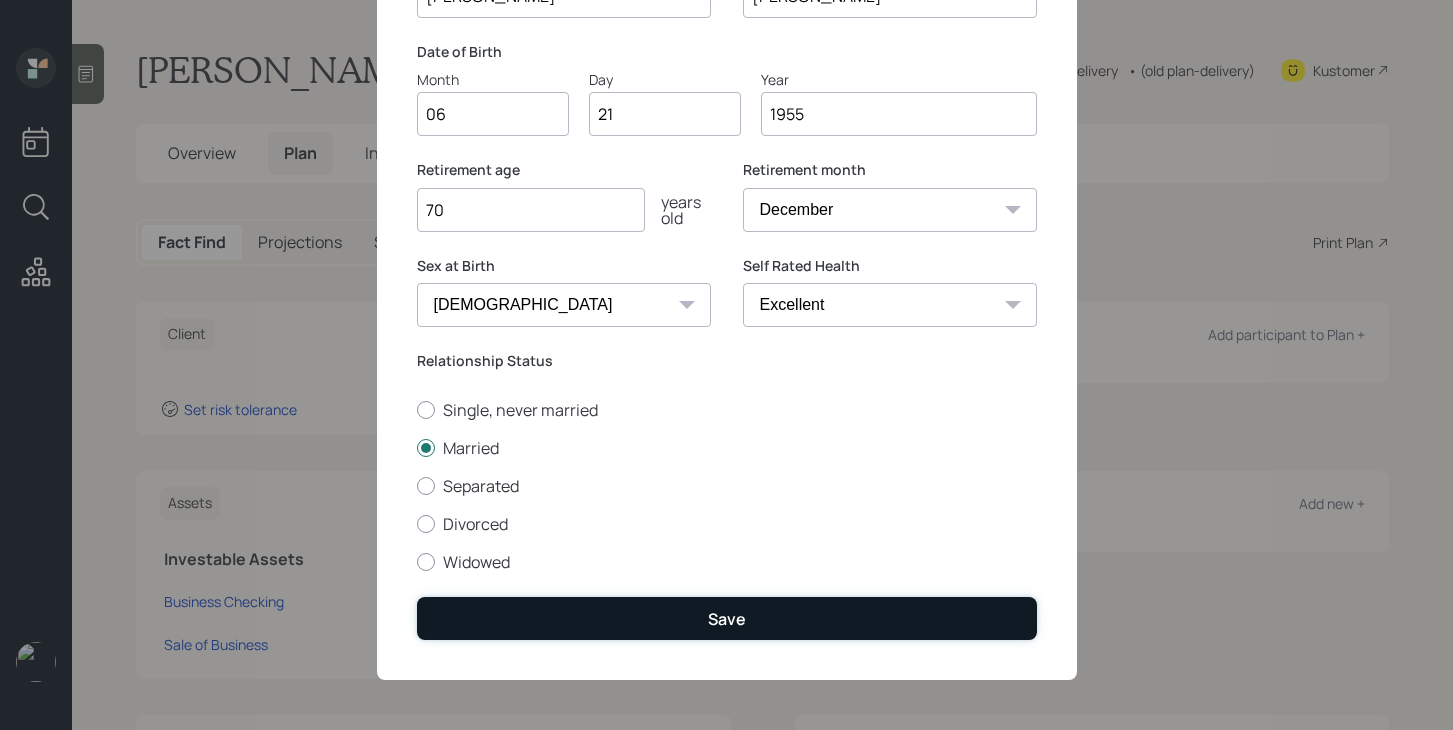 click on "Save" at bounding box center [727, 618] 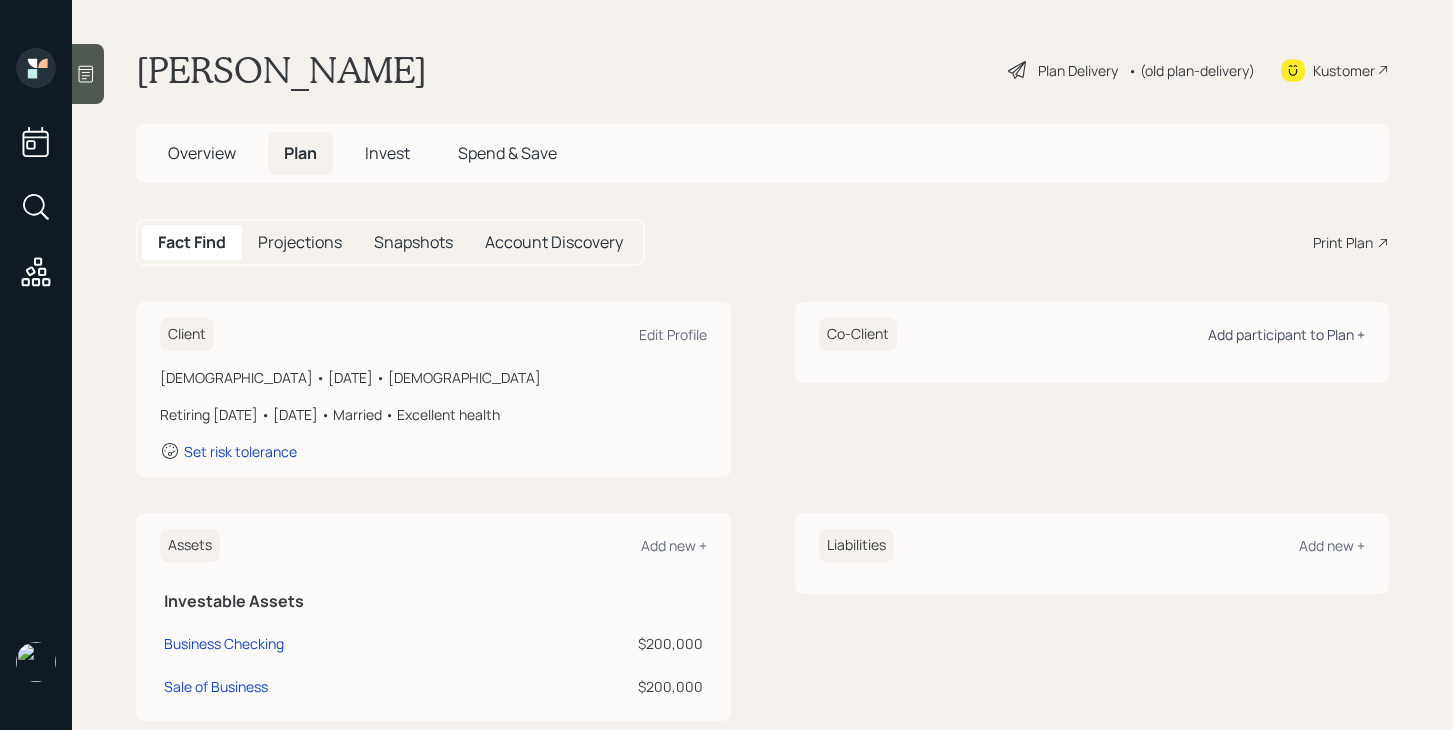 click on "Add participant to Plan +" at bounding box center (1286, 334) 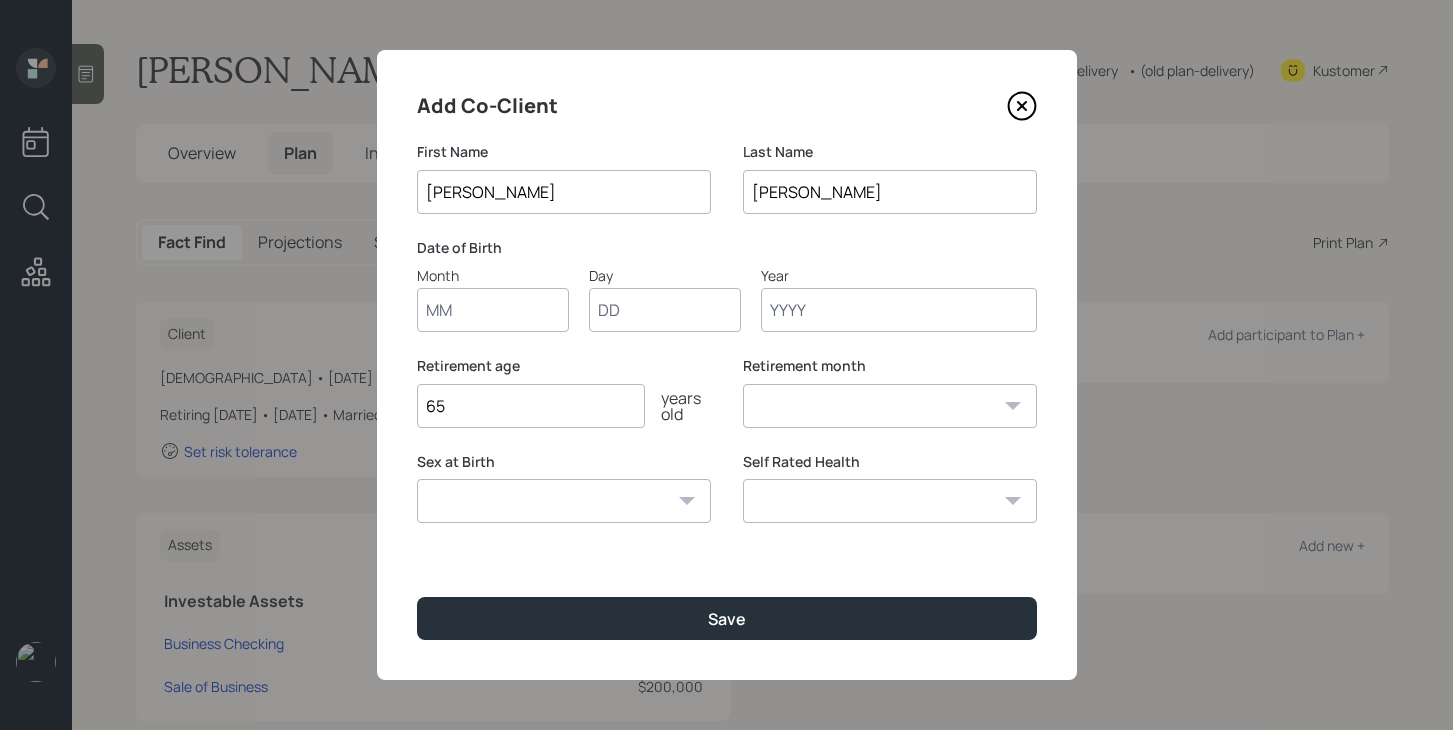 type on "[PERSON_NAME]" 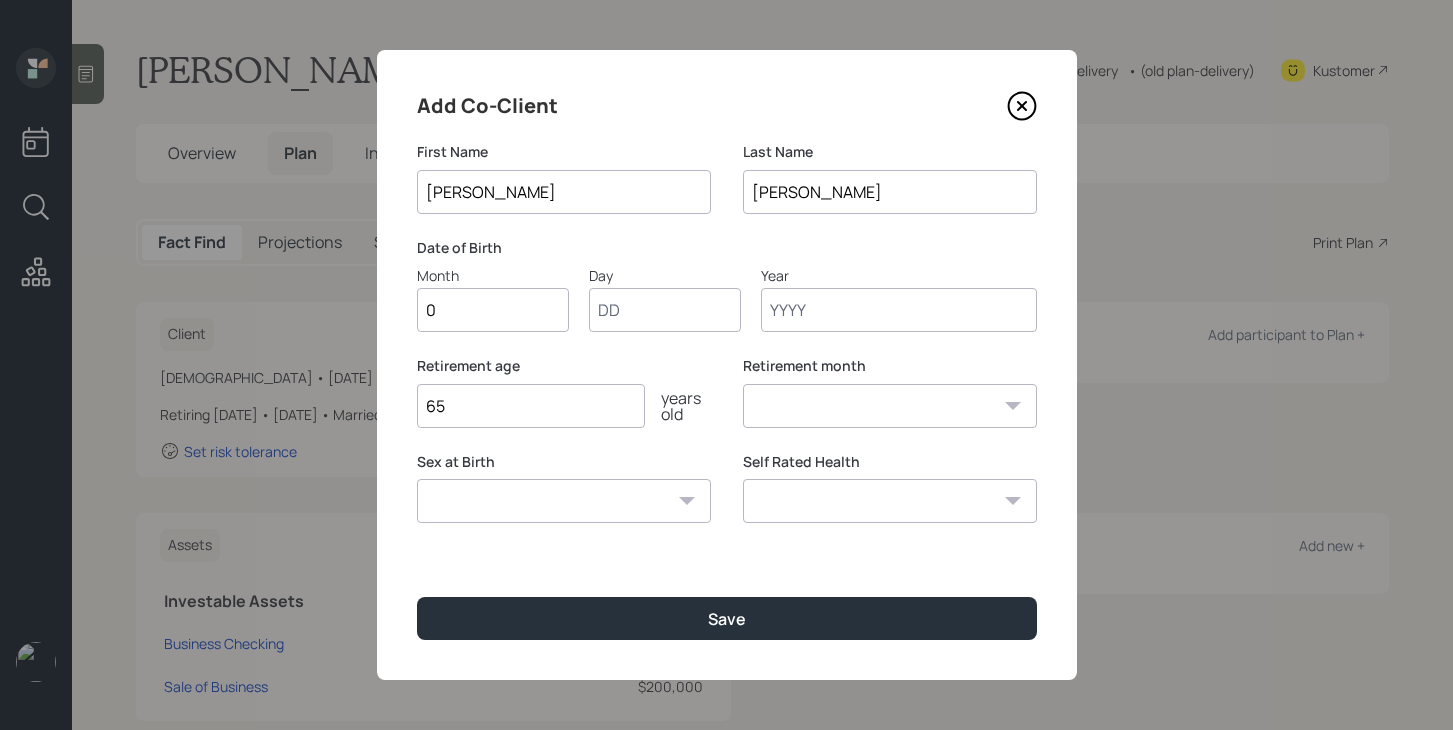 type on "07" 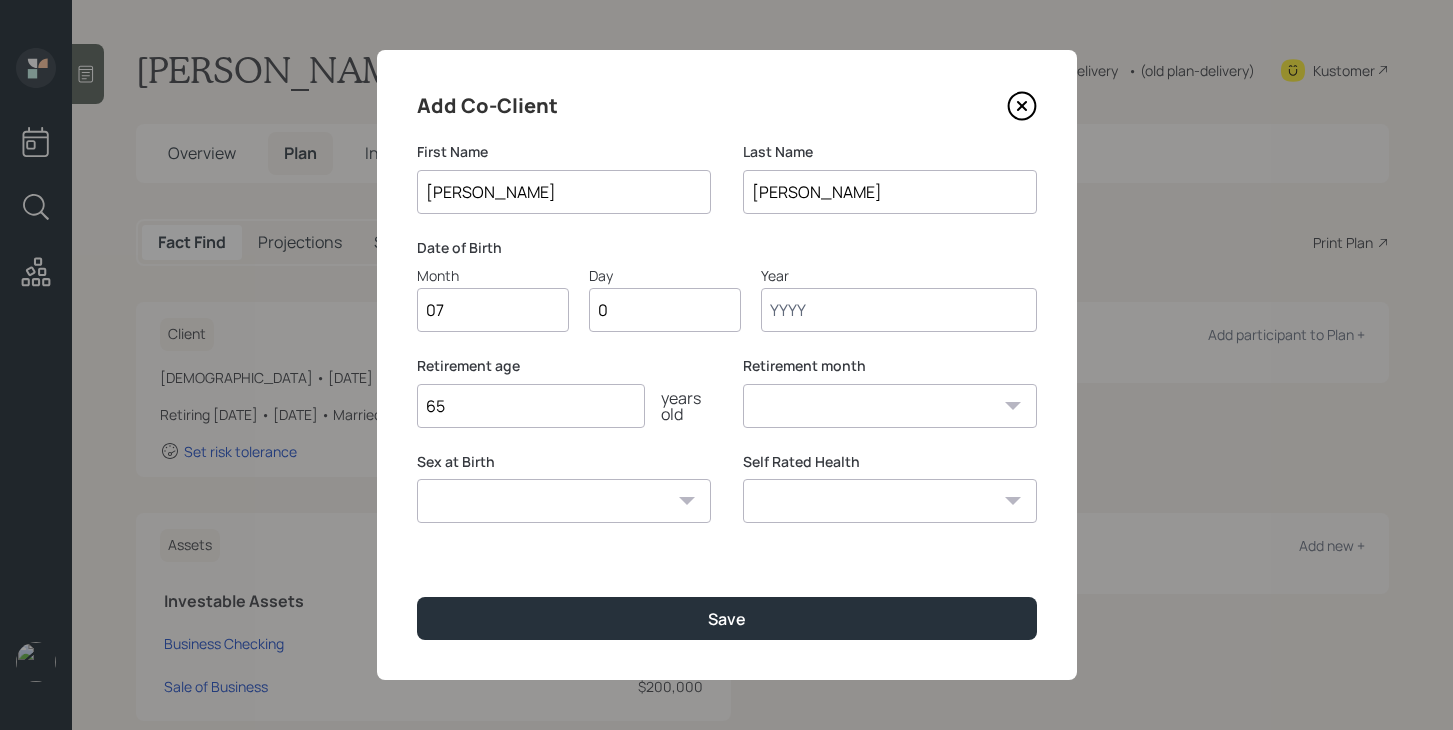 type on "01" 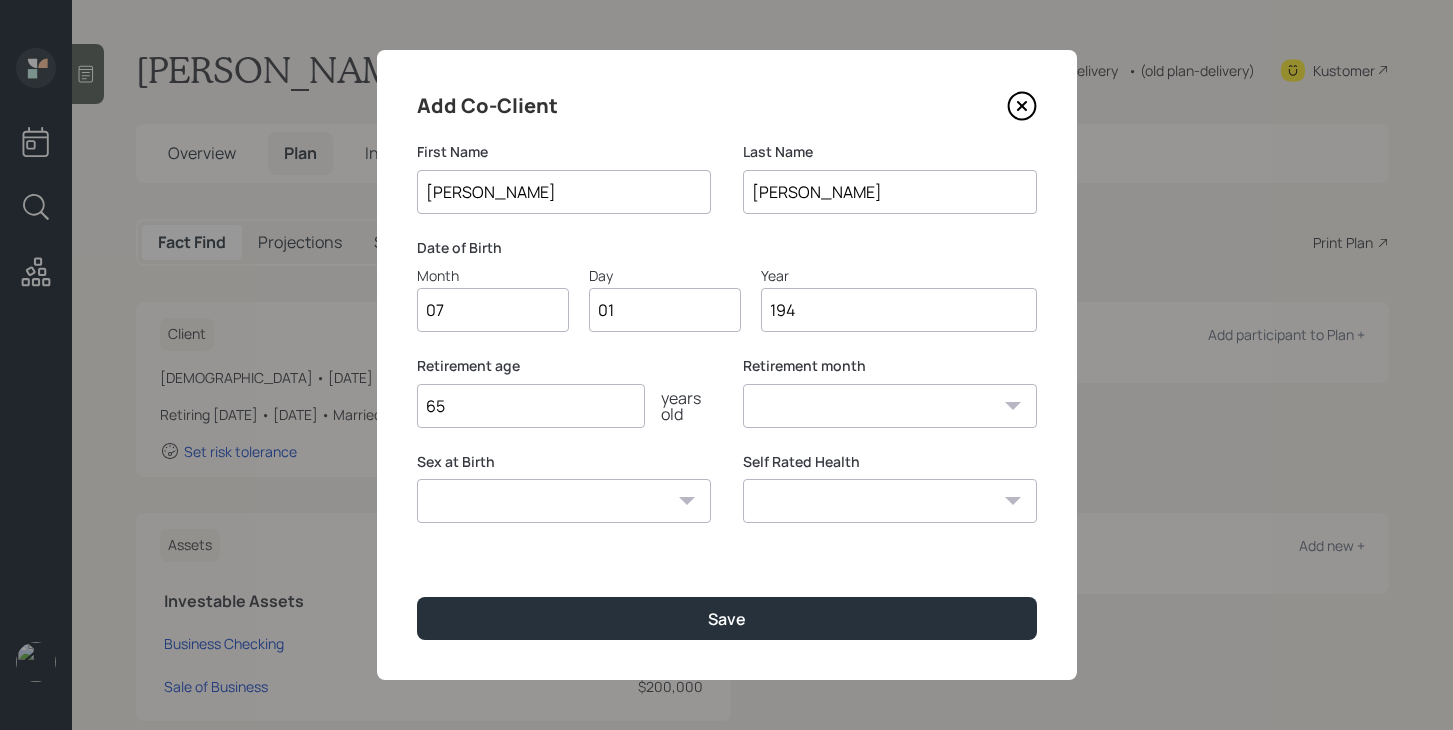 type on "1943" 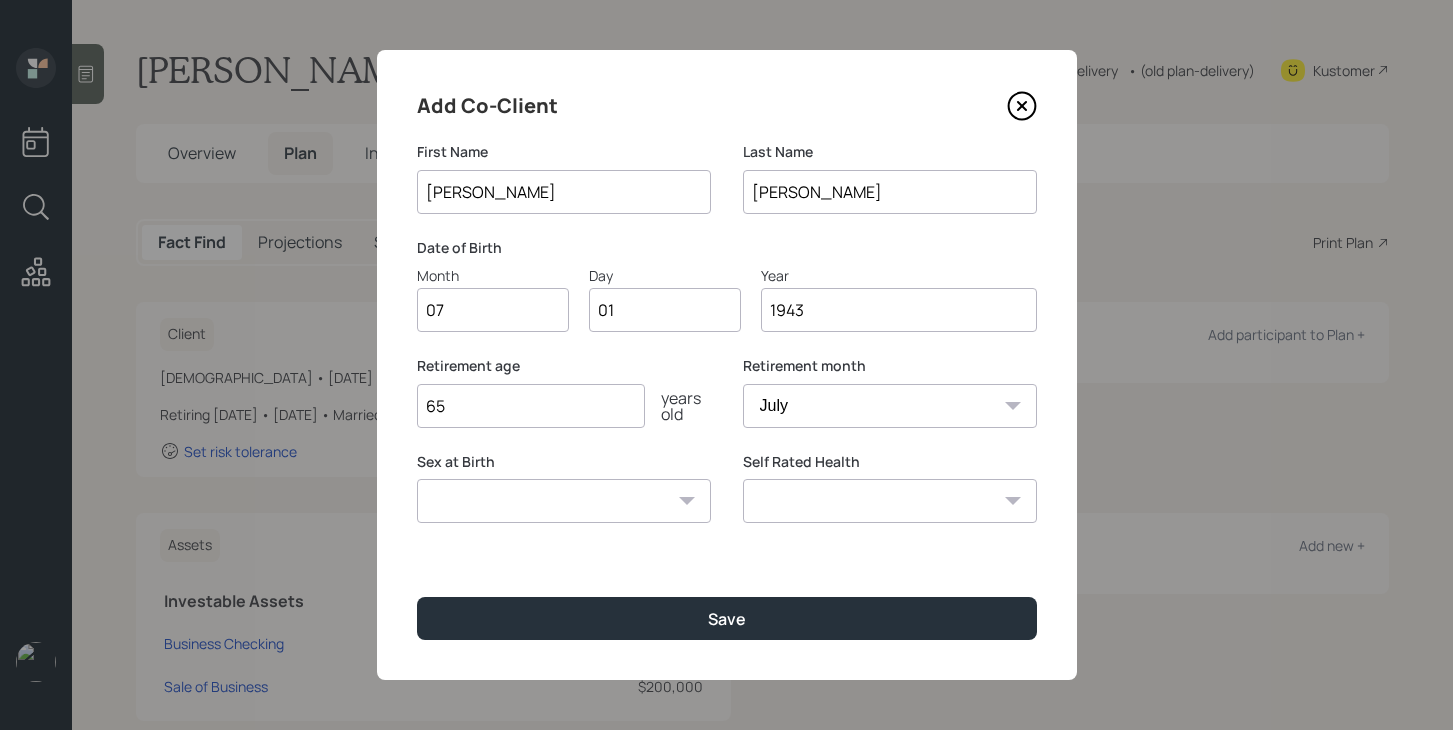 type on "1943" 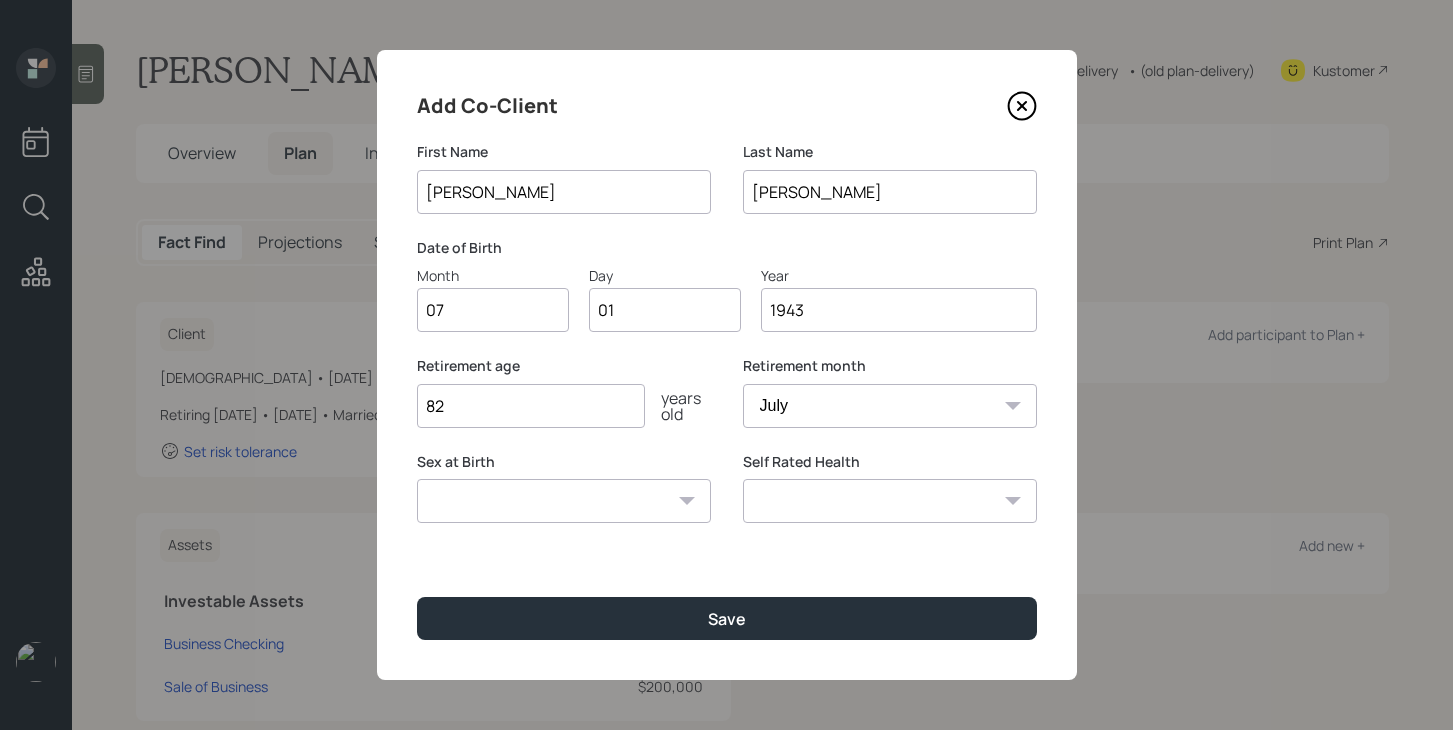 type on "82" 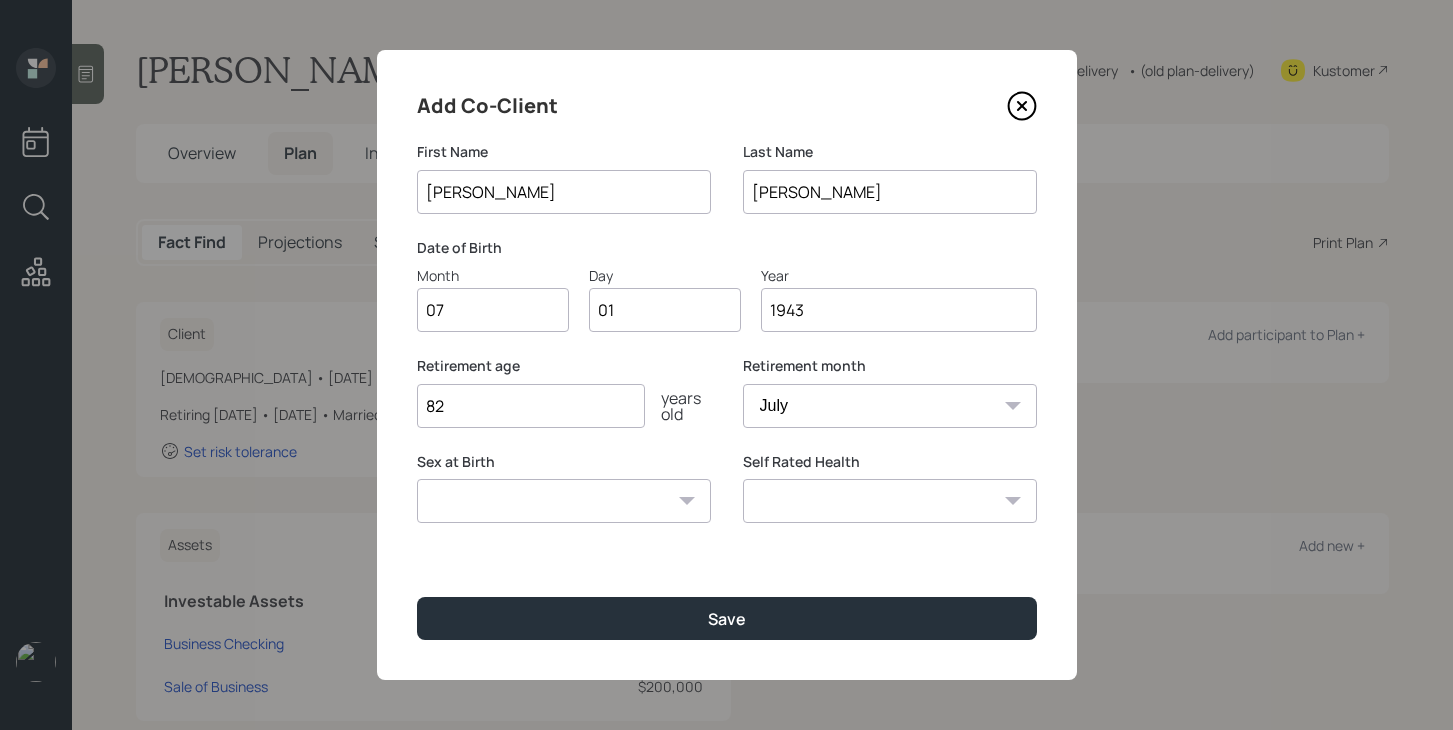 click on "January February March April May June July August September October November December" at bounding box center [890, 406] 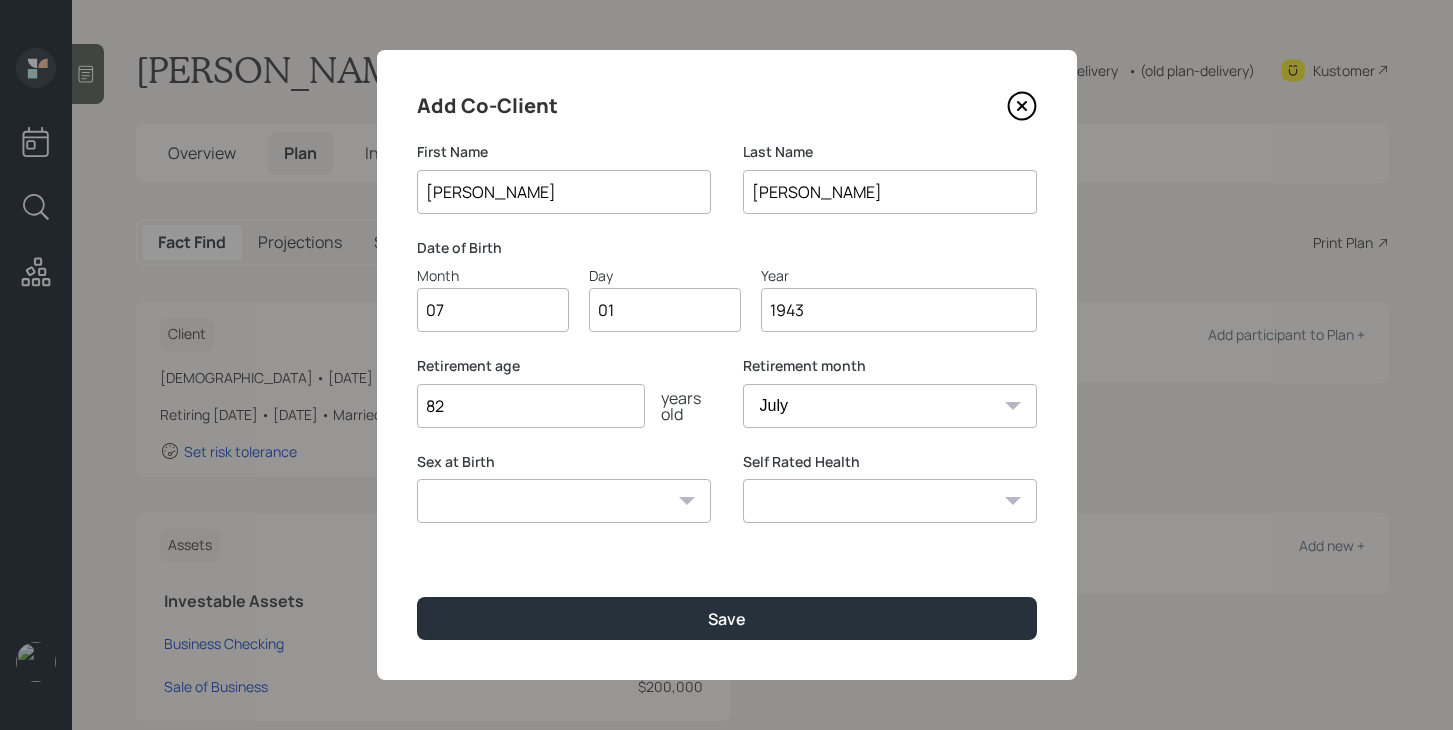 select on "12" 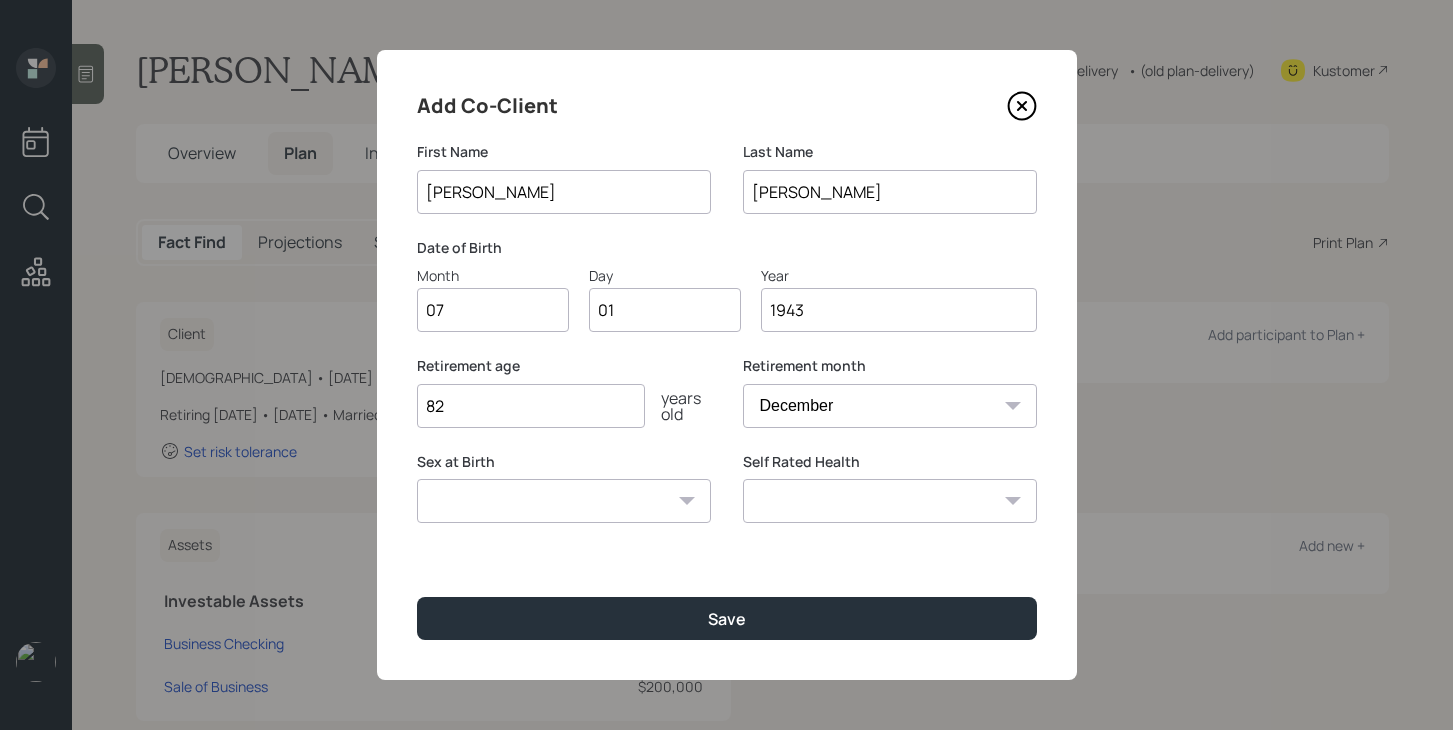 click on "[DEMOGRAPHIC_DATA] [DEMOGRAPHIC_DATA] Other / Prefer not to say" at bounding box center [564, 501] 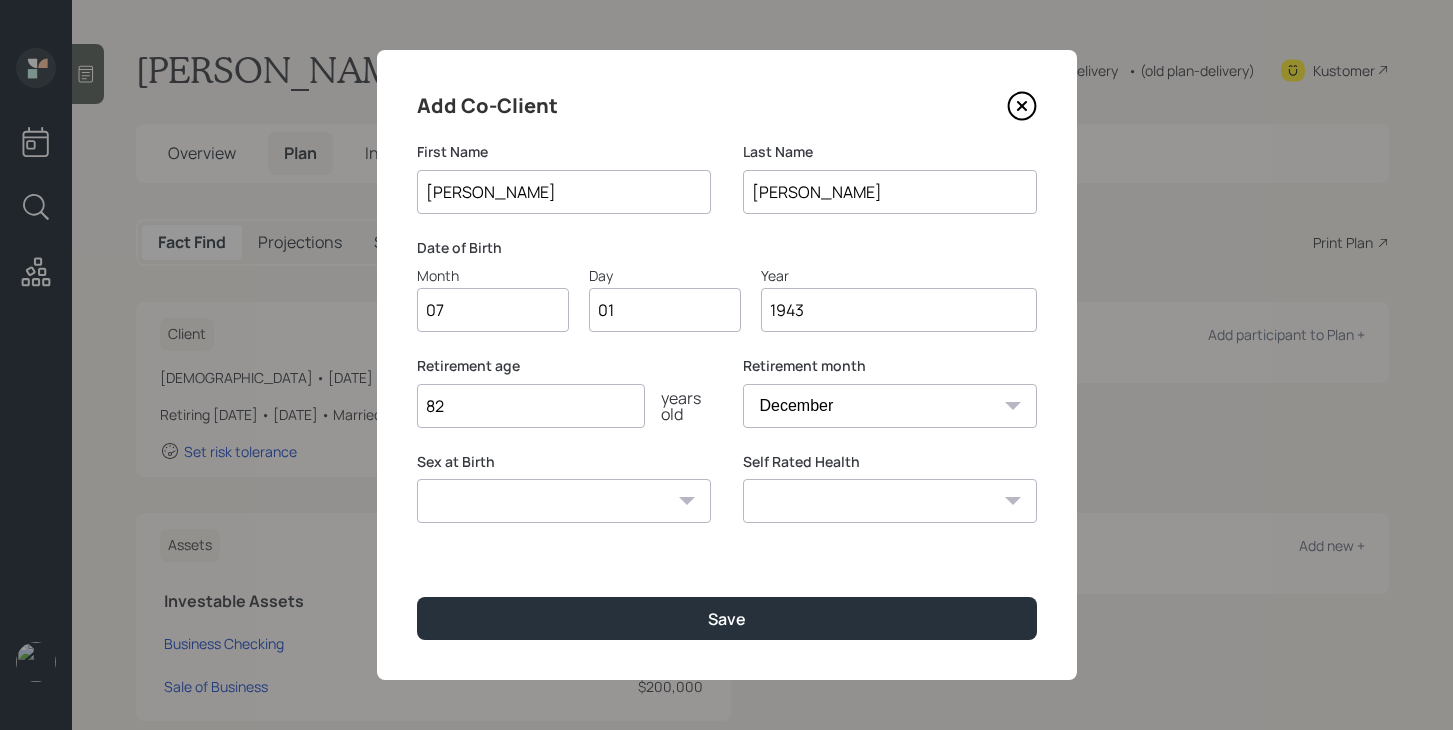 select on "[DEMOGRAPHIC_DATA]" 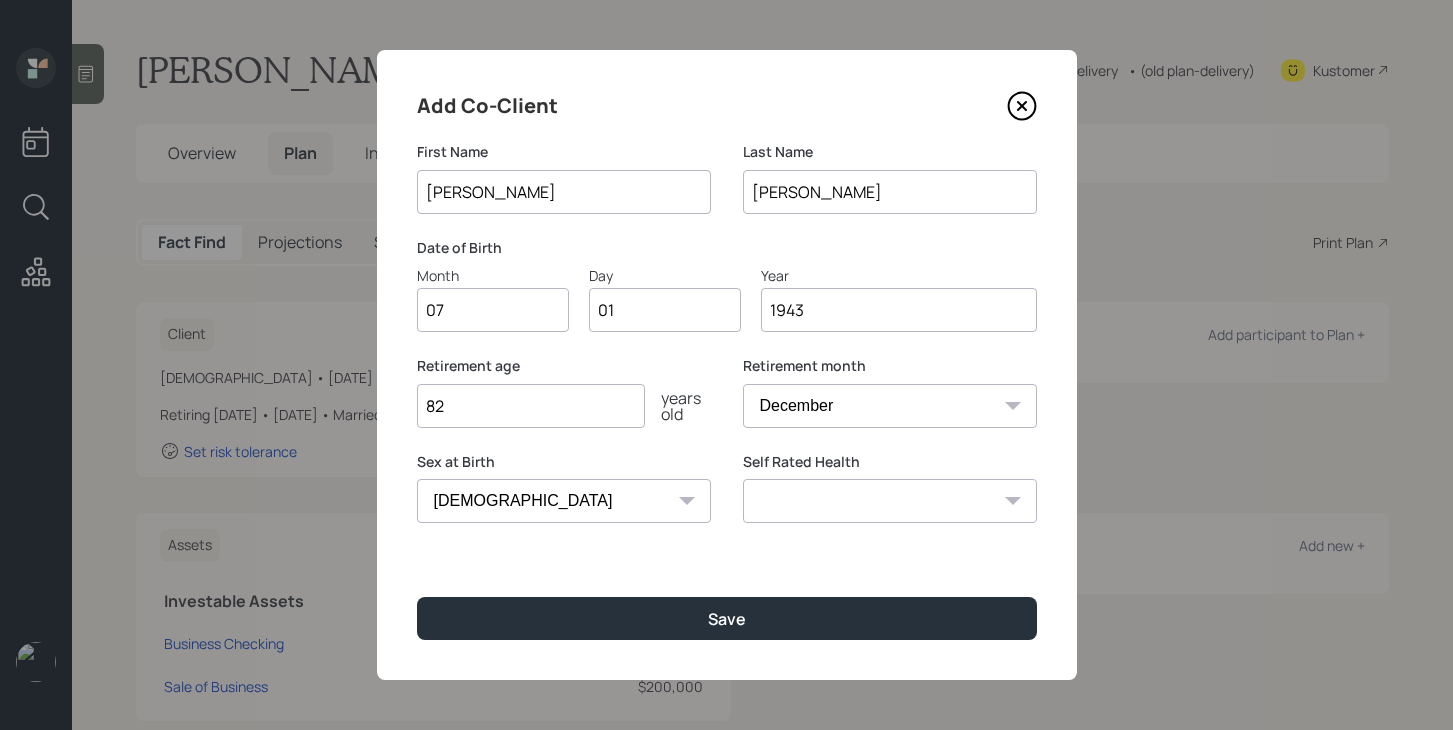 click on "Excellent Very Good Good Fair Poor" at bounding box center [890, 501] 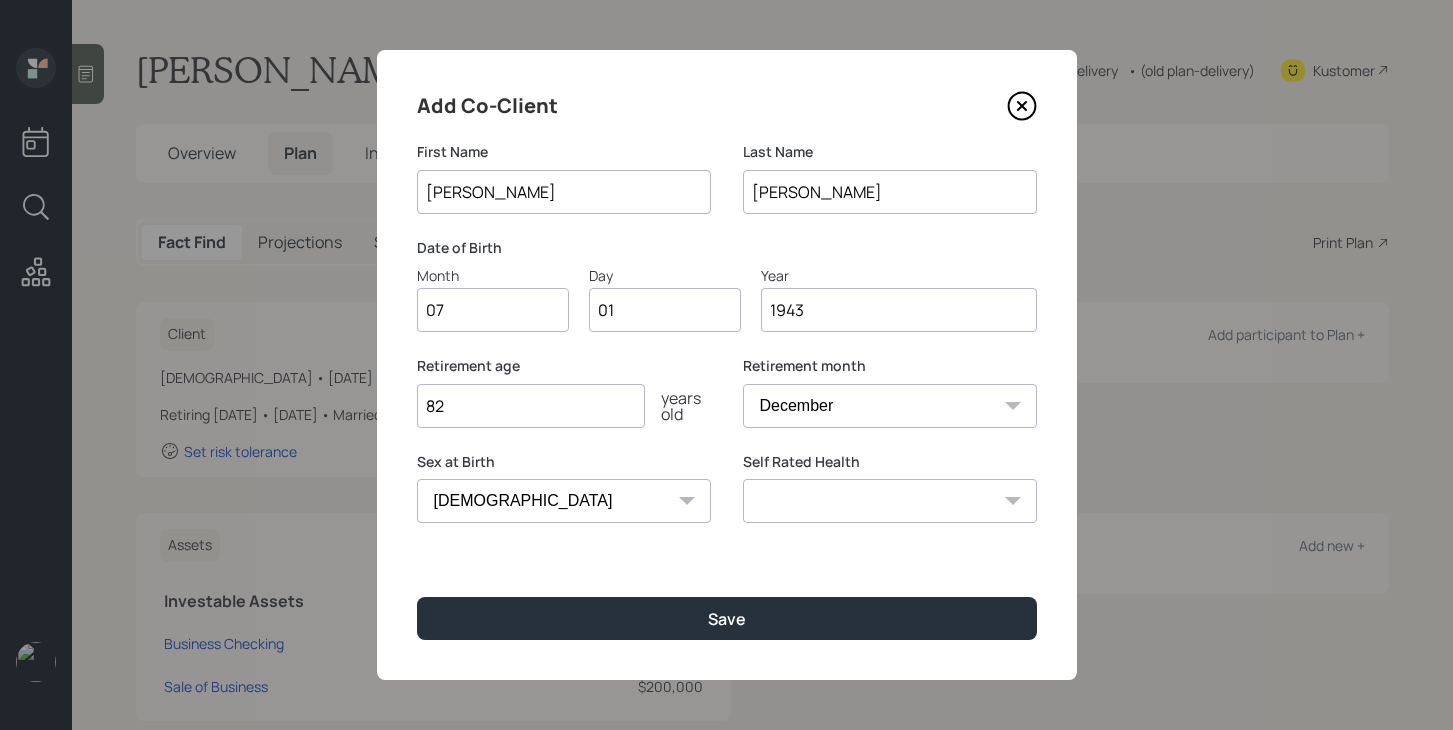 select on "good" 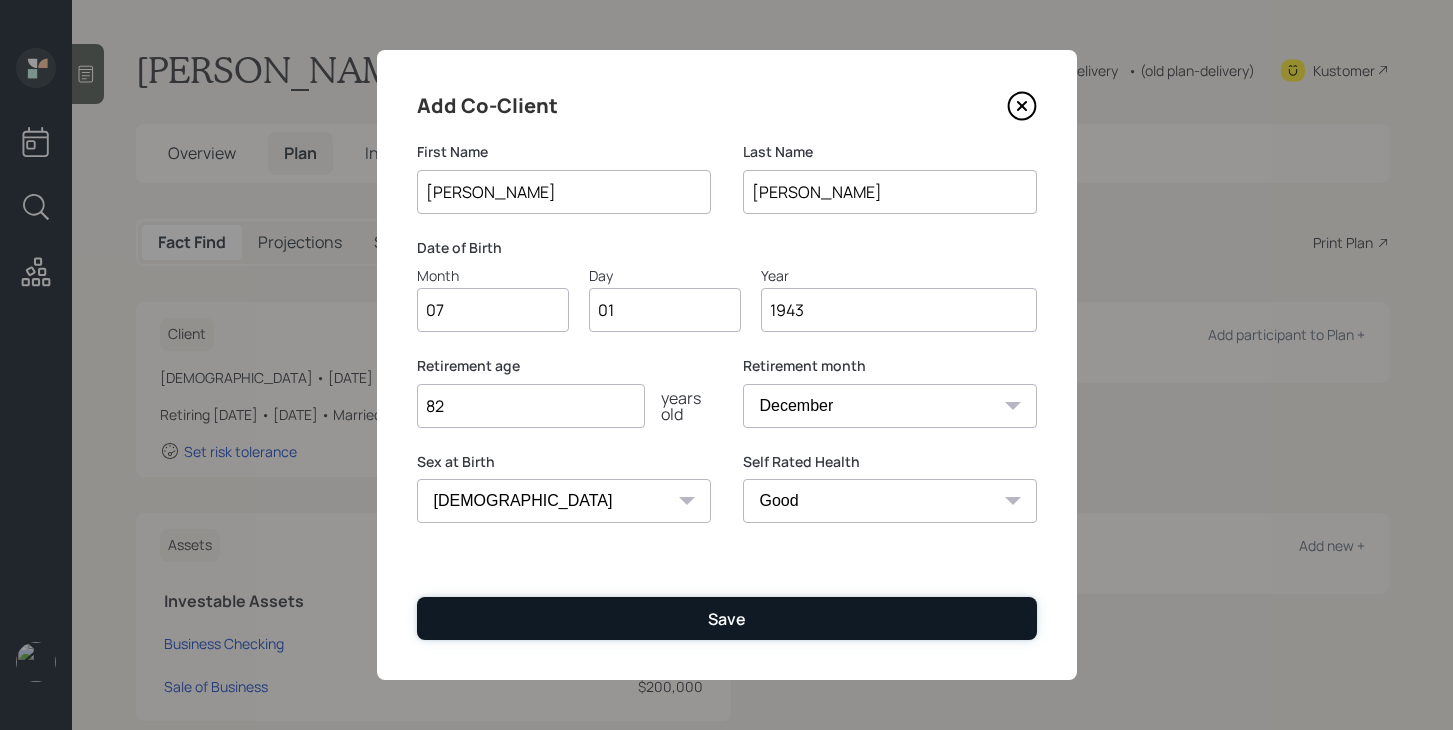 click on "Save" at bounding box center [727, 618] 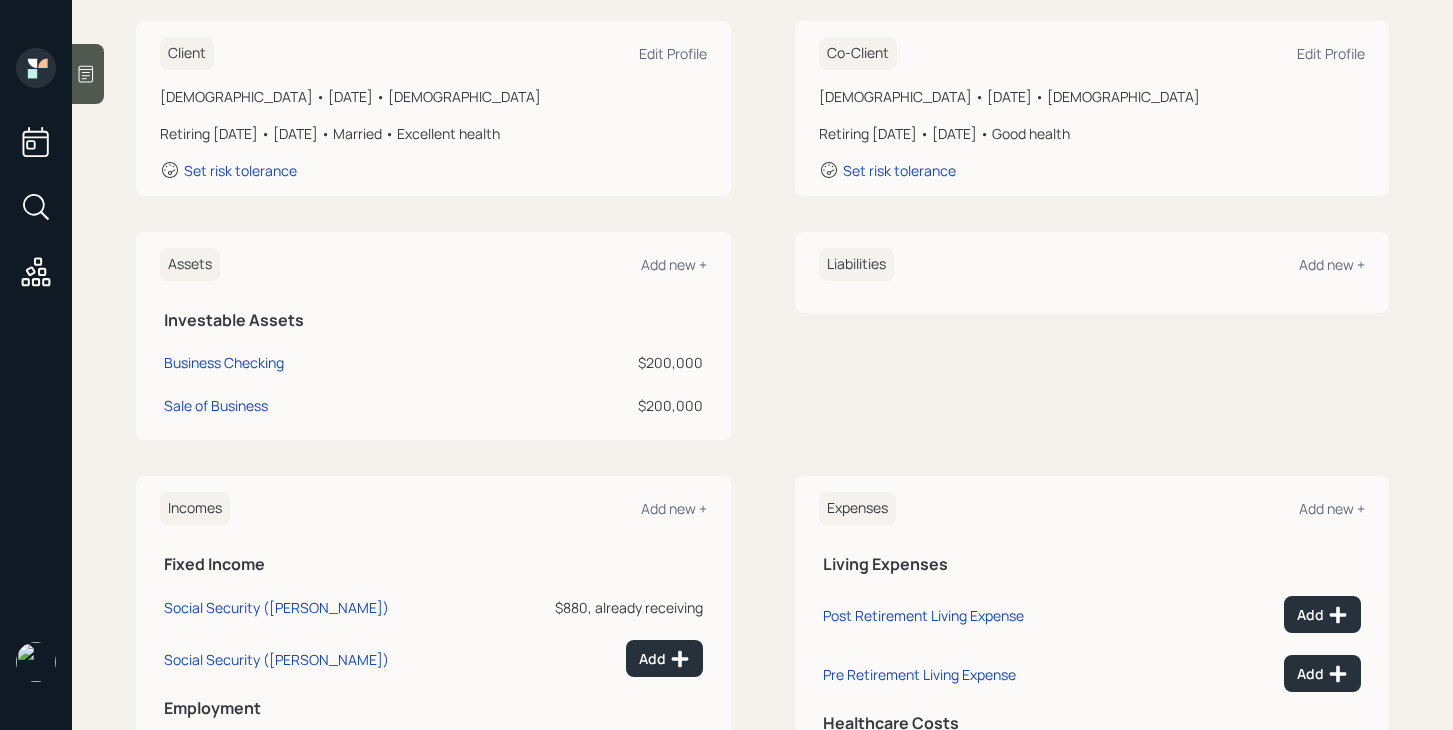 scroll, scrollTop: 280, scrollLeft: 0, axis: vertical 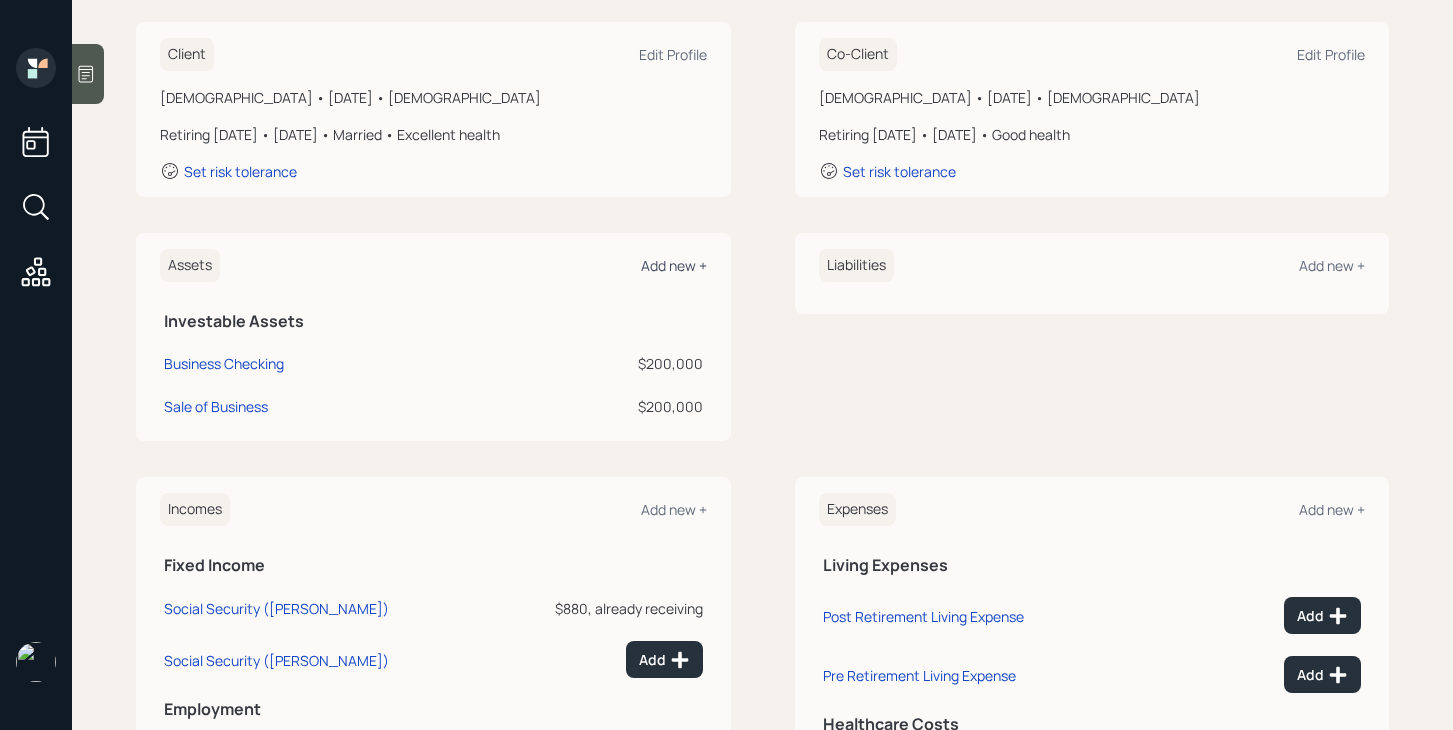 click on "Add new +" at bounding box center [674, 265] 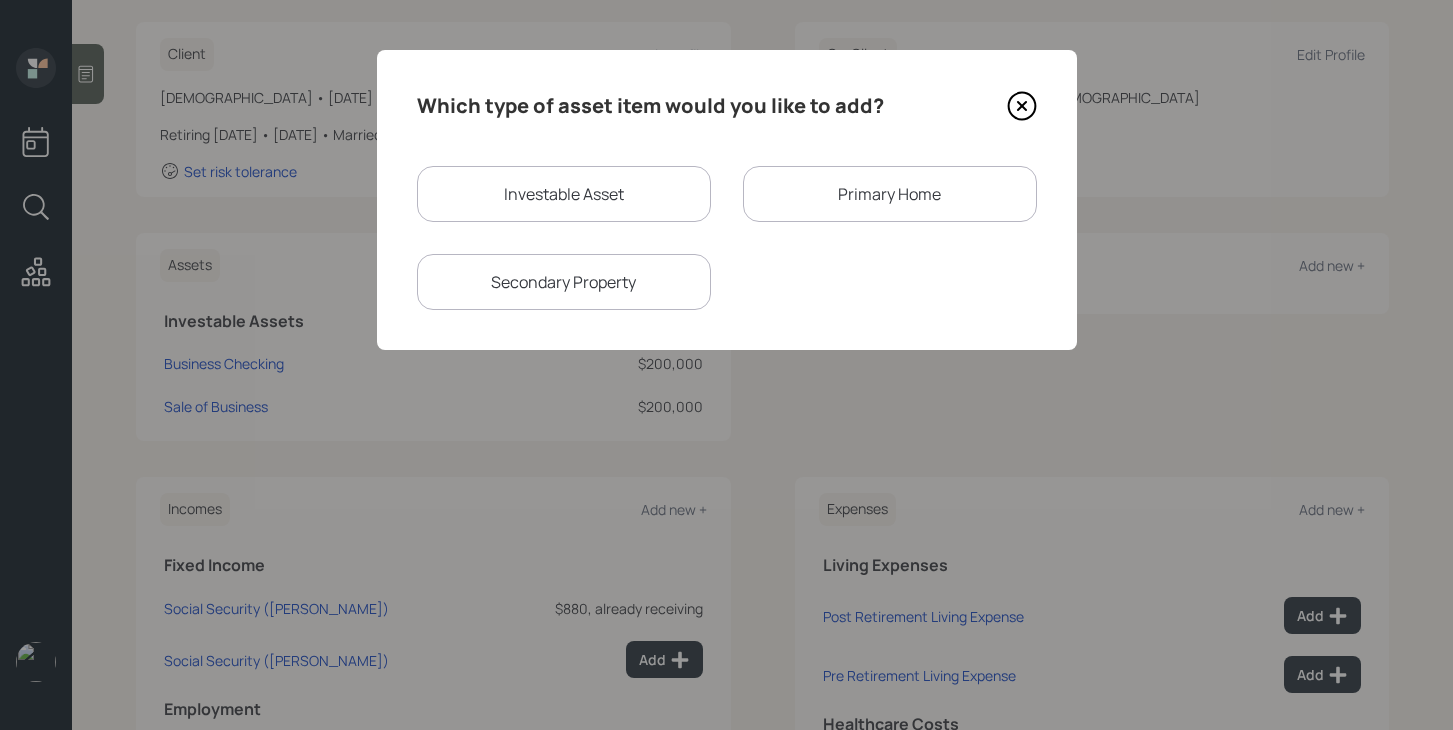 click on "Investable Asset" at bounding box center [564, 194] 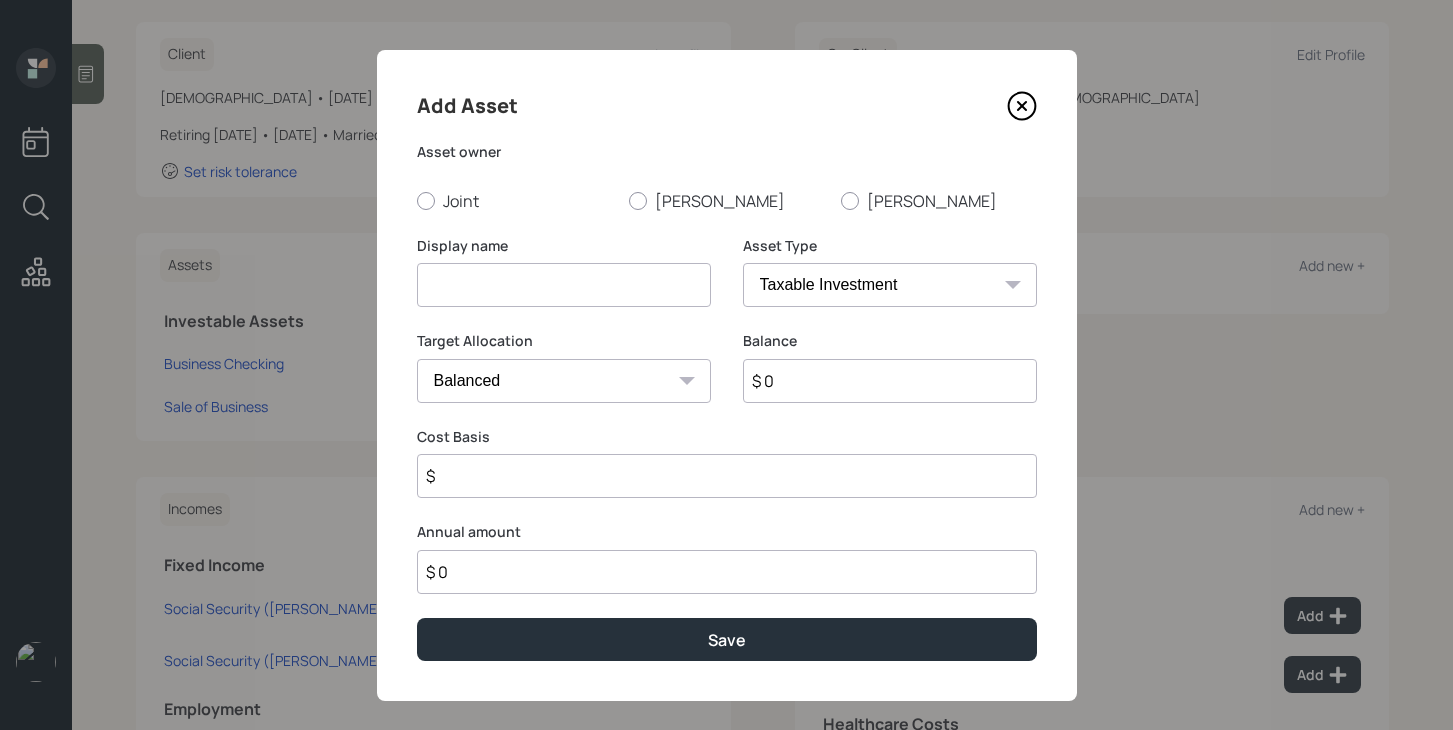 click at bounding box center (564, 285) 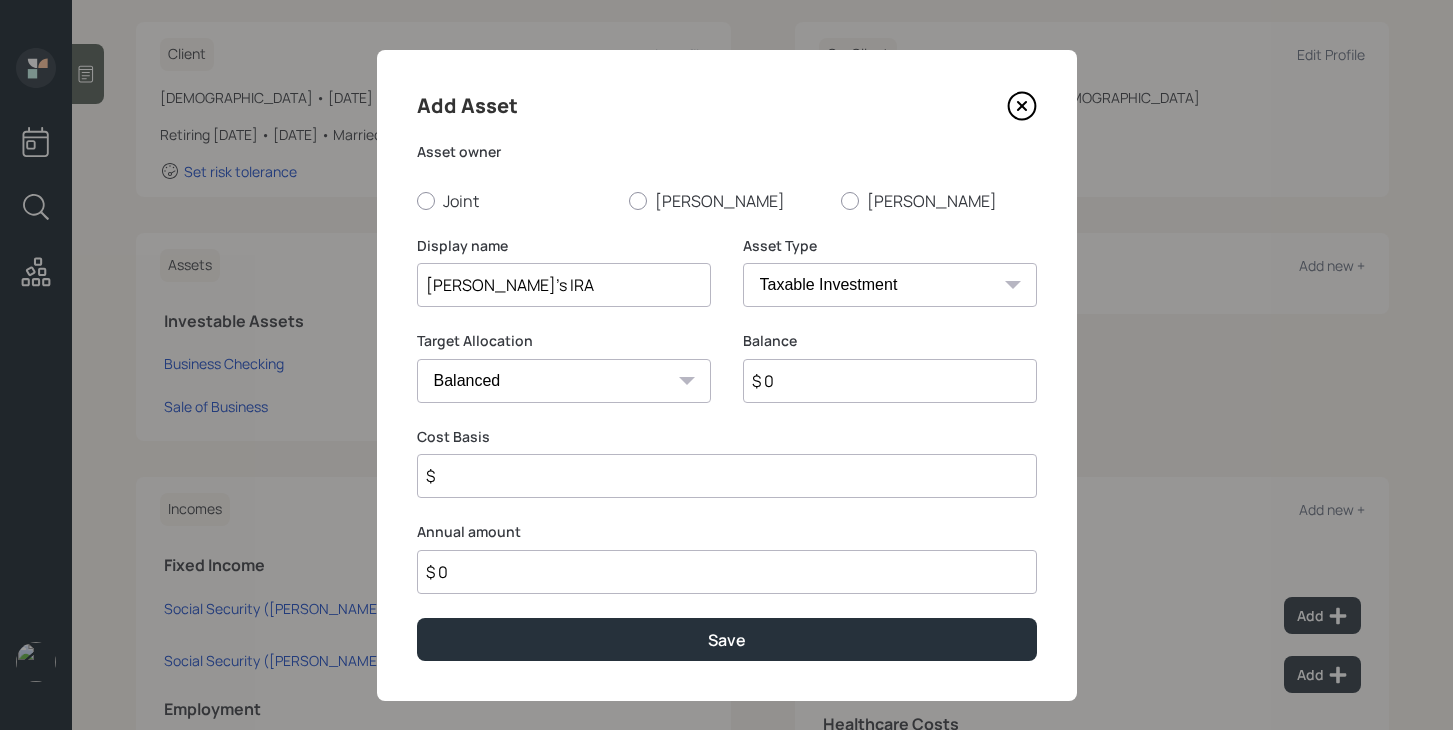 type on "[PERSON_NAME]'s IRA" 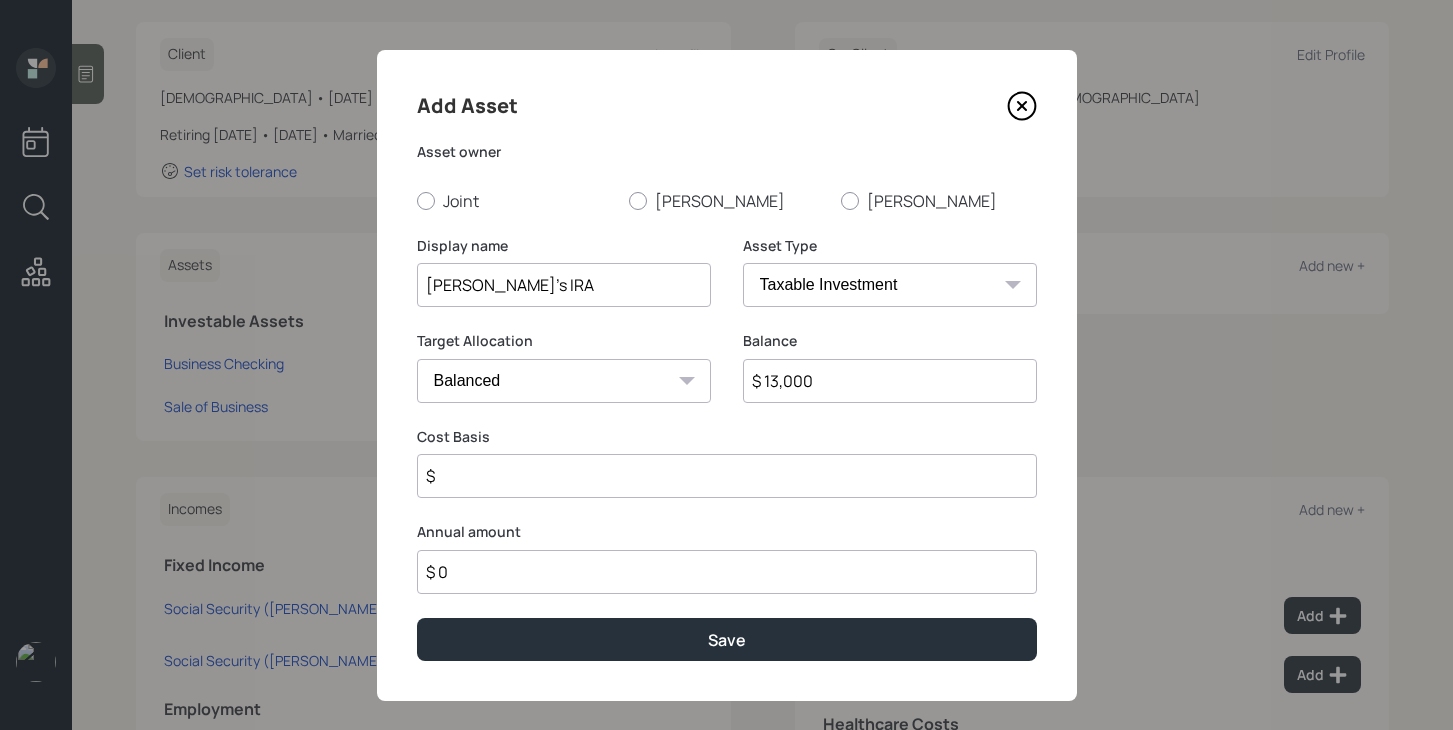 type on "$ 13,000" 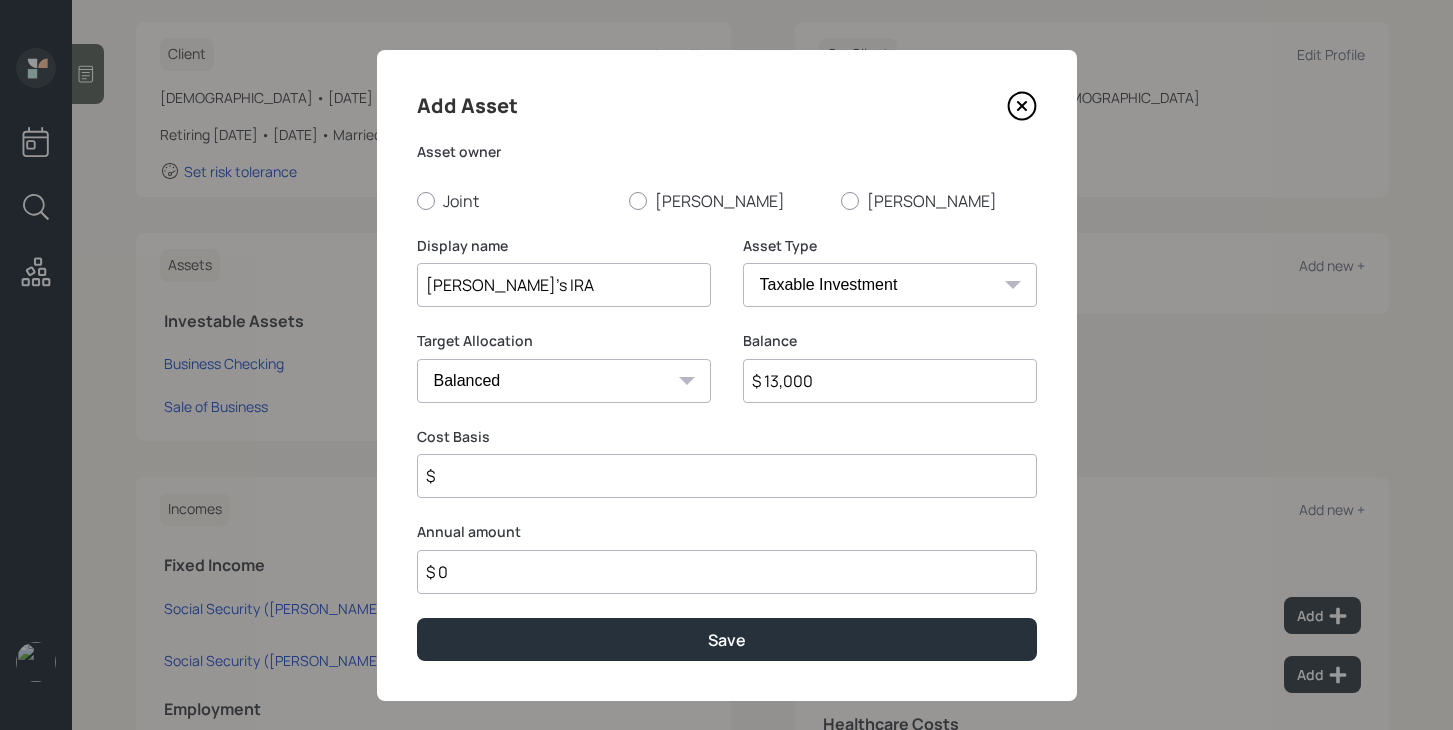 click on "SEP [PERSON_NAME] IRA 401(k) [PERSON_NAME] 401(k) 403(b) [PERSON_NAME] 403(b) 457(b) [PERSON_NAME] 457(b) Health Savings Account 529 Taxable Investment Checking / Savings Emergency Fund" at bounding box center [890, 285] 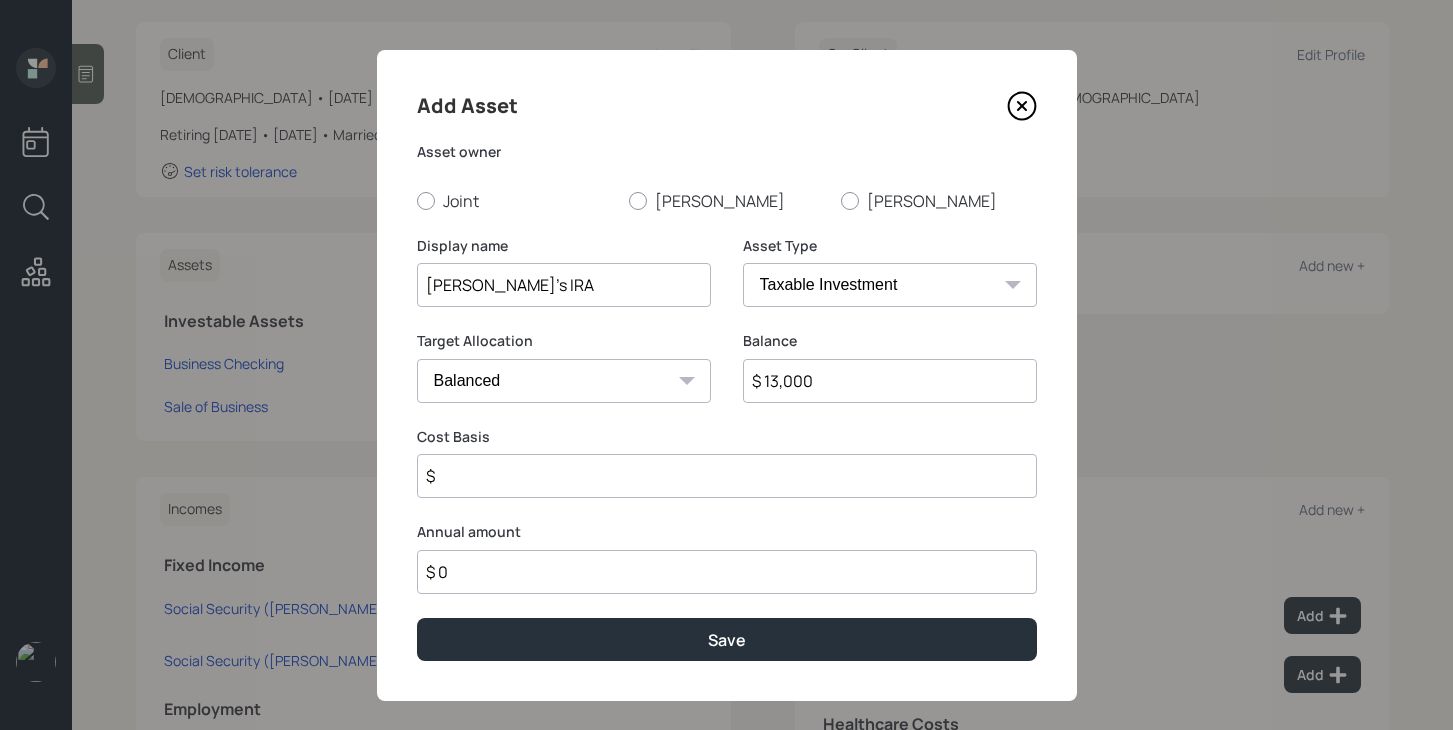 select on "ira" 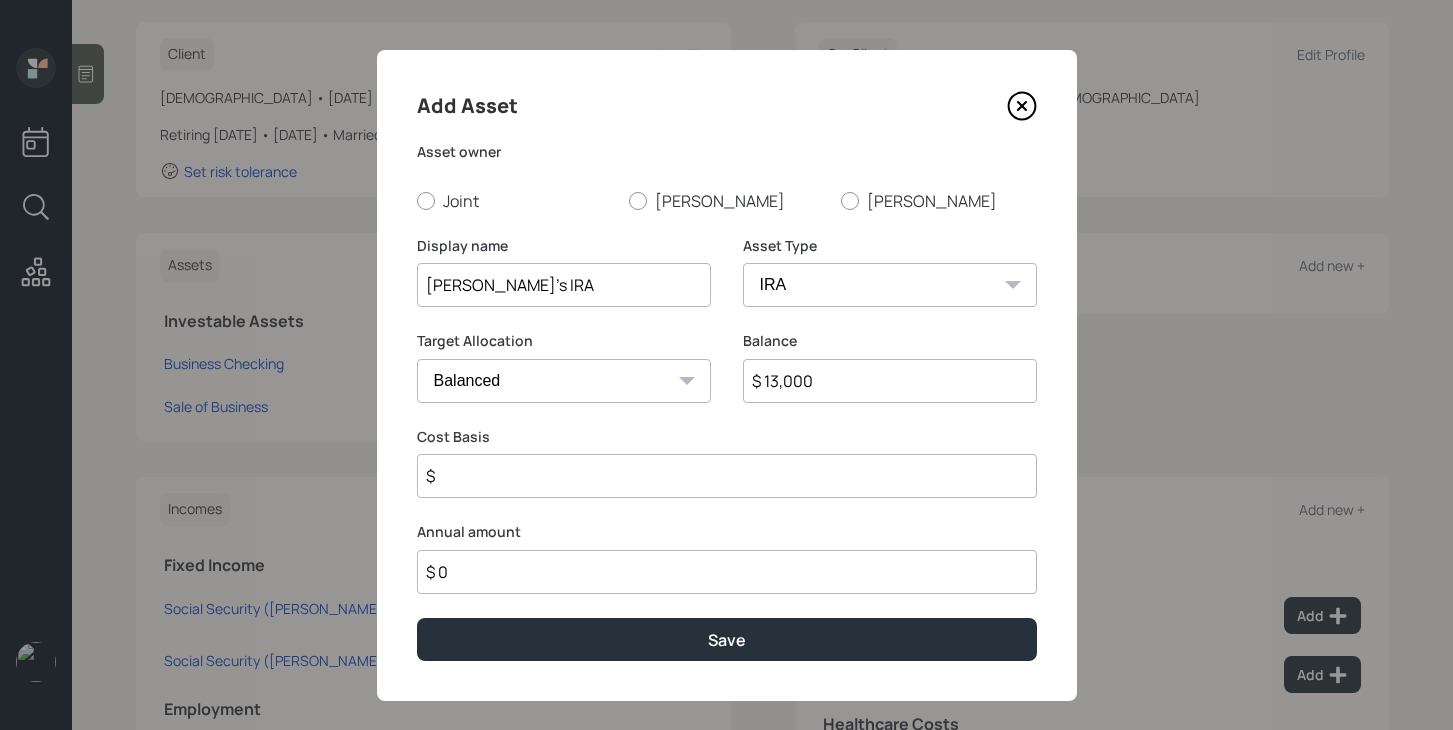 type on "$" 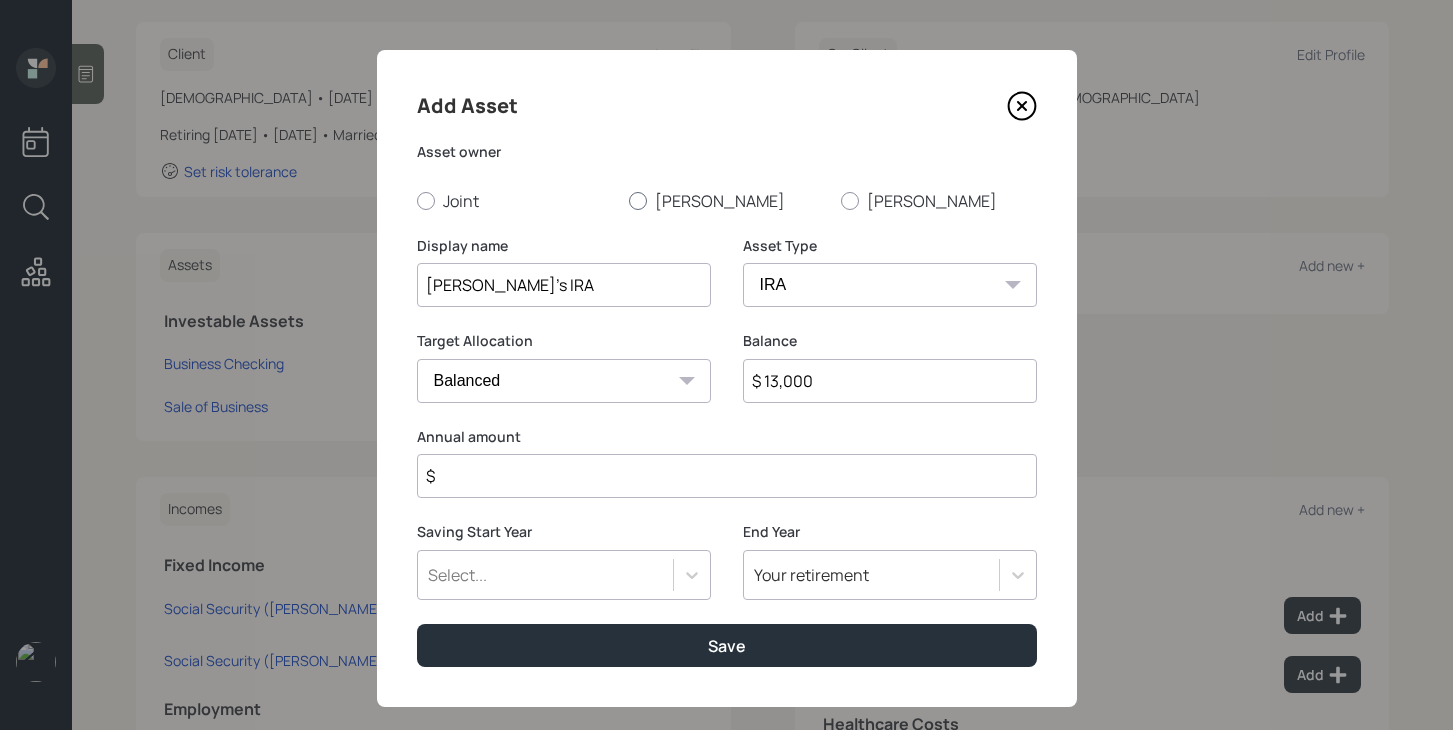 click on "[PERSON_NAME]" at bounding box center [727, 201] 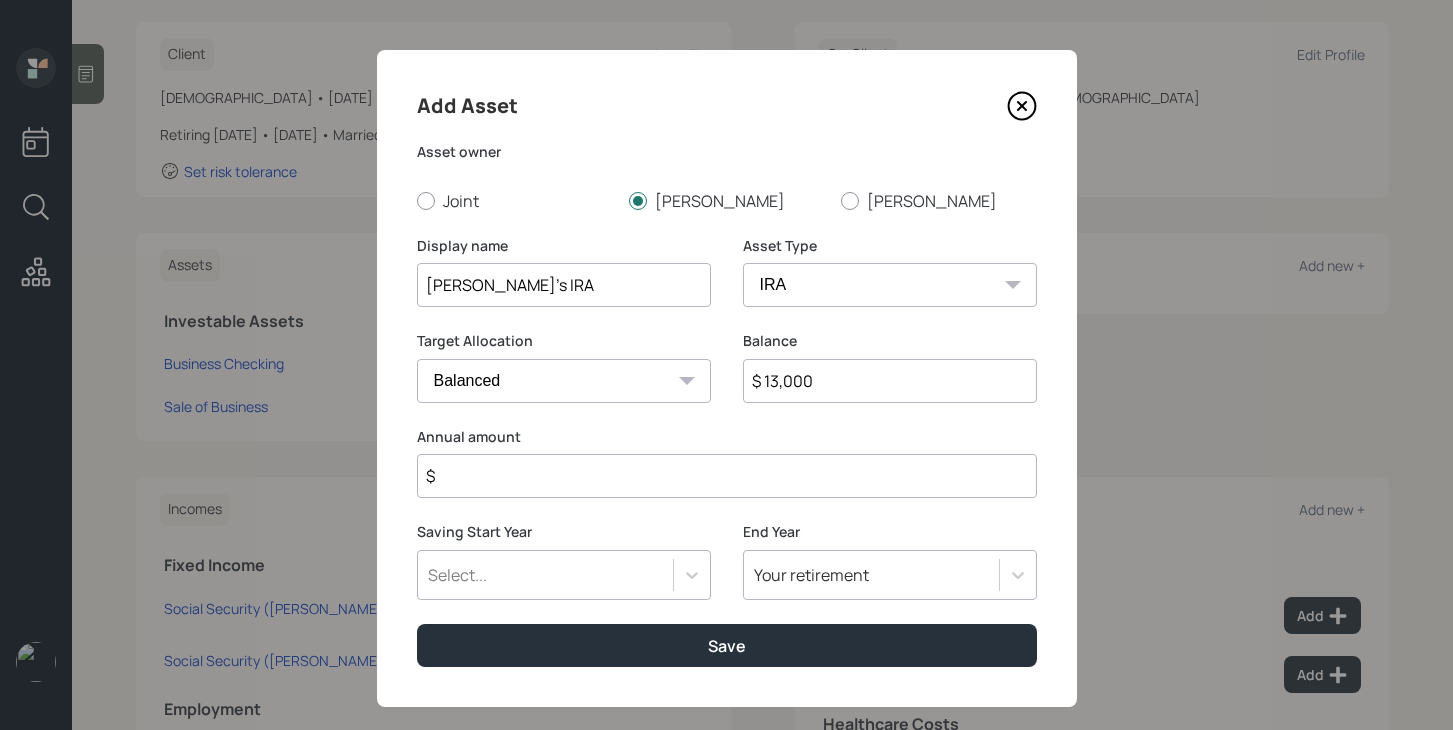 click on "$" at bounding box center [727, 476] 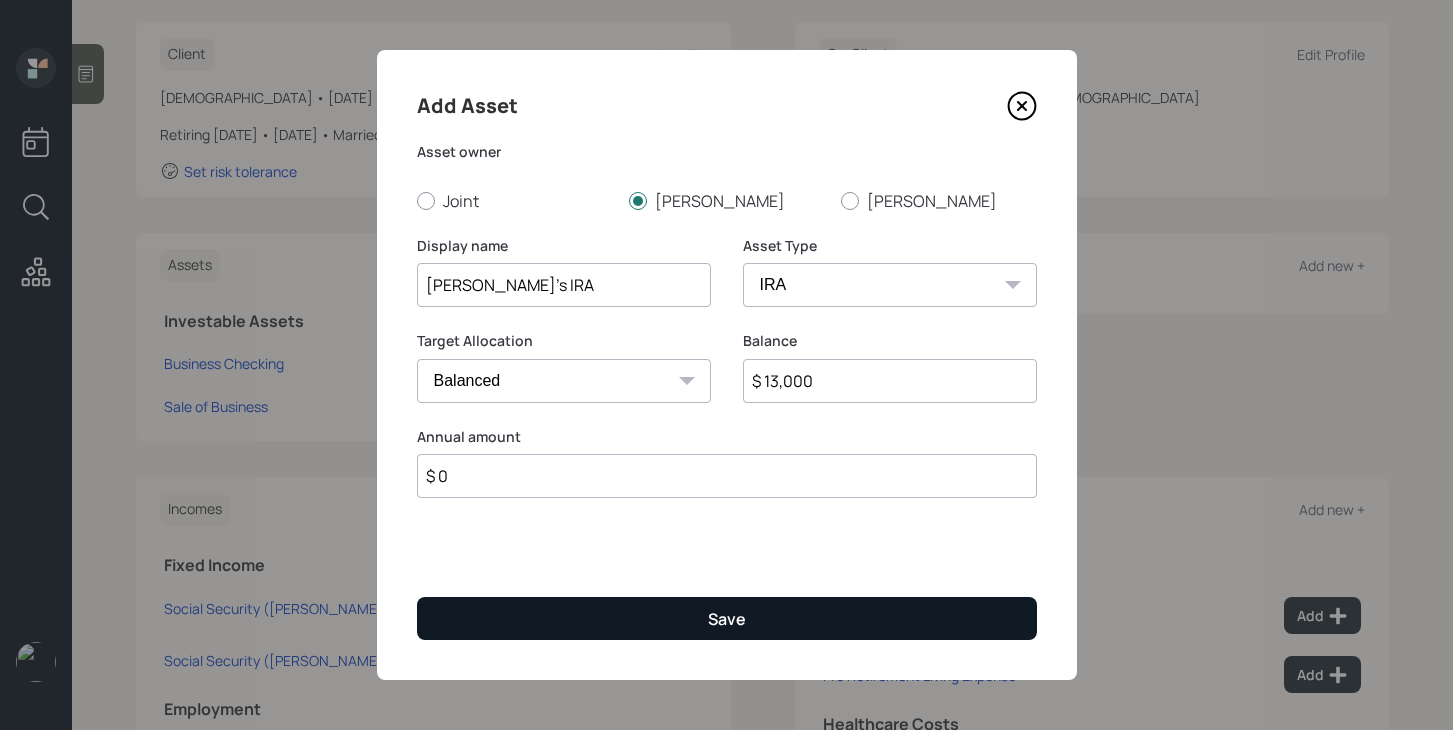 type on "$ 0" 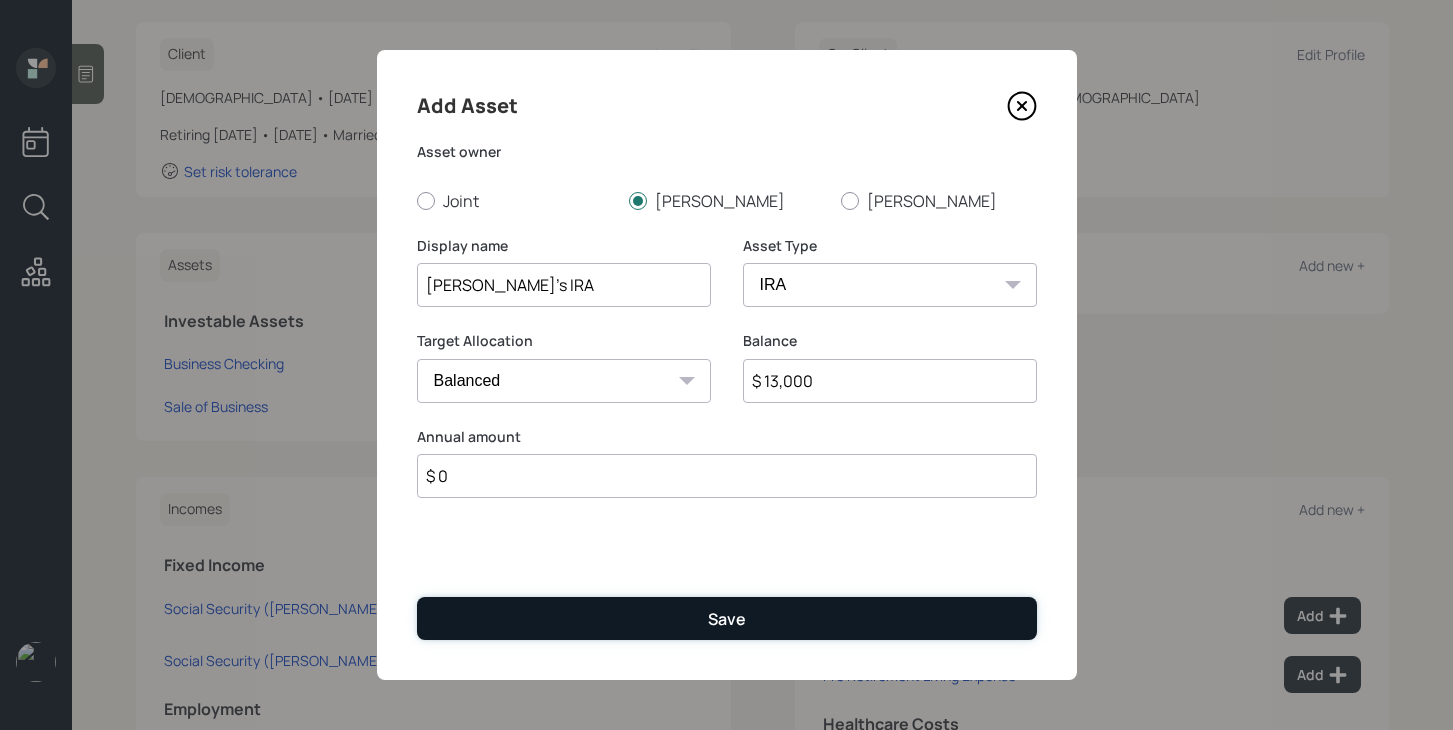 click on "Save" at bounding box center (727, 618) 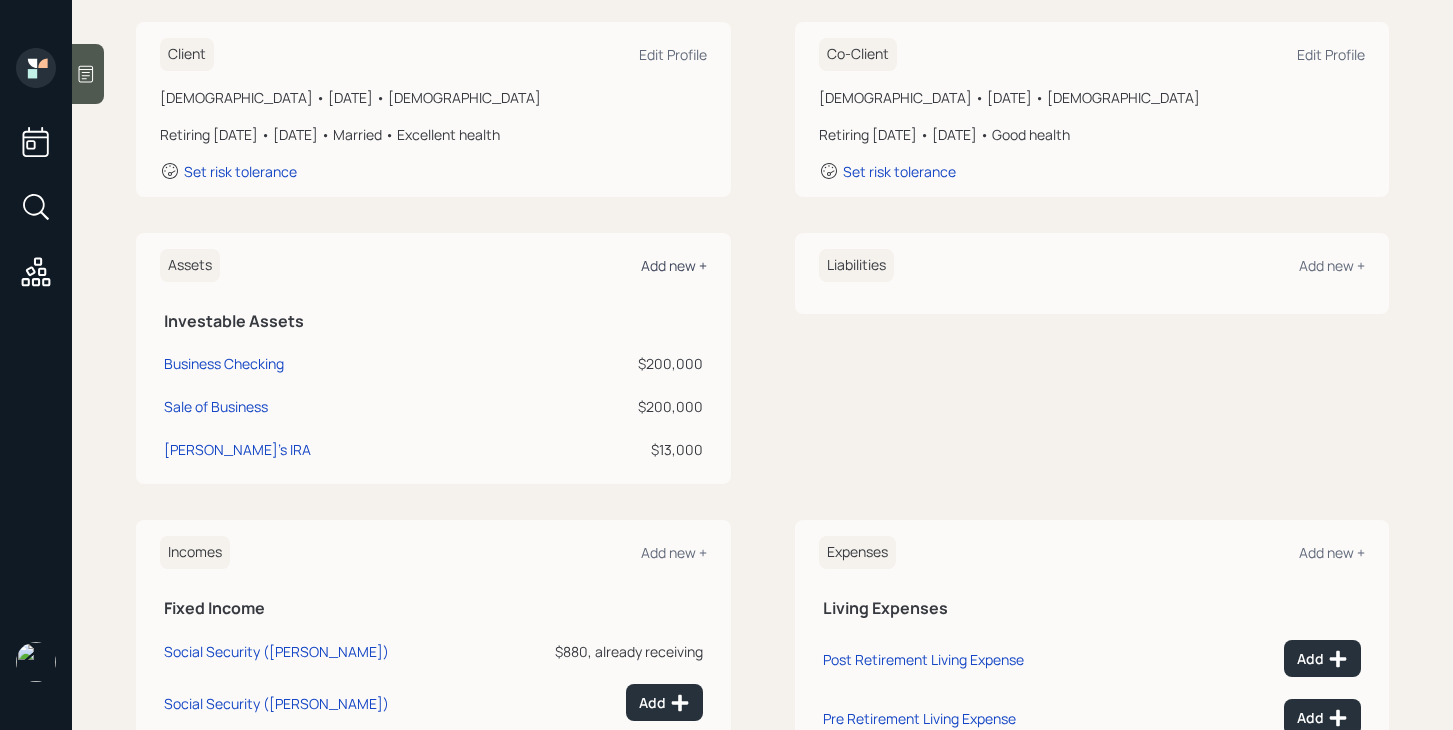 click on "Add new +" at bounding box center (674, 265) 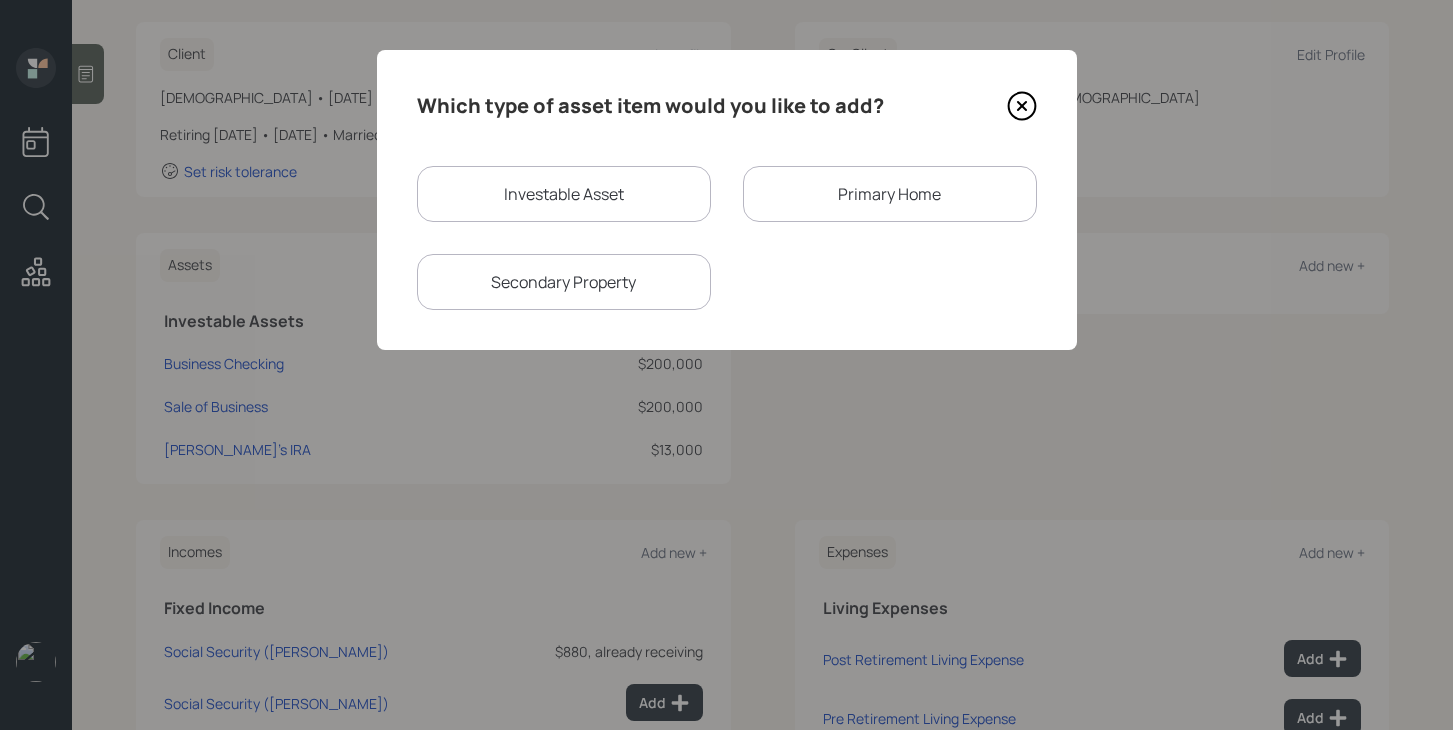 click on "Investable Asset" at bounding box center (564, 194) 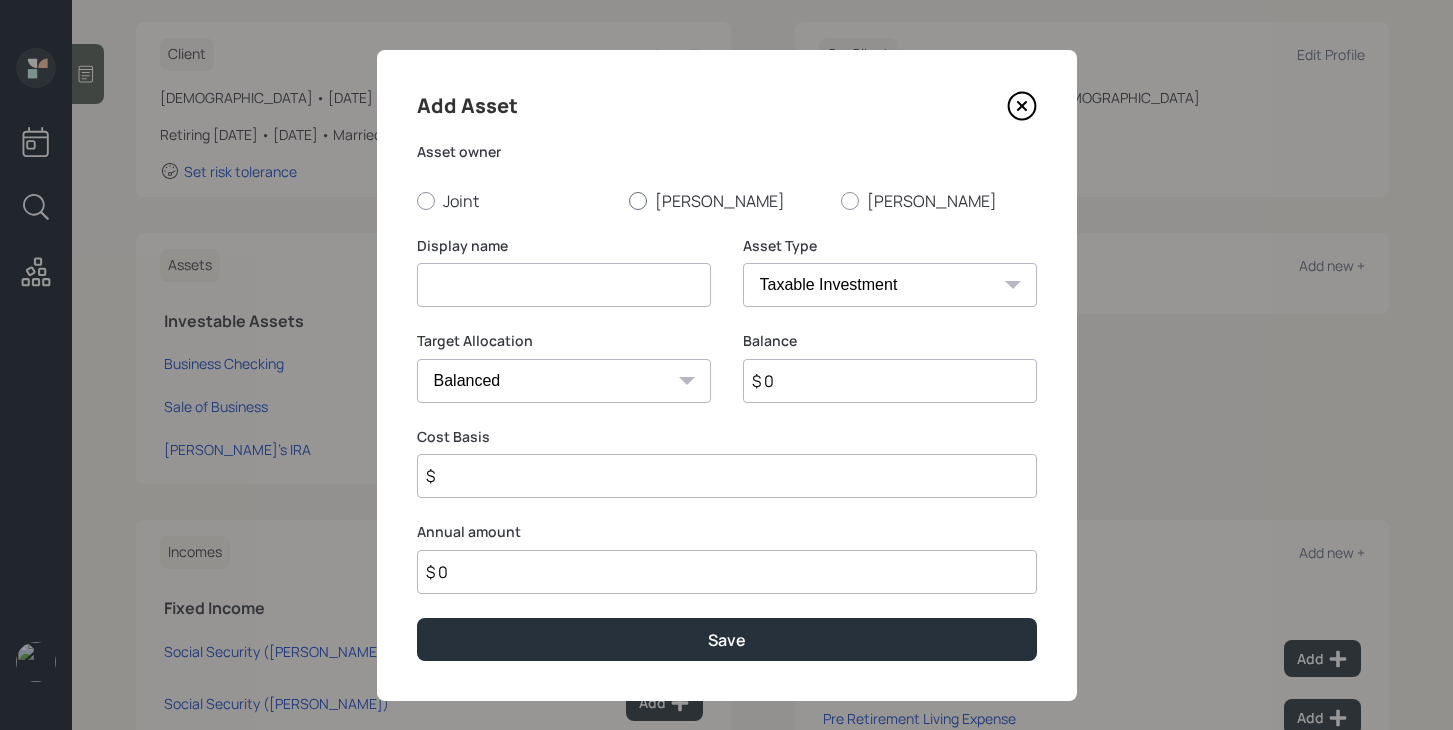 click at bounding box center (638, 201) 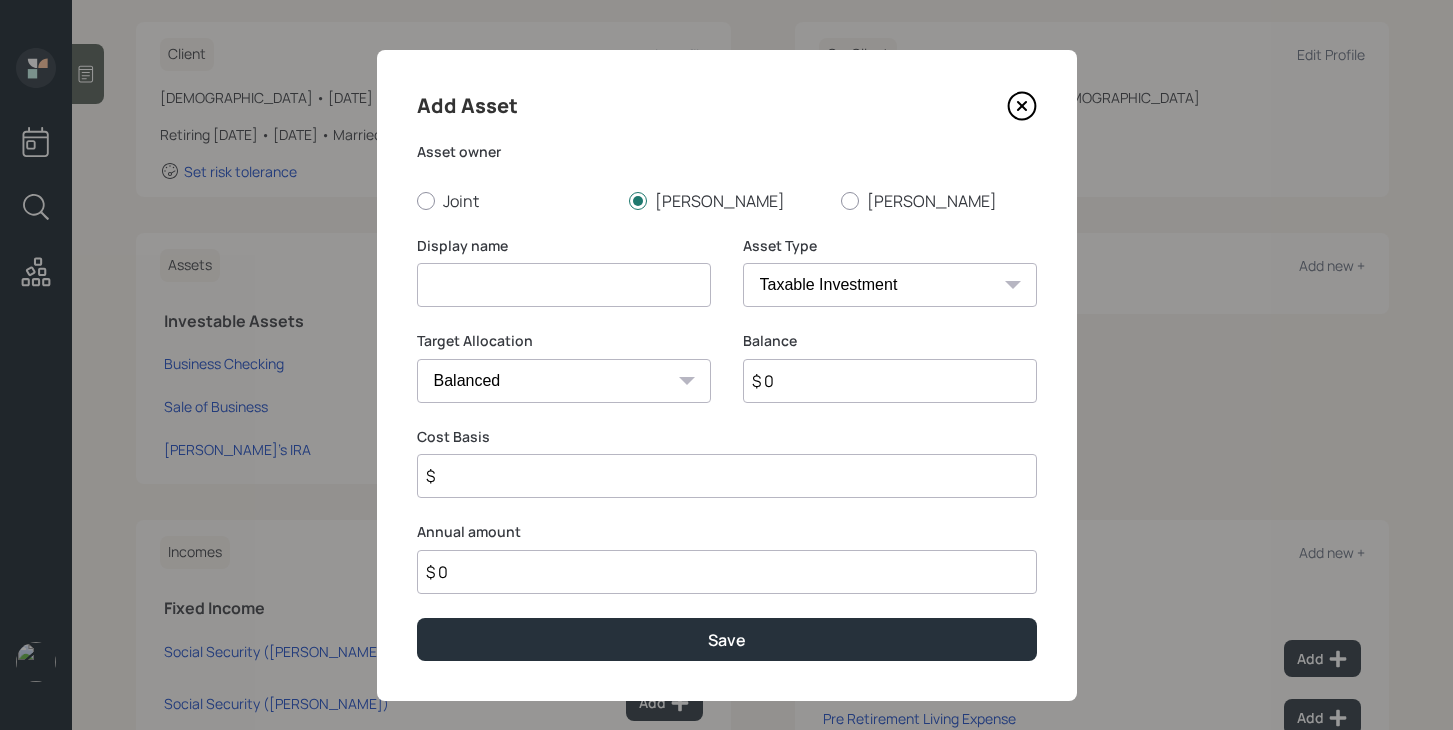 click at bounding box center [564, 285] 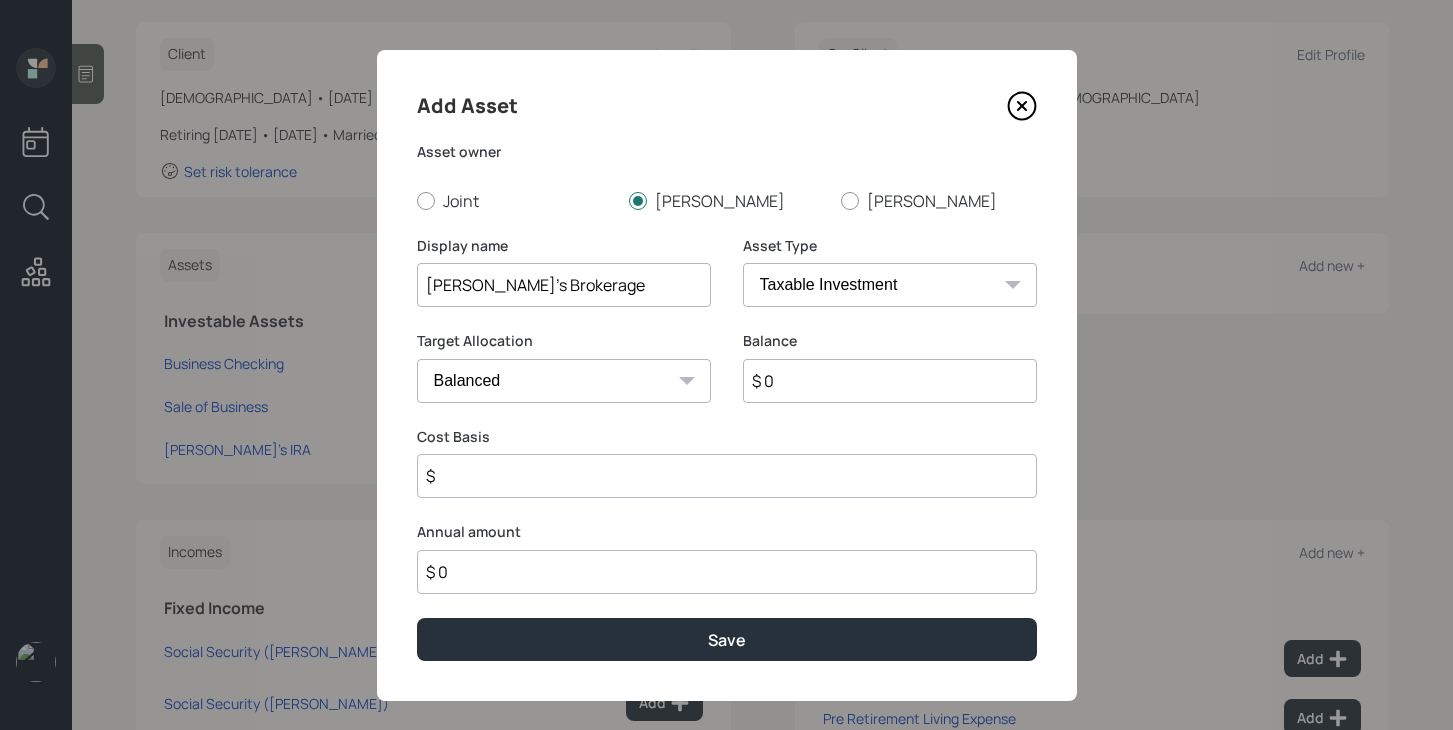 type on "[PERSON_NAME]'s Brokerage" 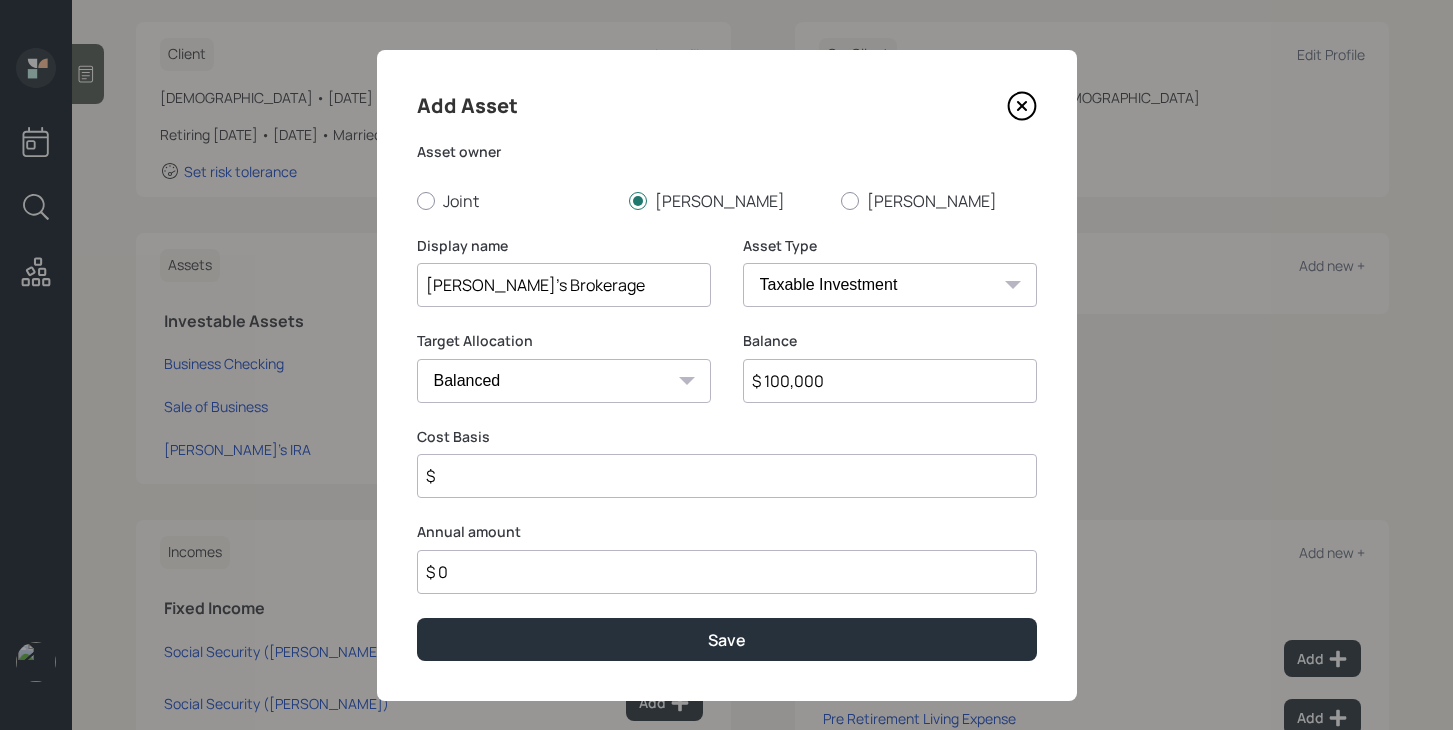 type on "$ 100,000" 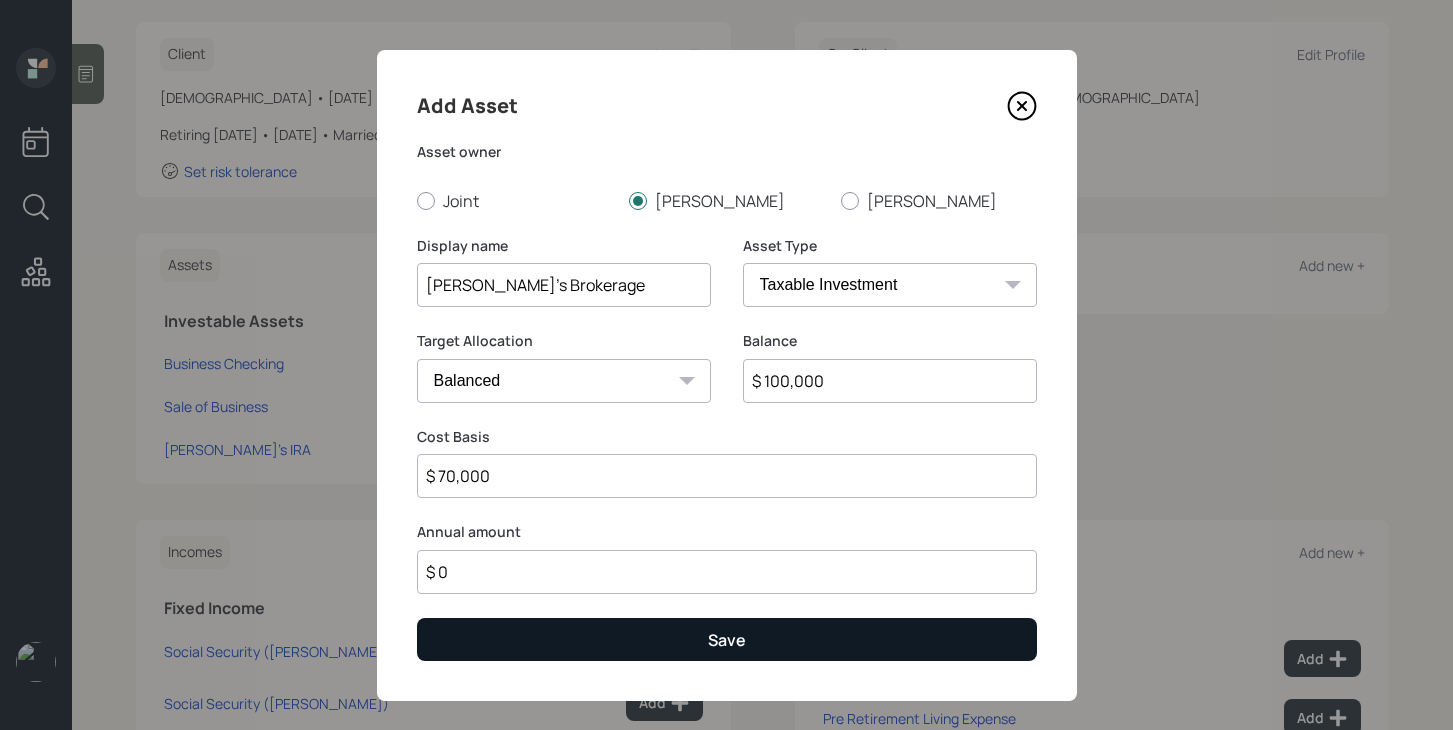 type on "$ 70,000" 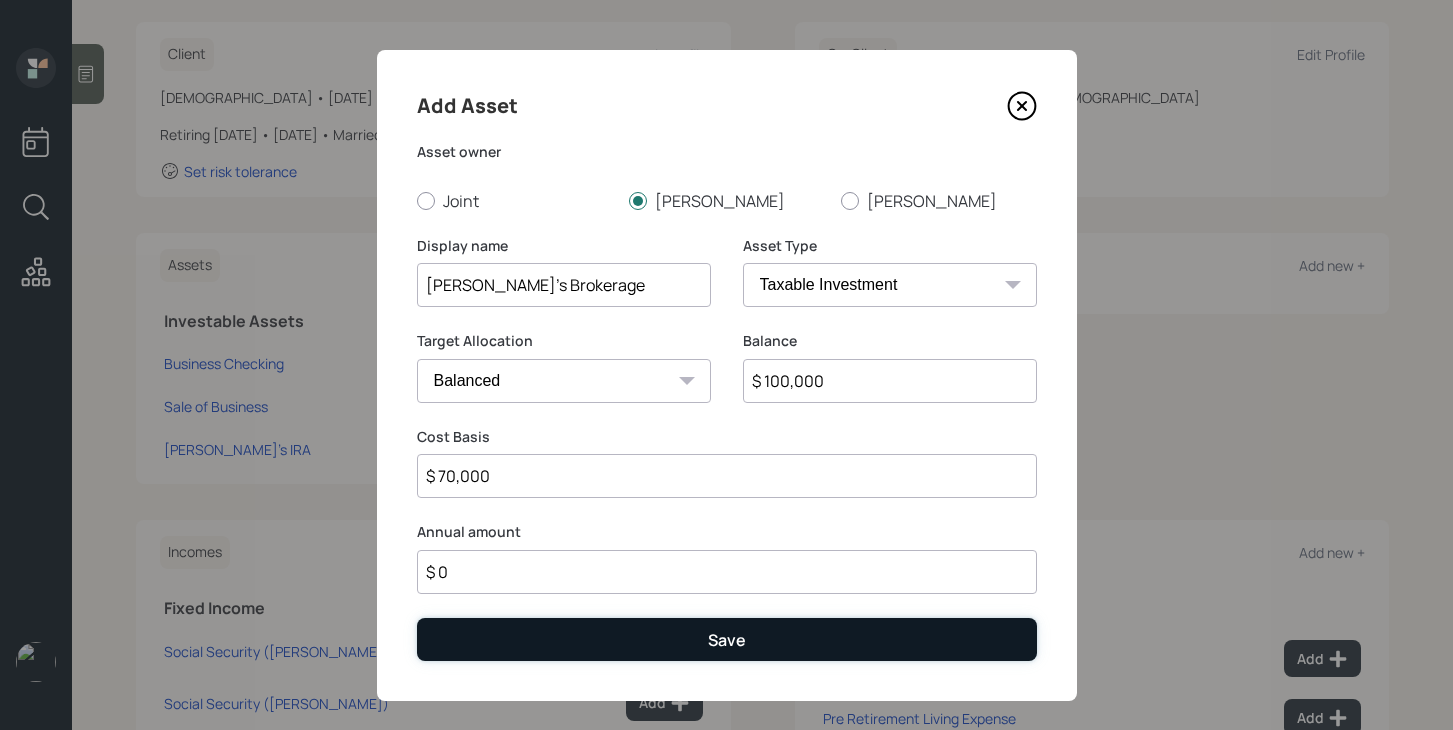 click on "Save" at bounding box center [727, 639] 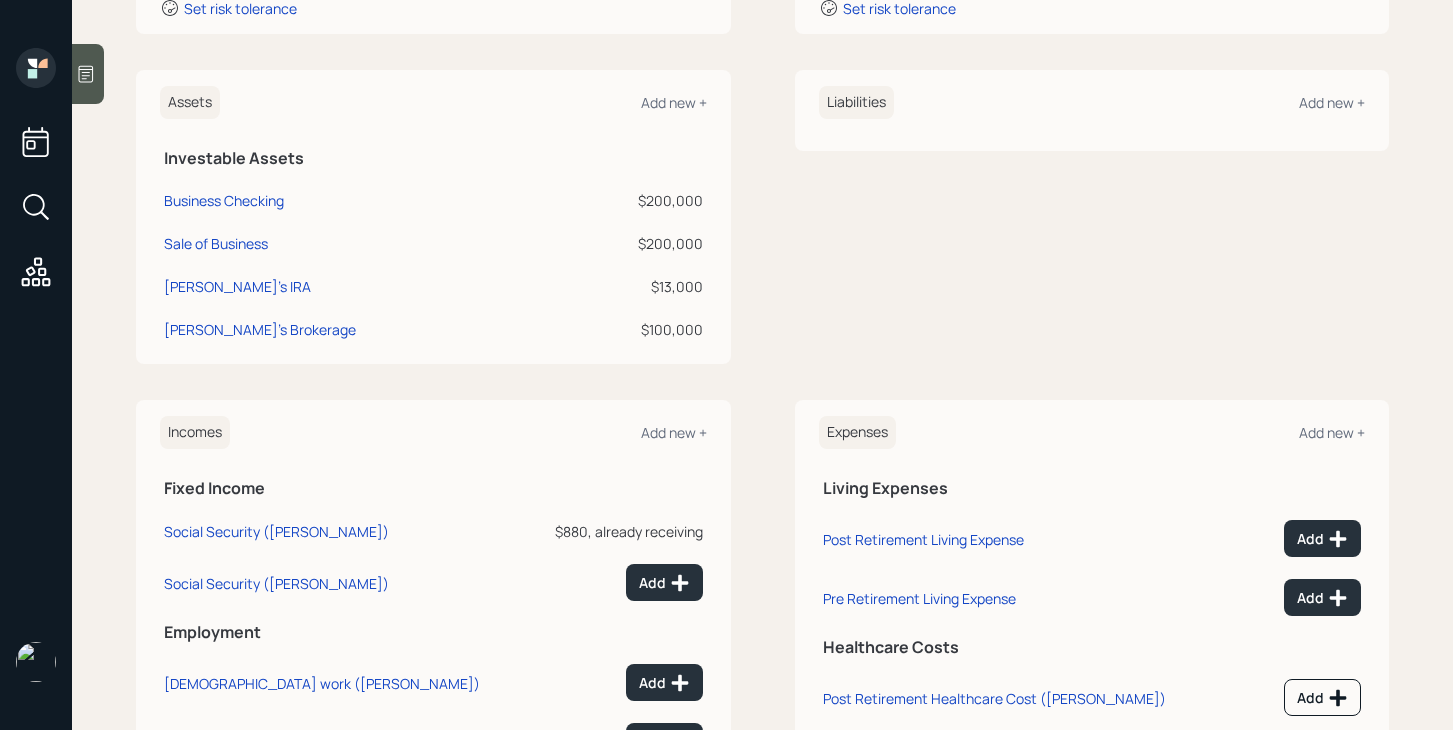 scroll, scrollTop: 434, scrollLeft: 0, axis: vertical 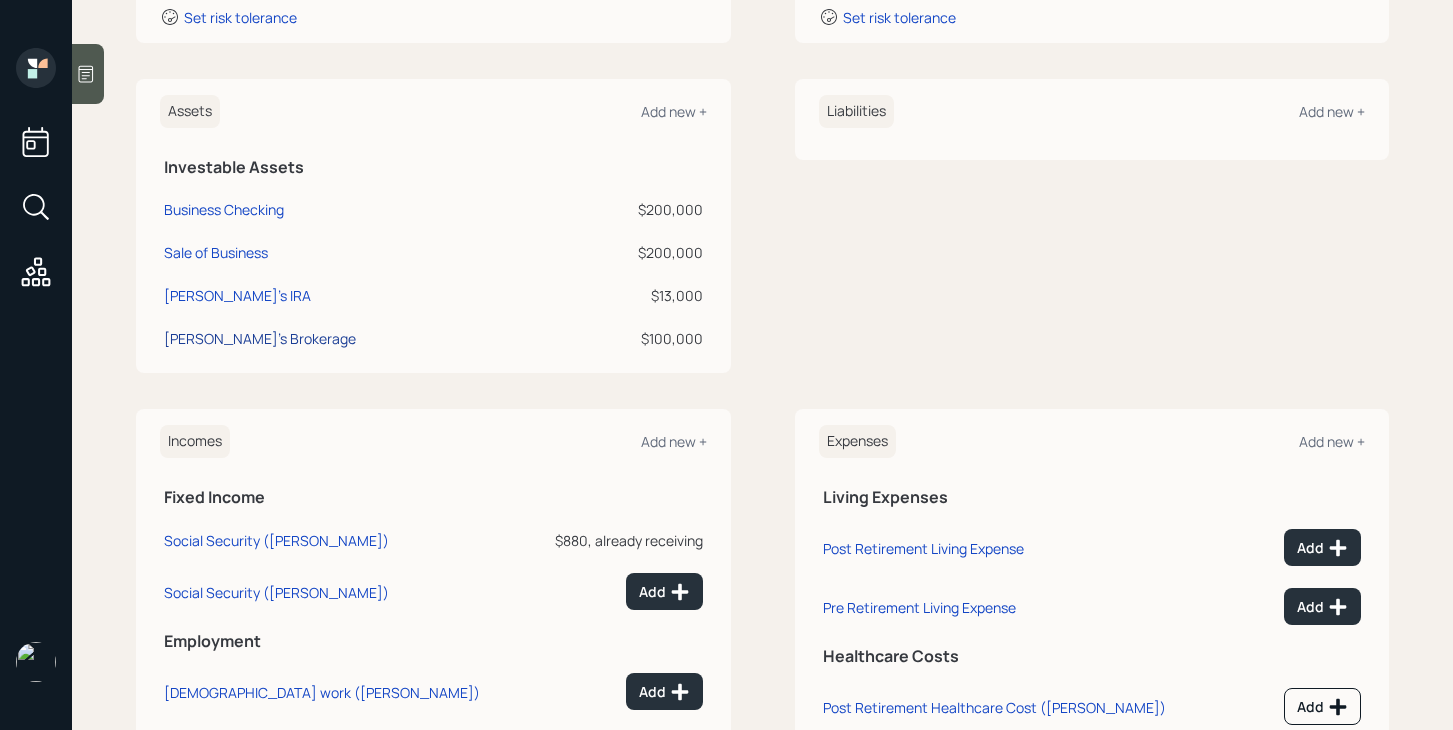 click on "[PERSON_NAME]'s Brokerage" at bounding box center (260, 338) 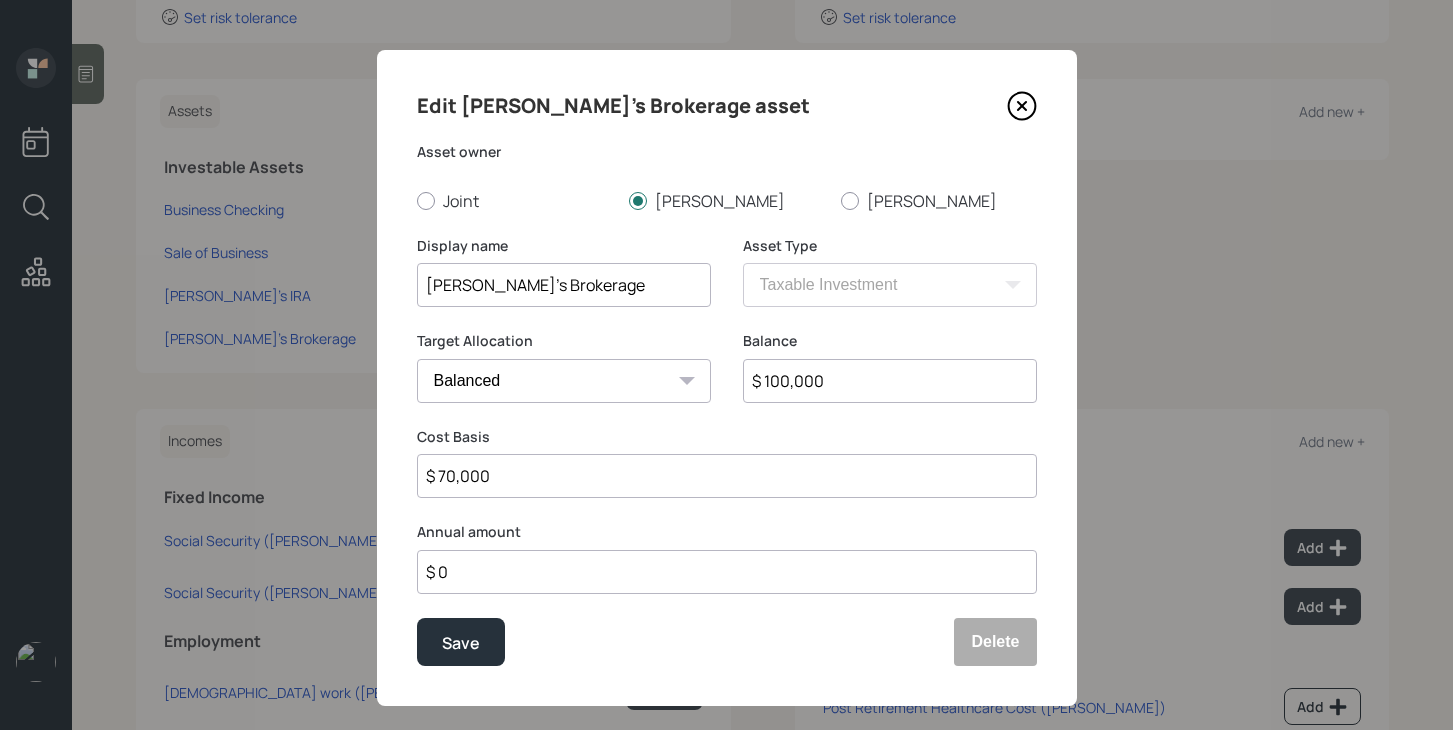 drag, startPoint x: 475, startPoint y: 286, endPoint x: 278, endPoint y: 279, distance: 197.12433 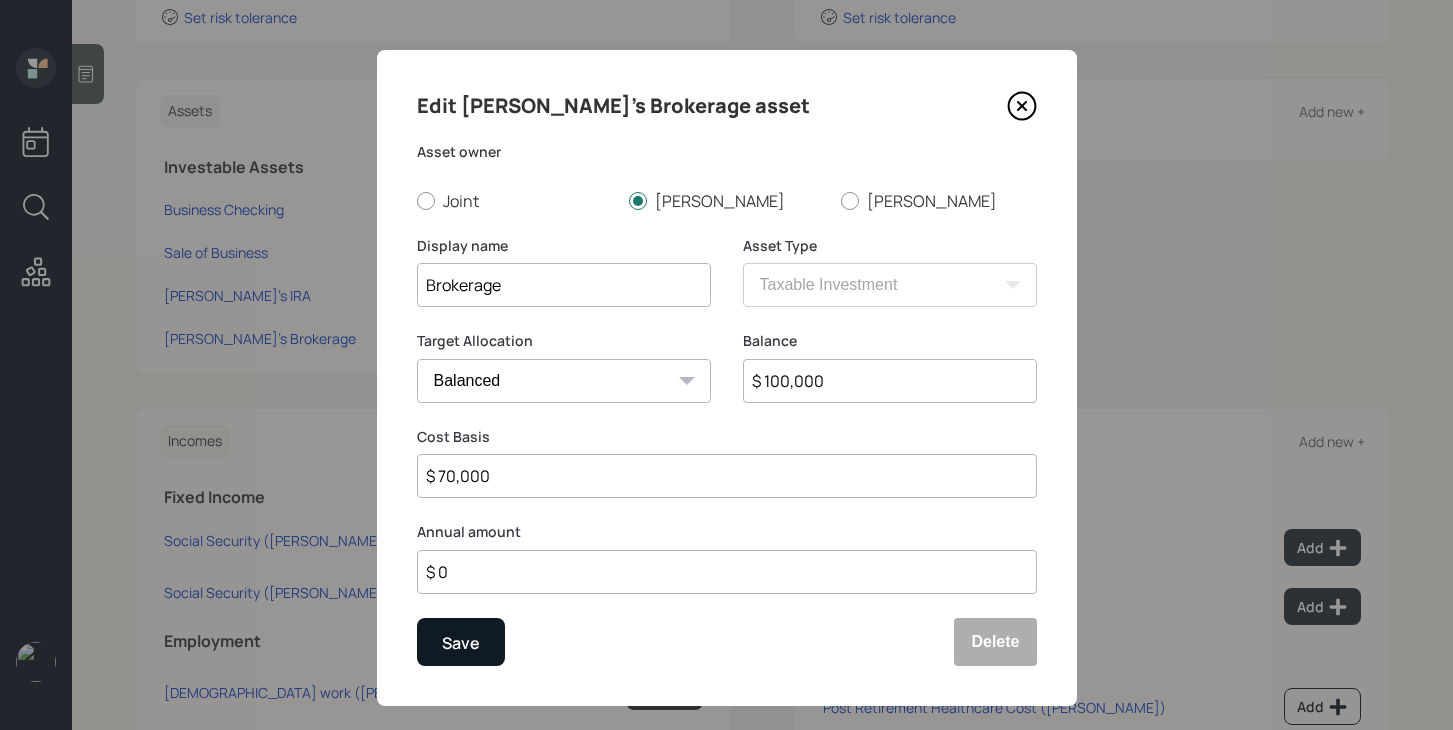 type on "Brokerage" 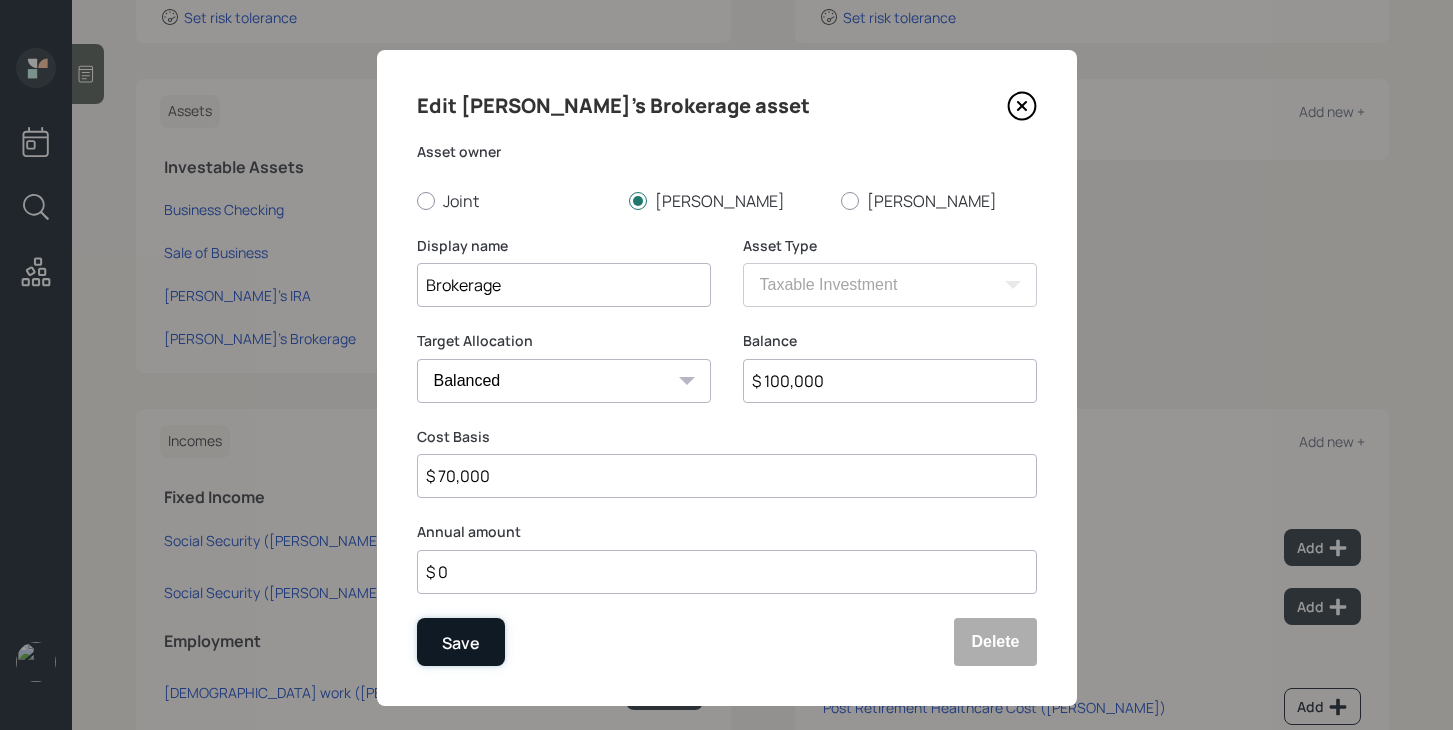 click on "Save" at bounding box center [461, 642] 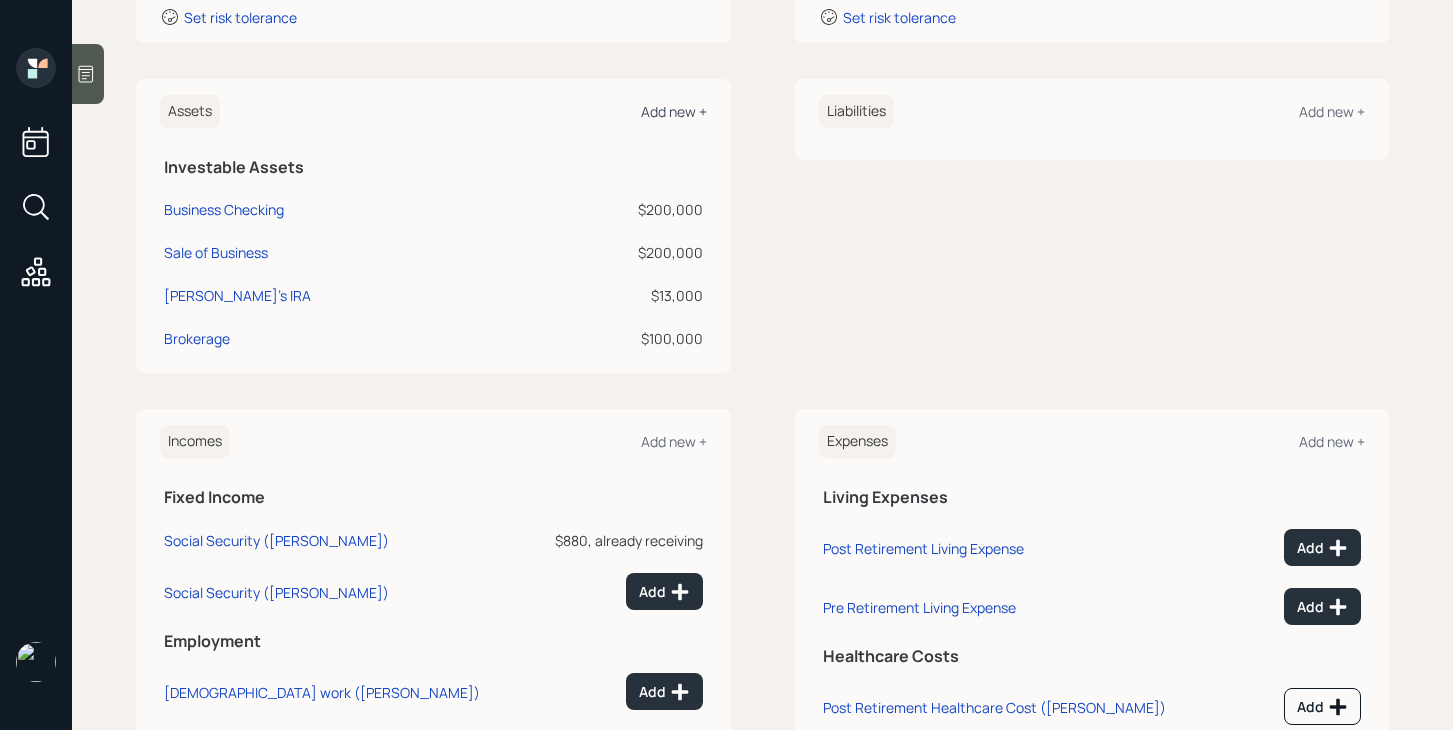 click on "Add new +" at bounding box center (674, 111) 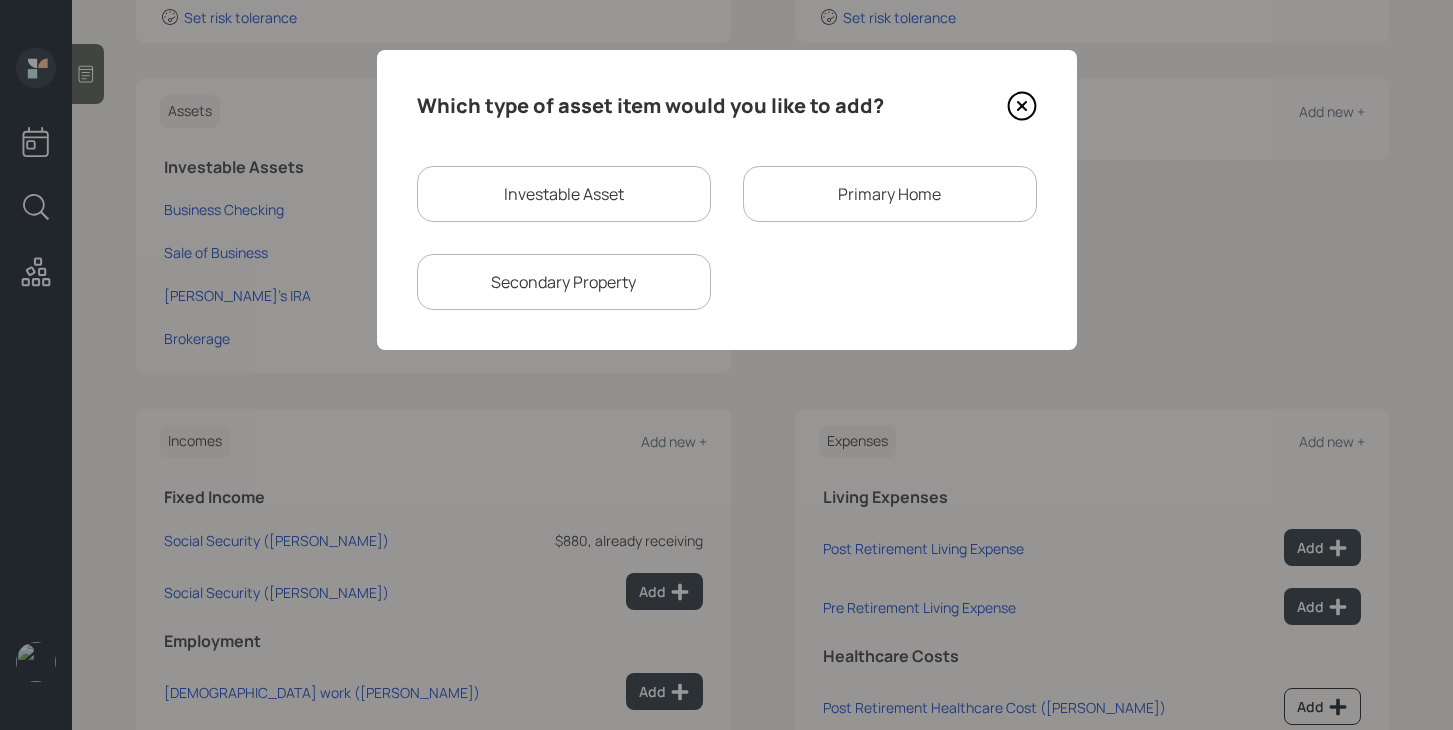 click on "Investable Asset" at bounding box center (564, 194) 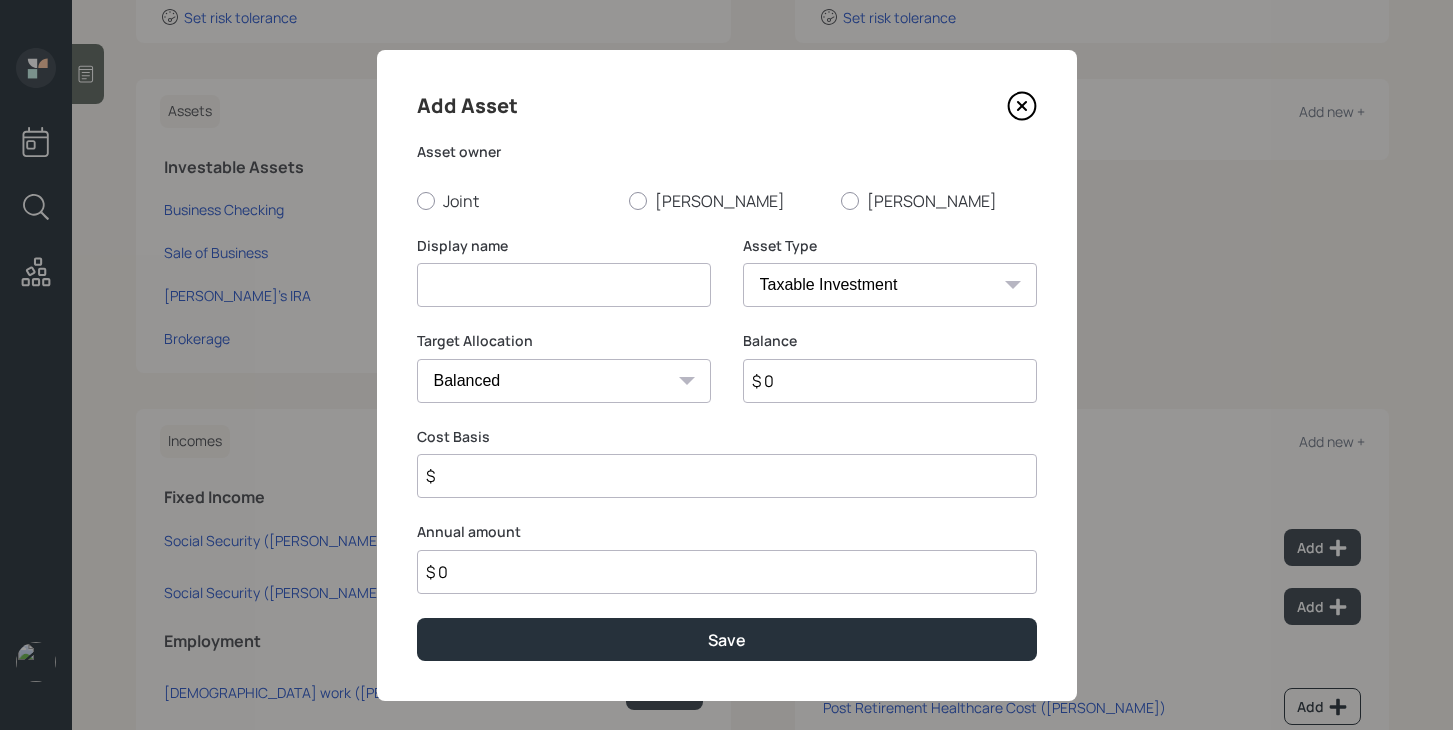 click at bounding box center (564, 285) 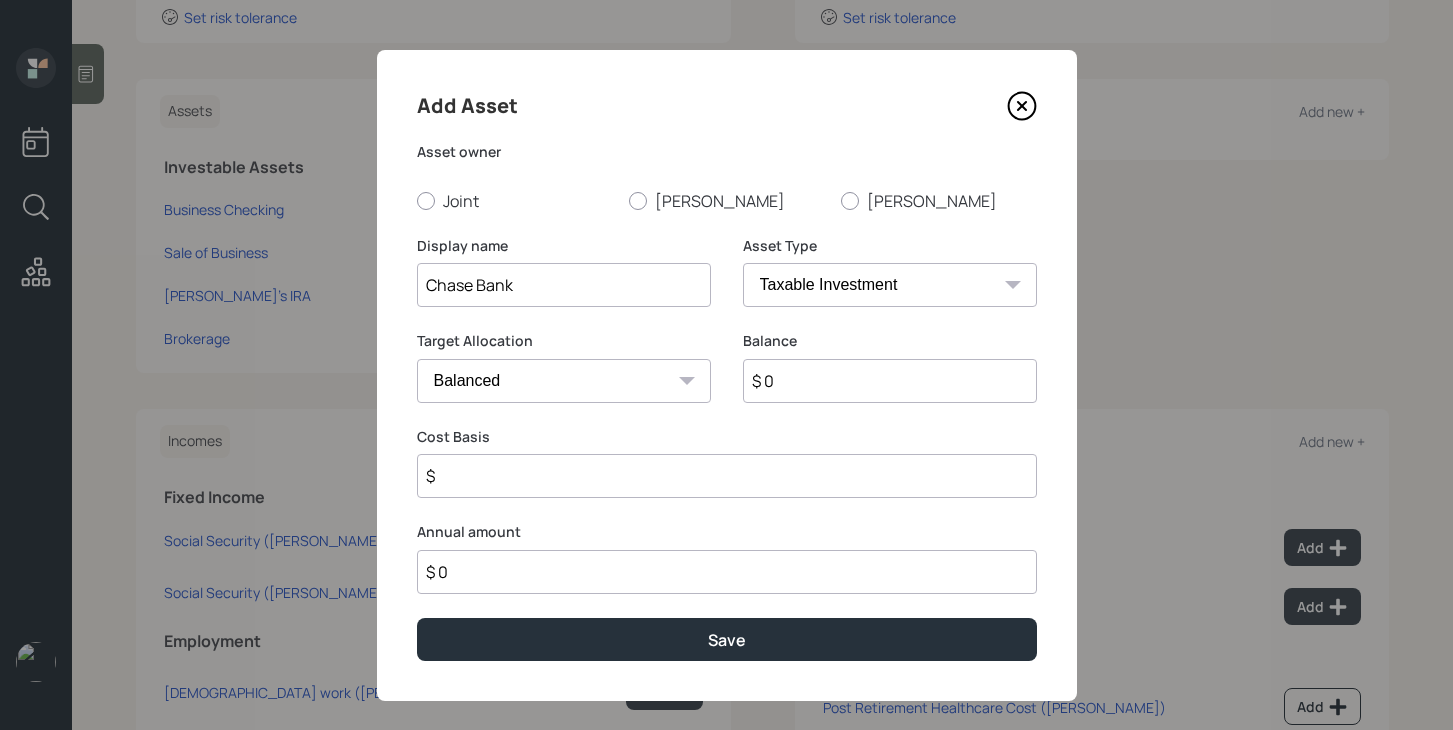 type on "Chase Bank" 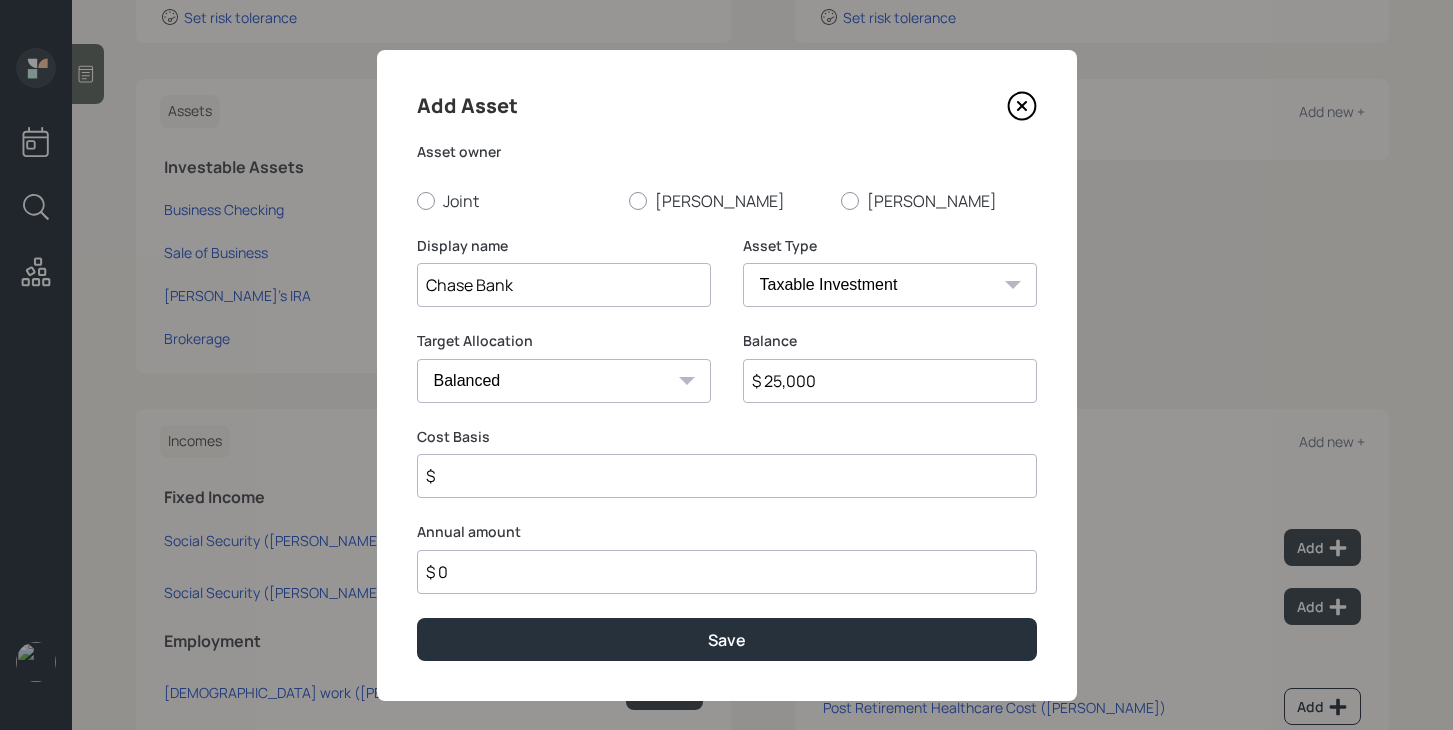 type on "$ 25,000" 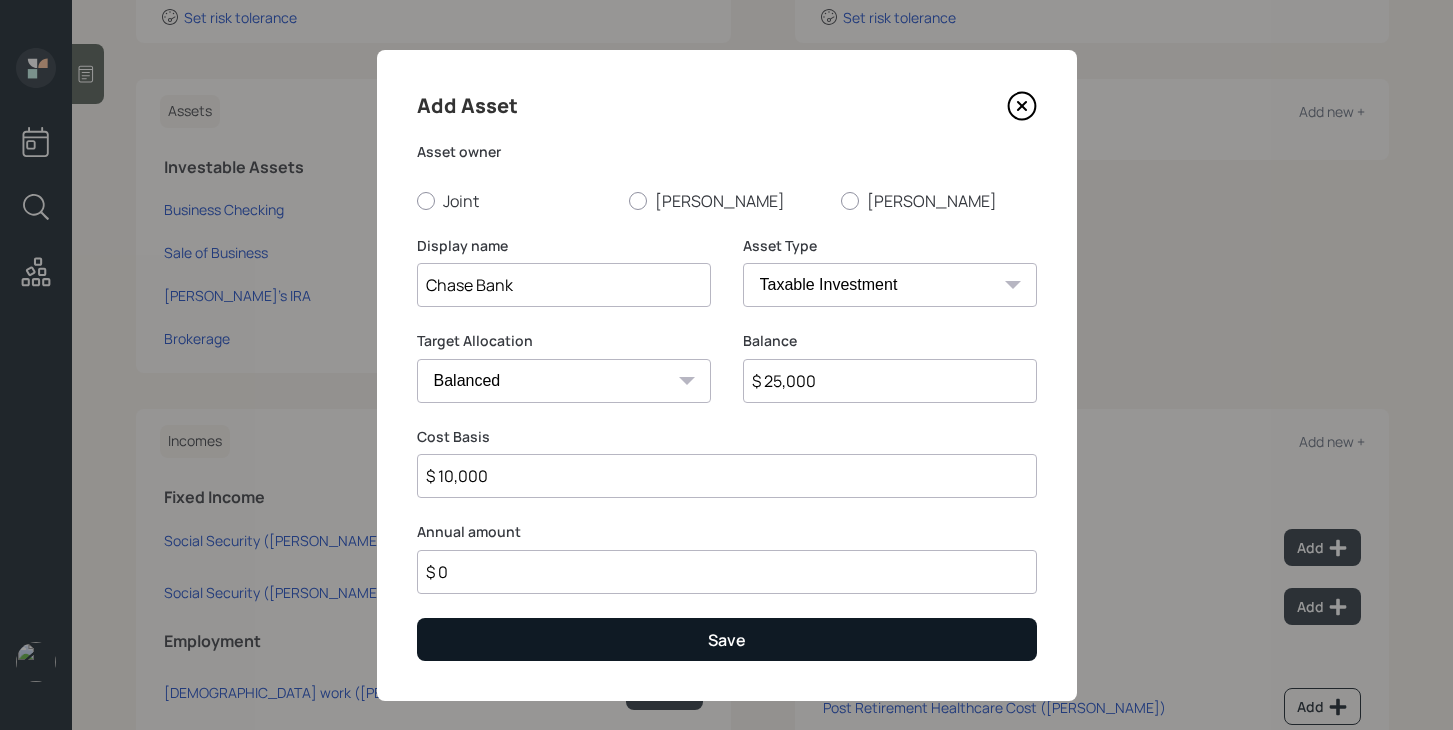type on "$ 10,000" 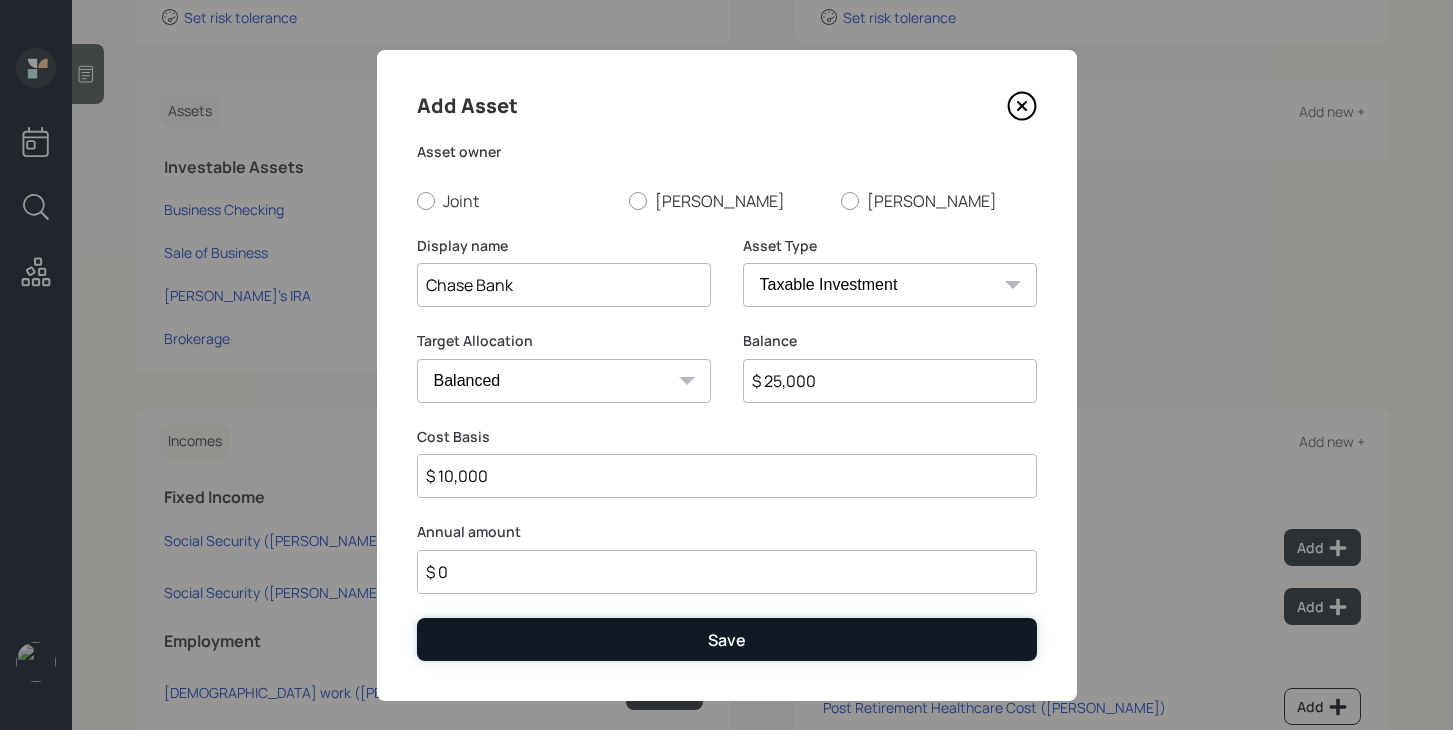 click on "Save" at bounding box center (727, 639) 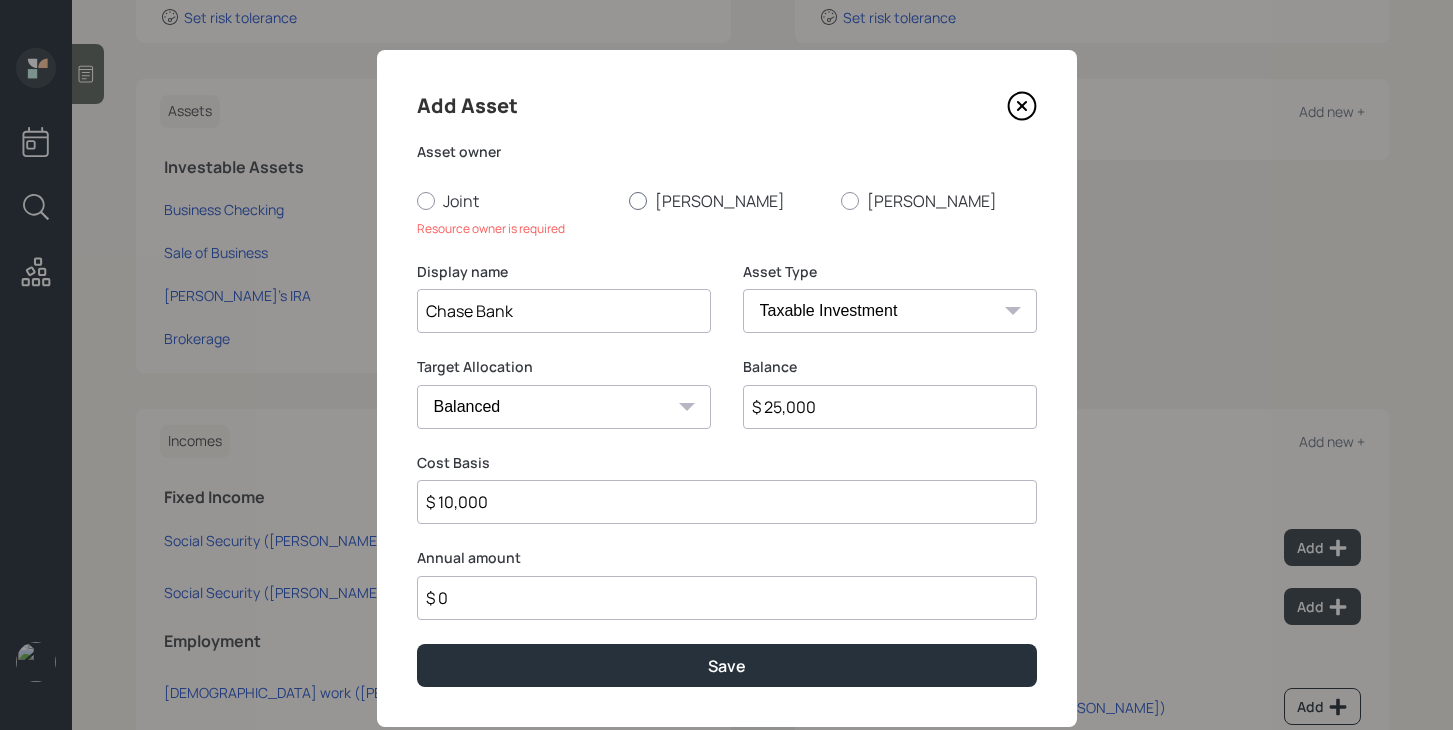 click at bounding box center (638, 201) 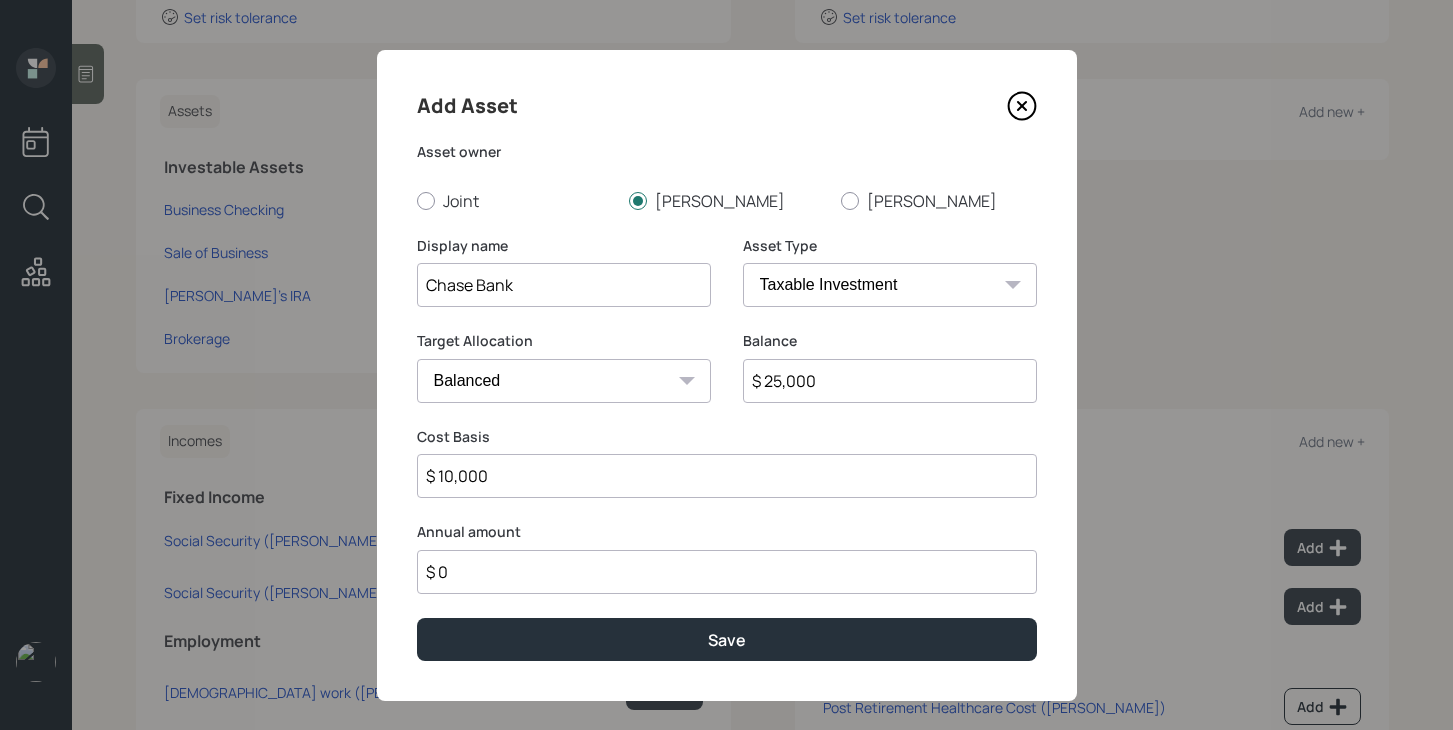 click on "Add Asset Asset owner Joint [PERSON_NAME] Display name Chase Bank Asset Type SEP [PERSON_NAME] IRA 401(k) [PERSON_NAME] 401(k) 403(b) [PERSON_NAME] 403(b) 457(b) [PERSON_NAME] 457(b) Health Savings Account 529 Taxable Investment Checking / Savings Emergency Fund Target Allocation Cash Conservative Balanced Aggressive Balance $ 25,000 Cost Basis $ 10,000 Annual amount $ 0 Save" at bounding box center [727, 375] 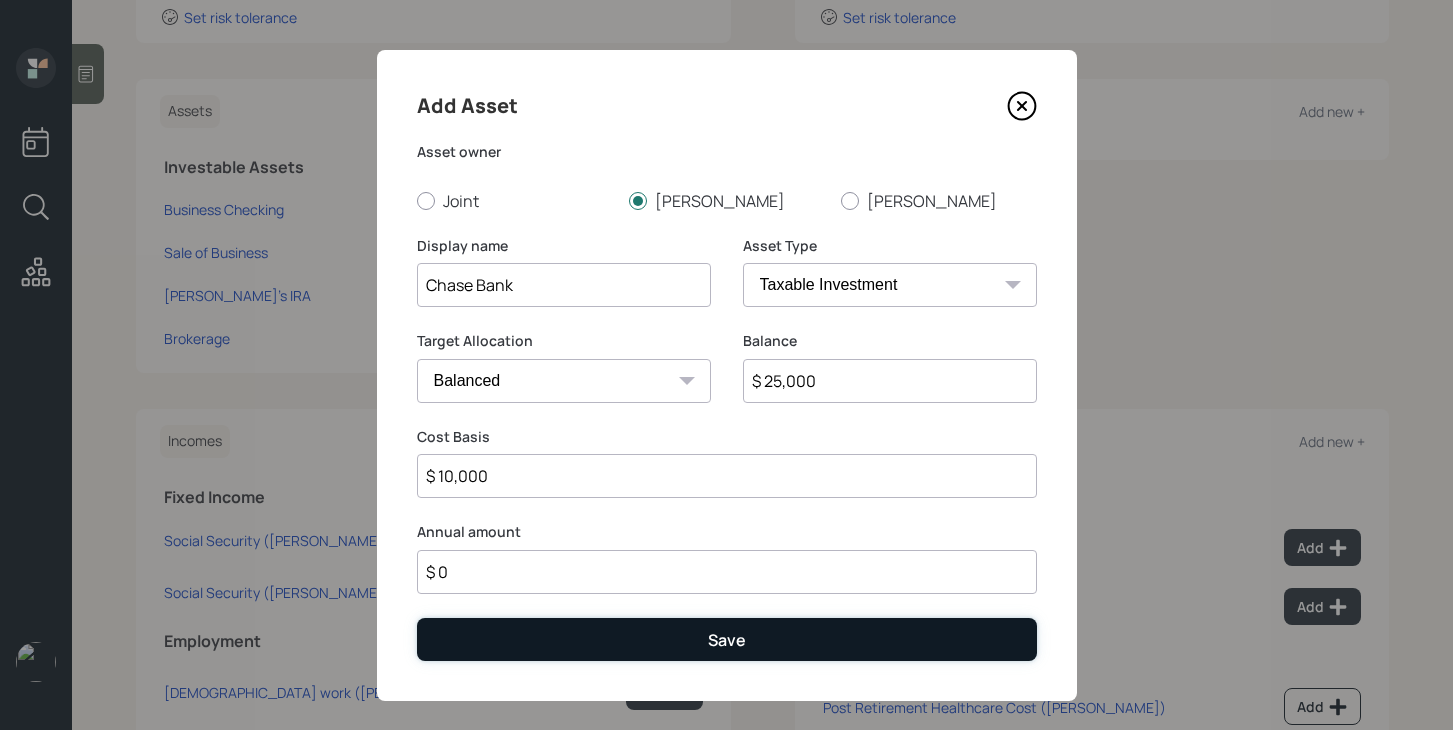 click on "Save" at bounding box center [727, 639] 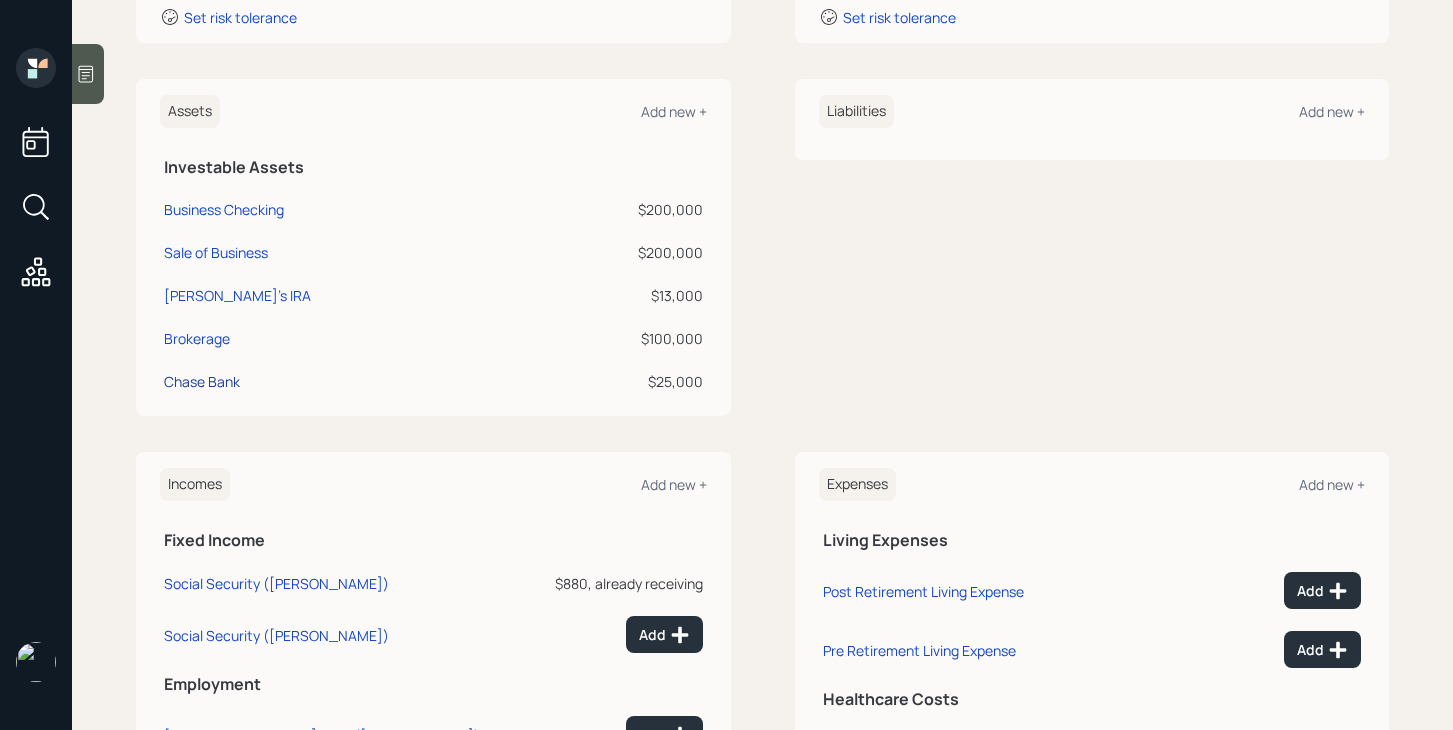 click on "Chase Bank" at bounding box center (202, 381) 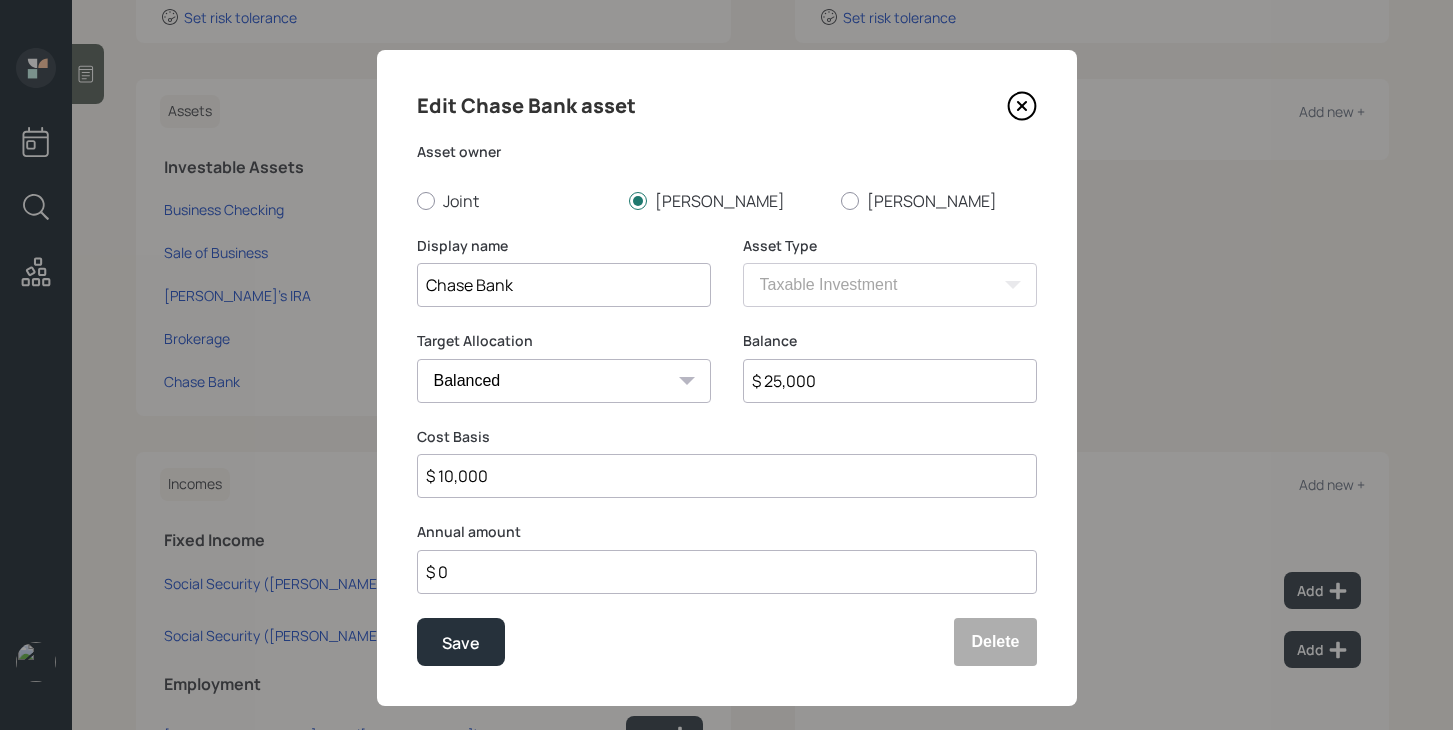 click on "$ 10,000" at bounding box center (727, 476) 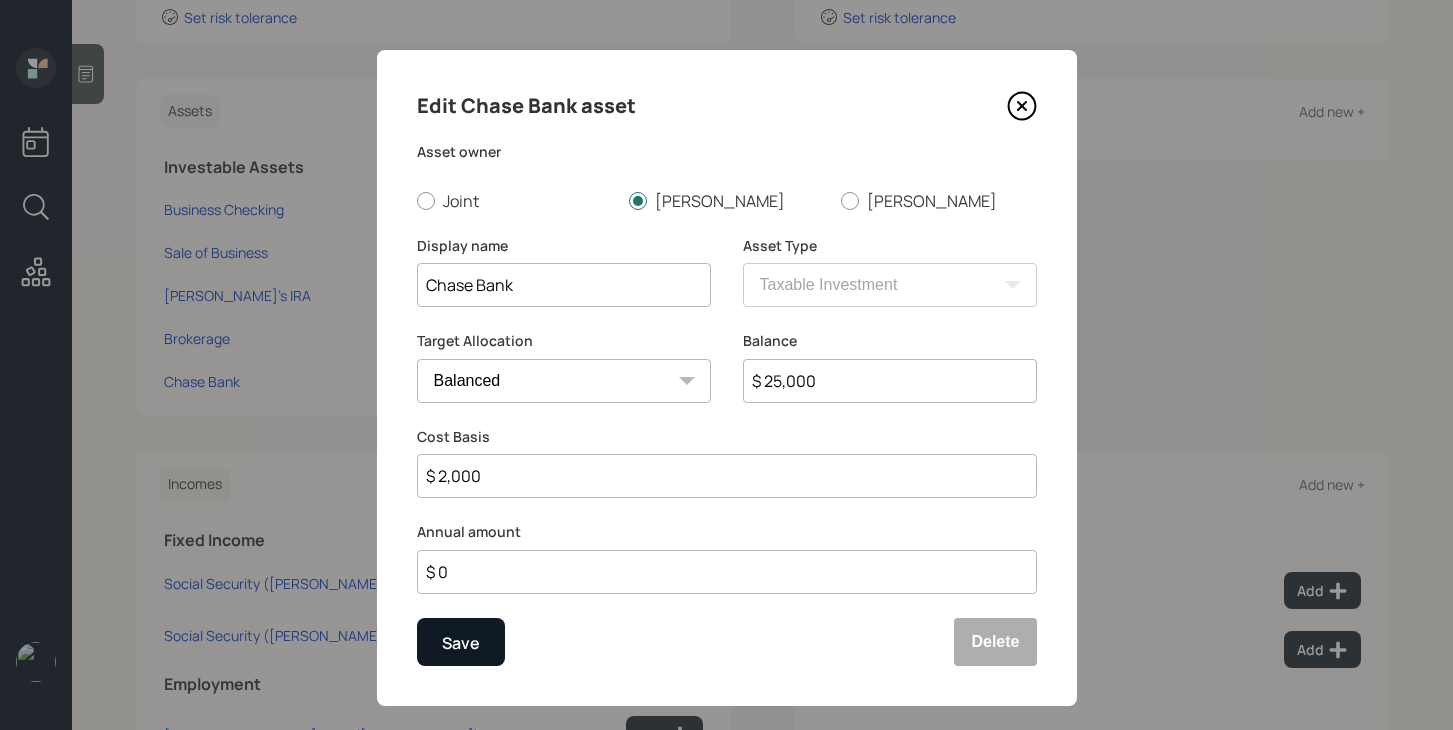 type on "$ 2,000" 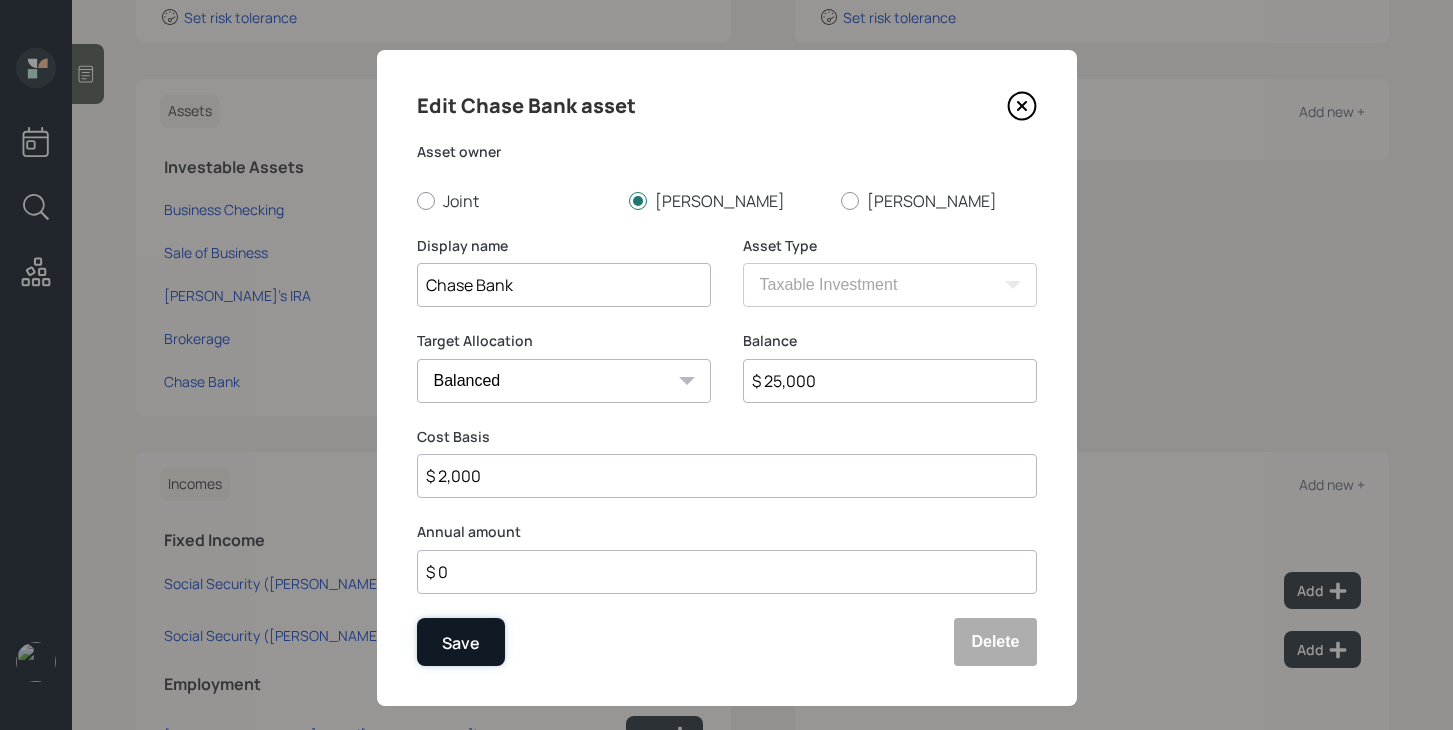 click on "Save" at bounding box center (461, 642) 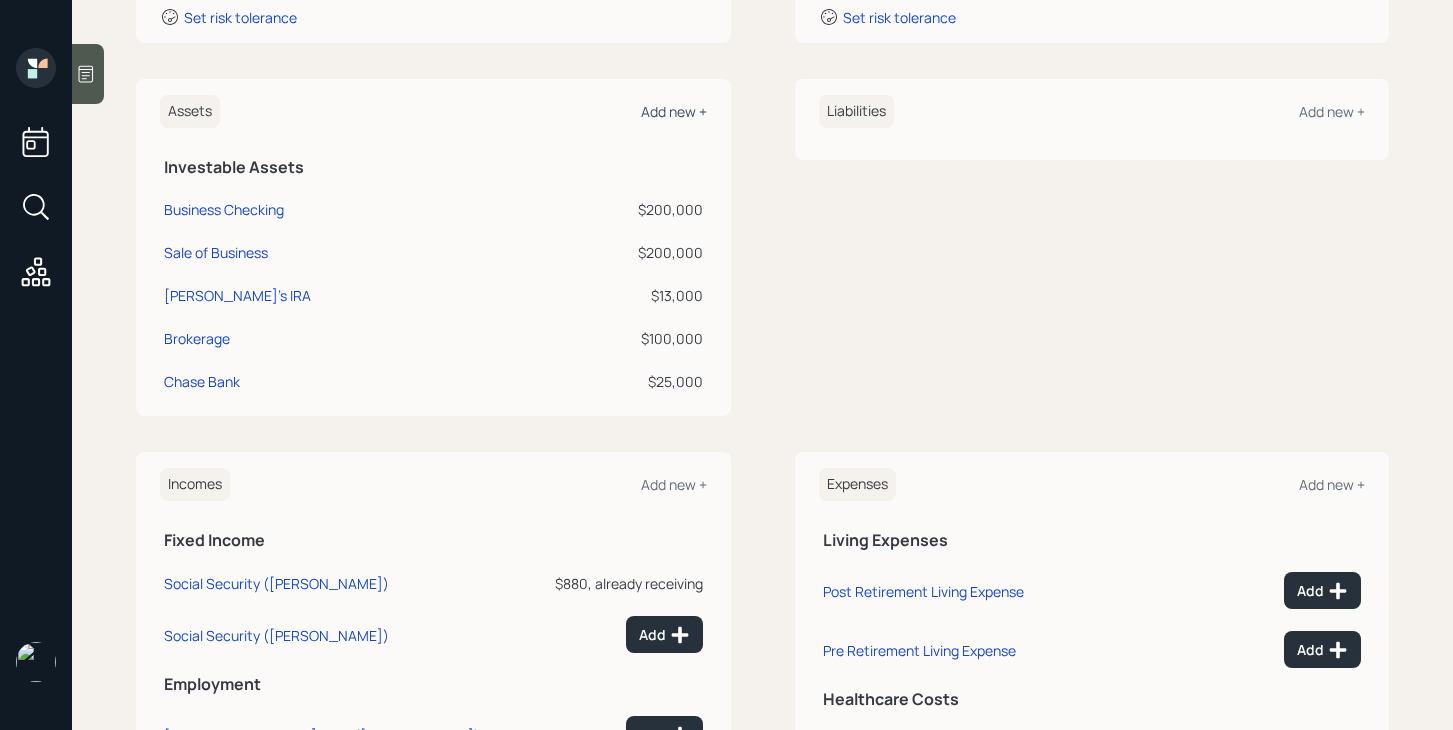 click on "Add new +" at bounding box center (674, 111) 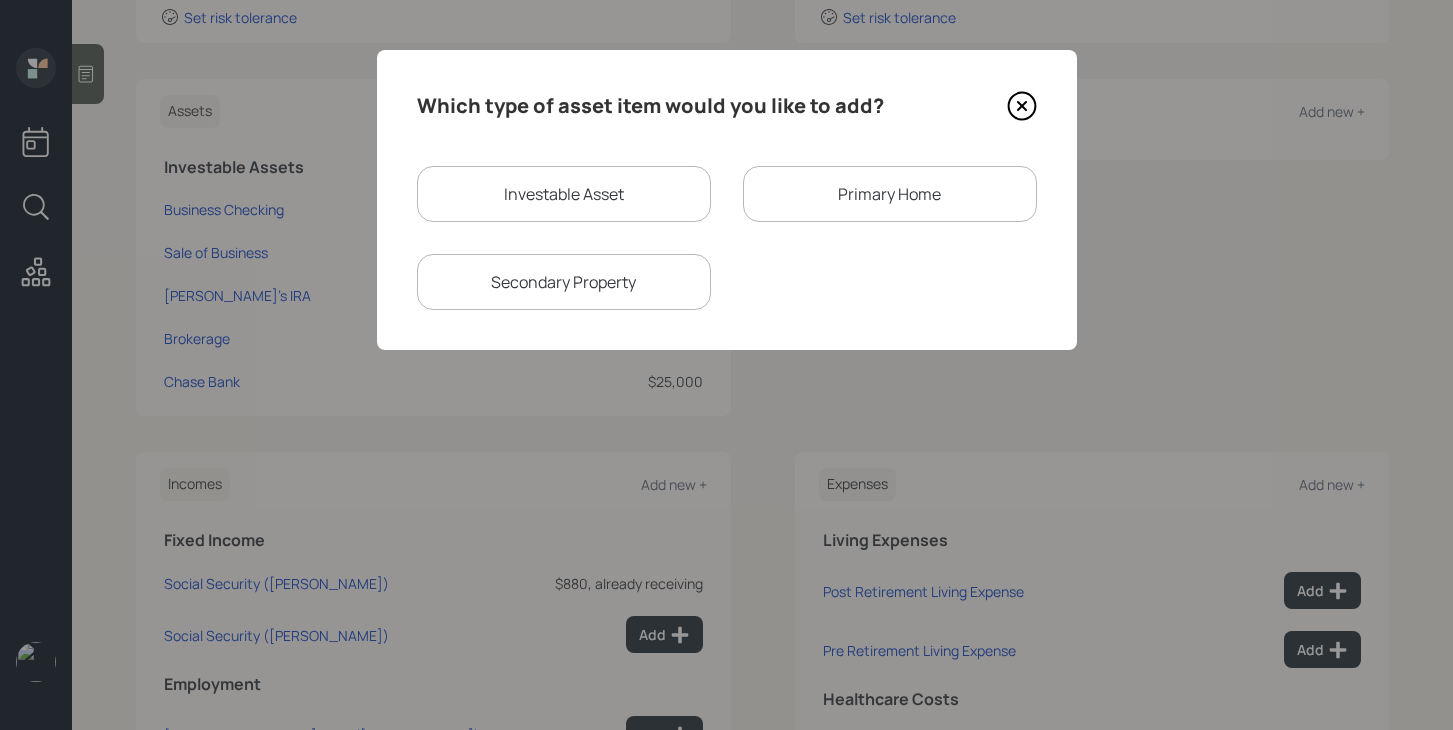 click on "Investable Asset" at bounding box center (564, 194) 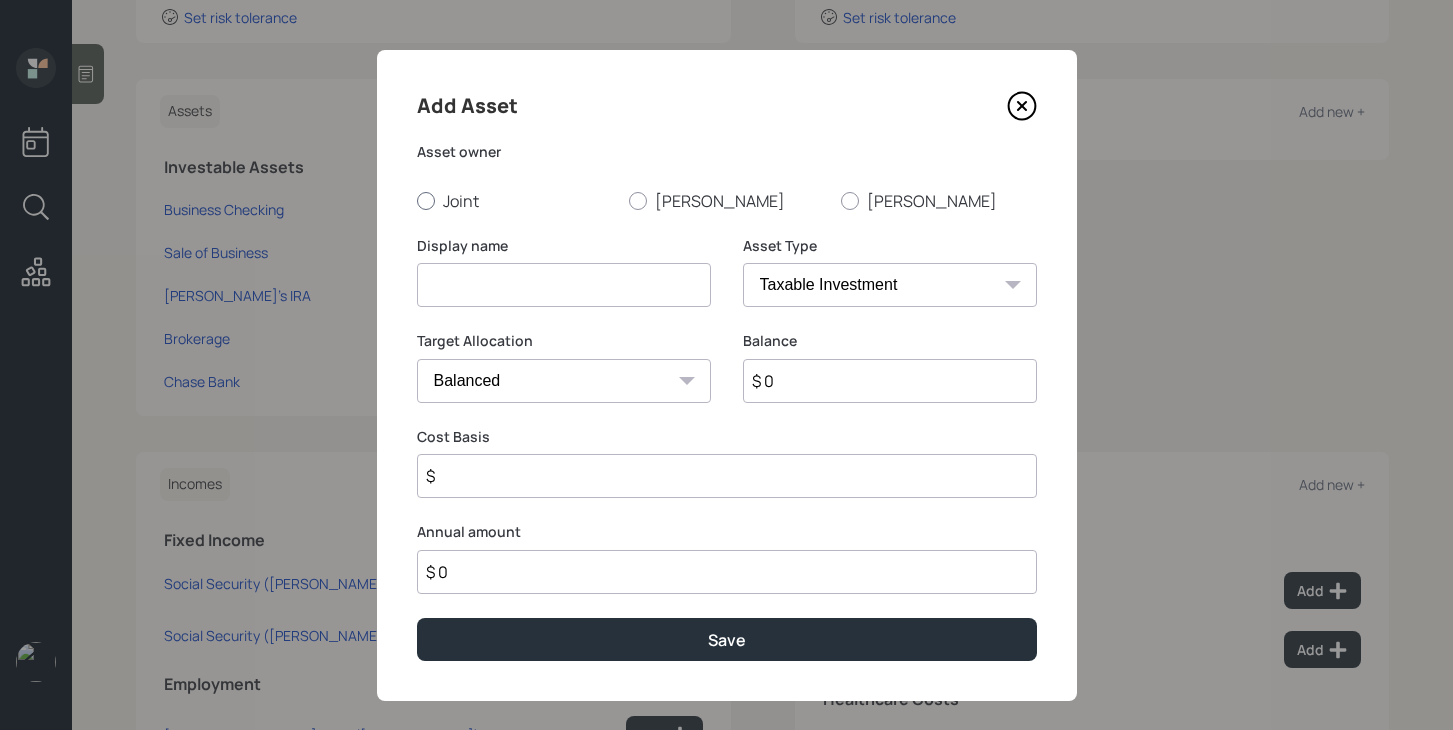 click on "Joint" at bounding box center [515, 201] 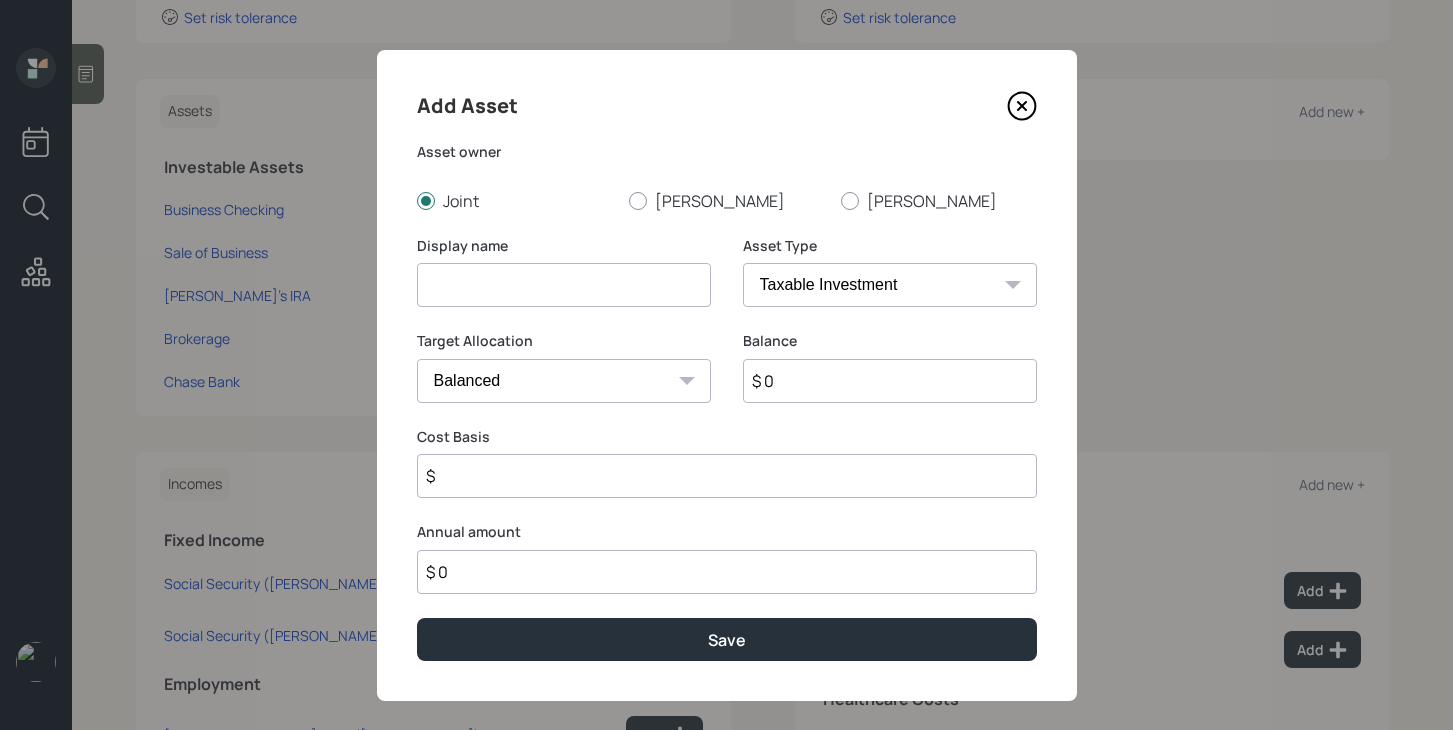 click at bounding box center [564, 285] 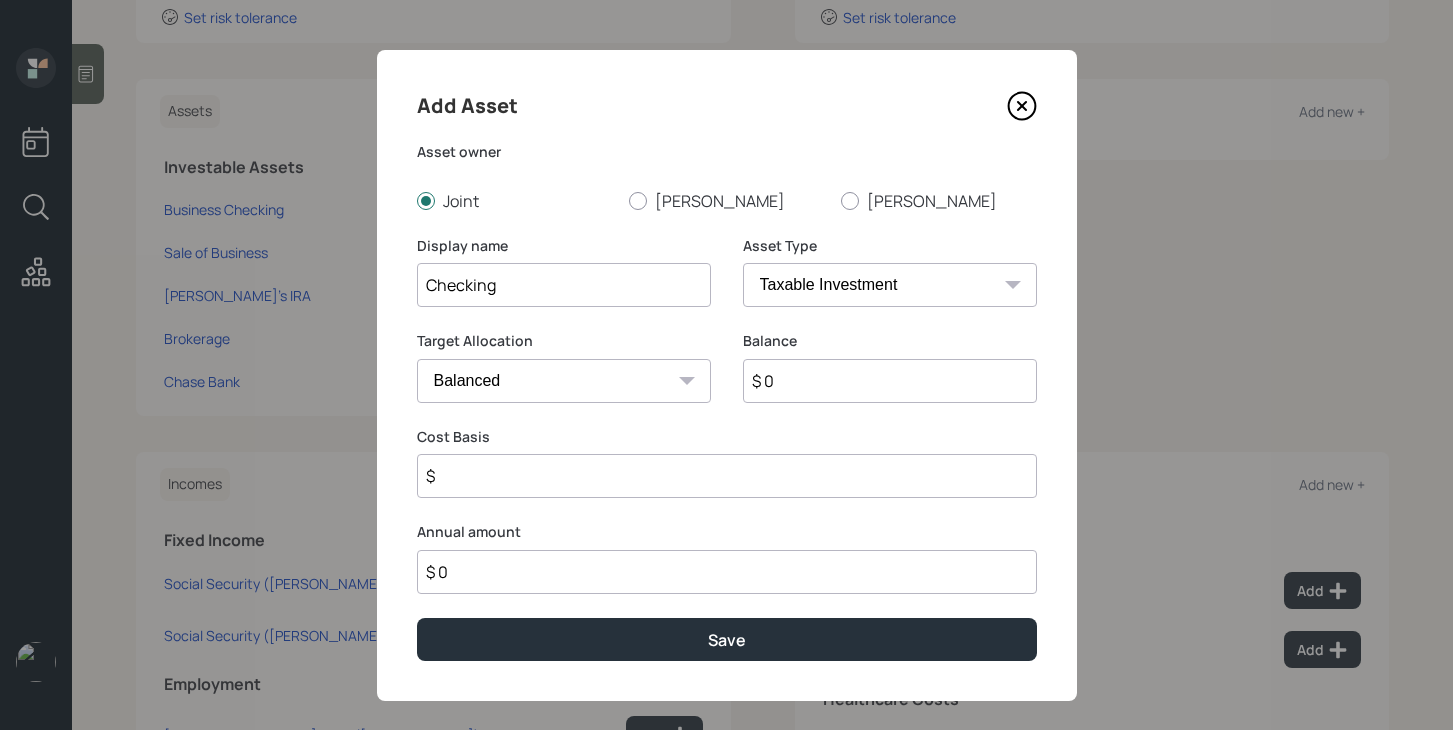 click on "Checking" at bounding box center (564, 285) 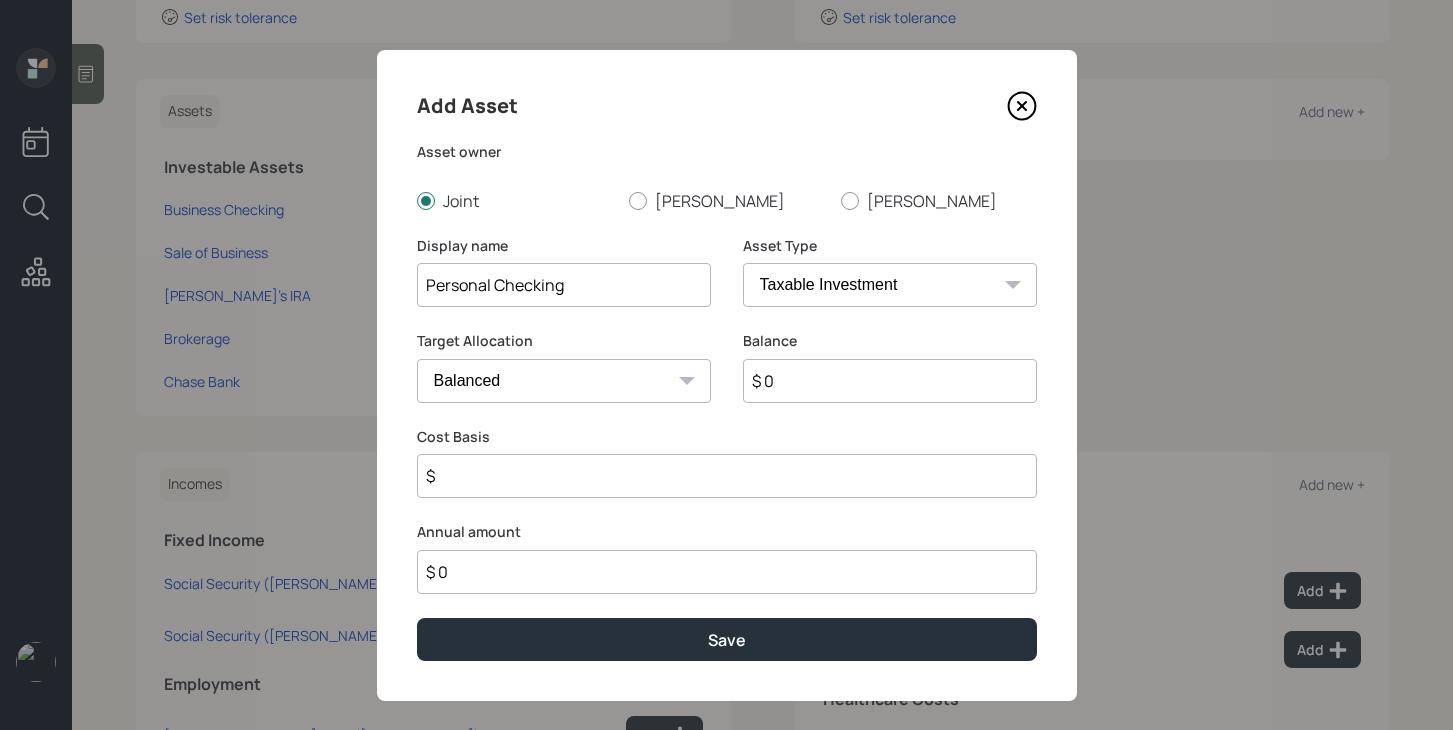 type on "Personal Checking" 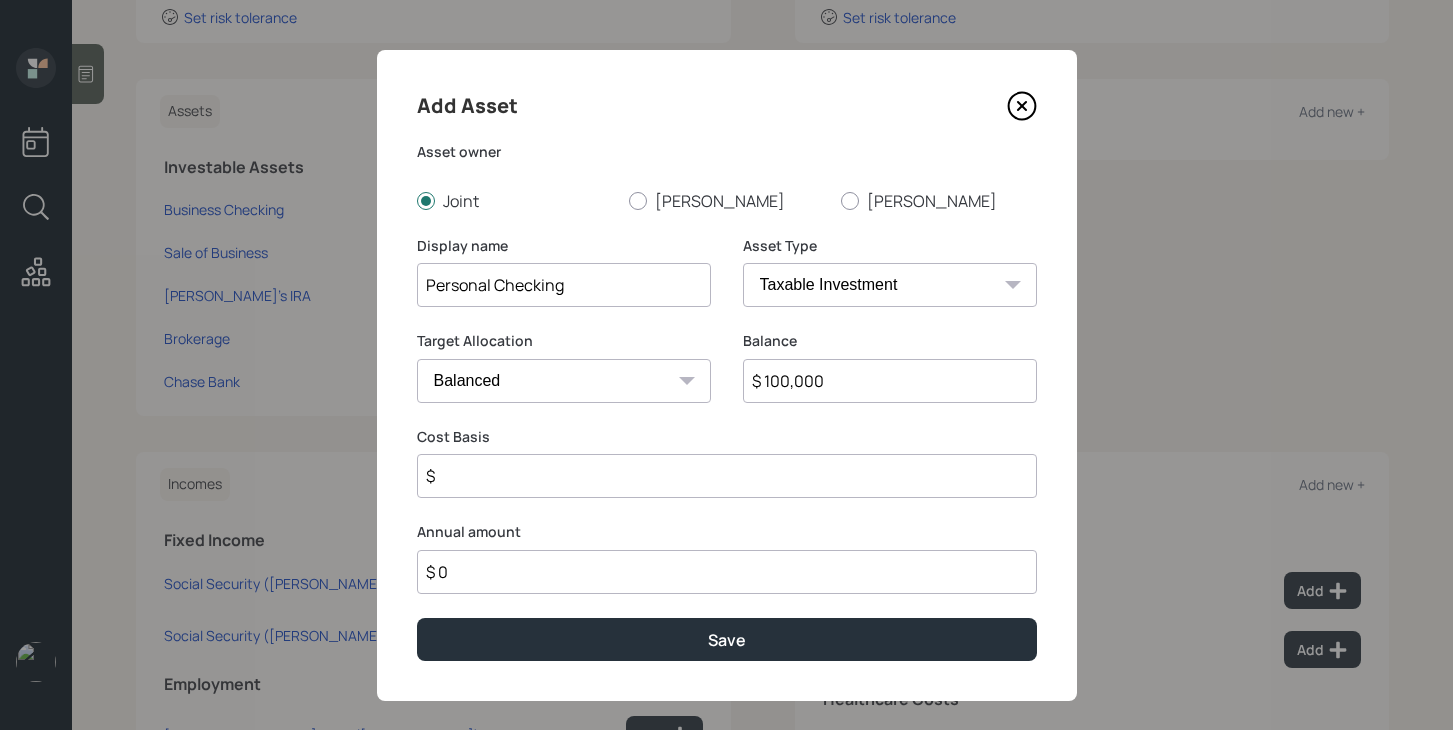 type on "$ 100,000" 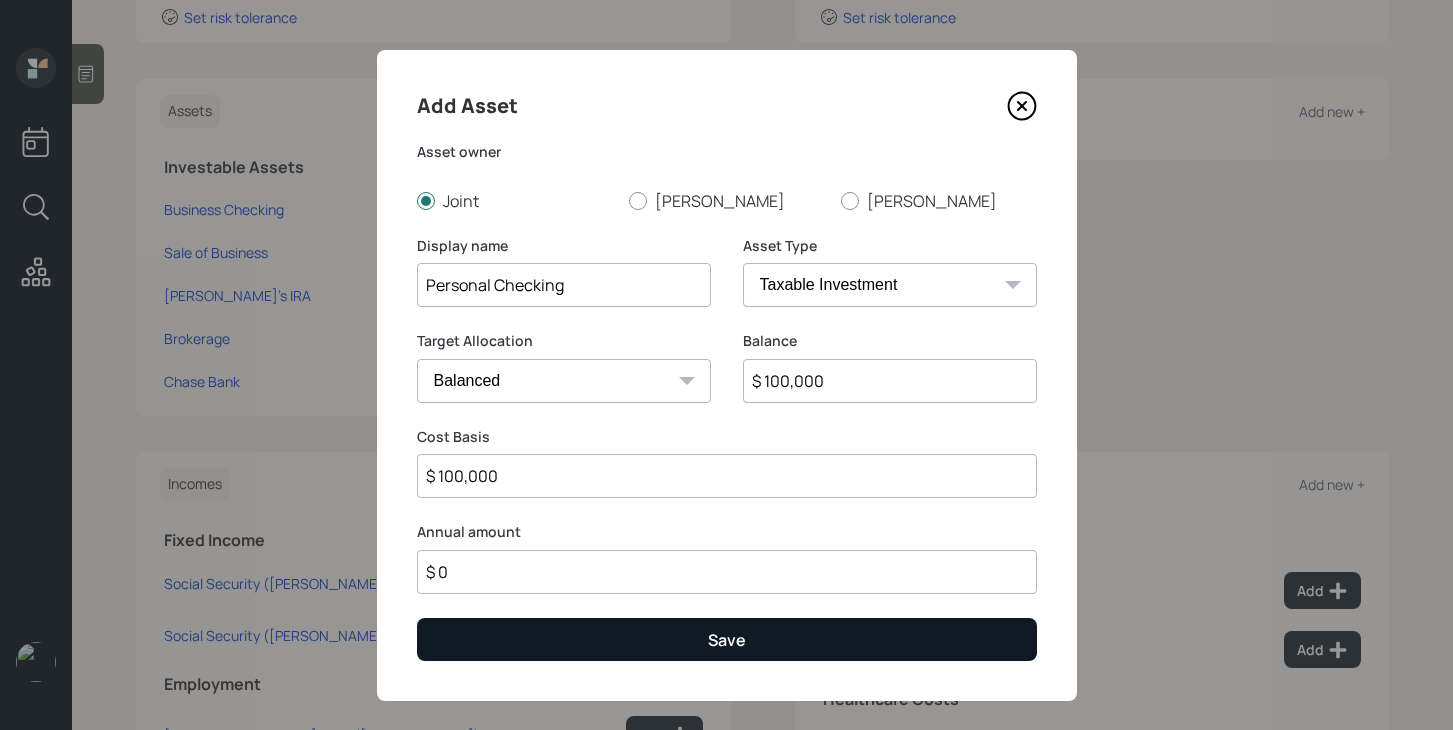 type on "$ 100,000" 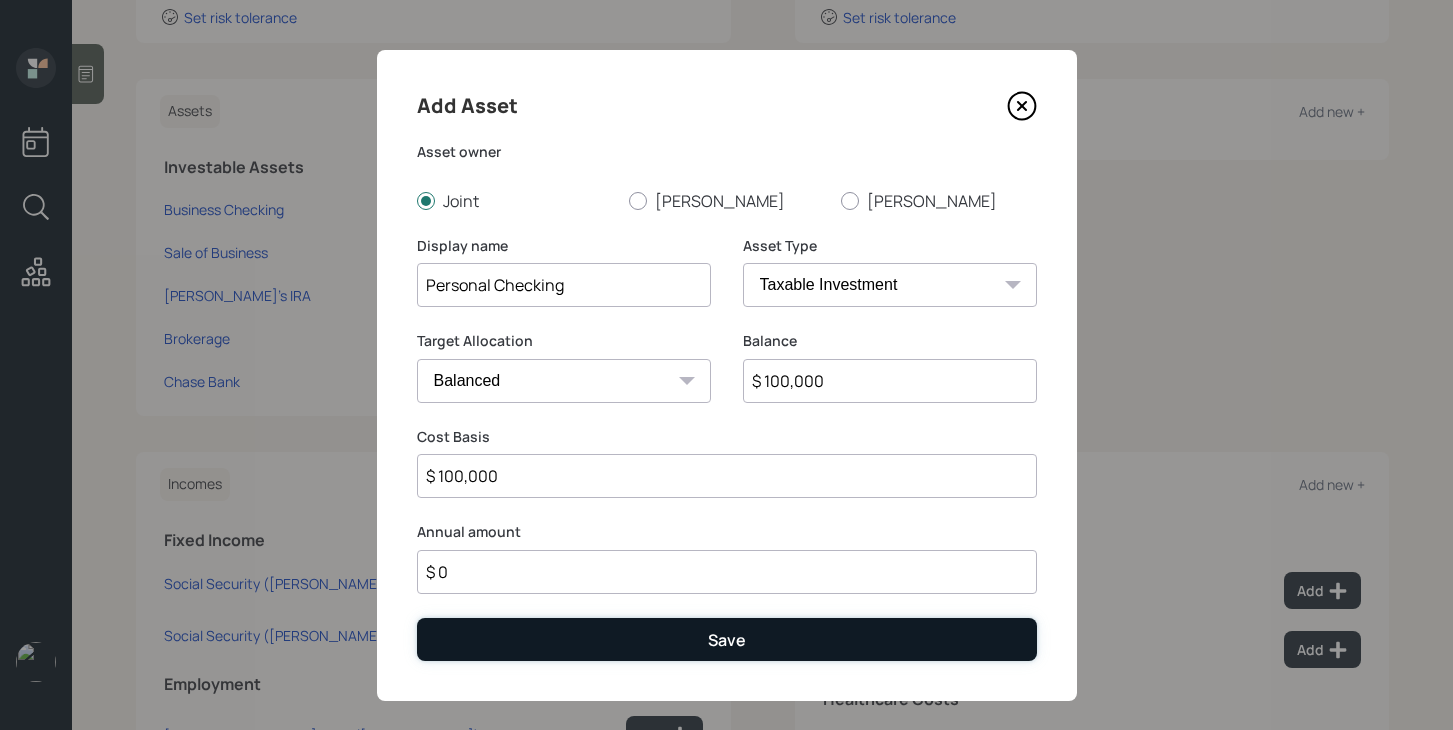 click on "Save" at bounding box center (727, 639) 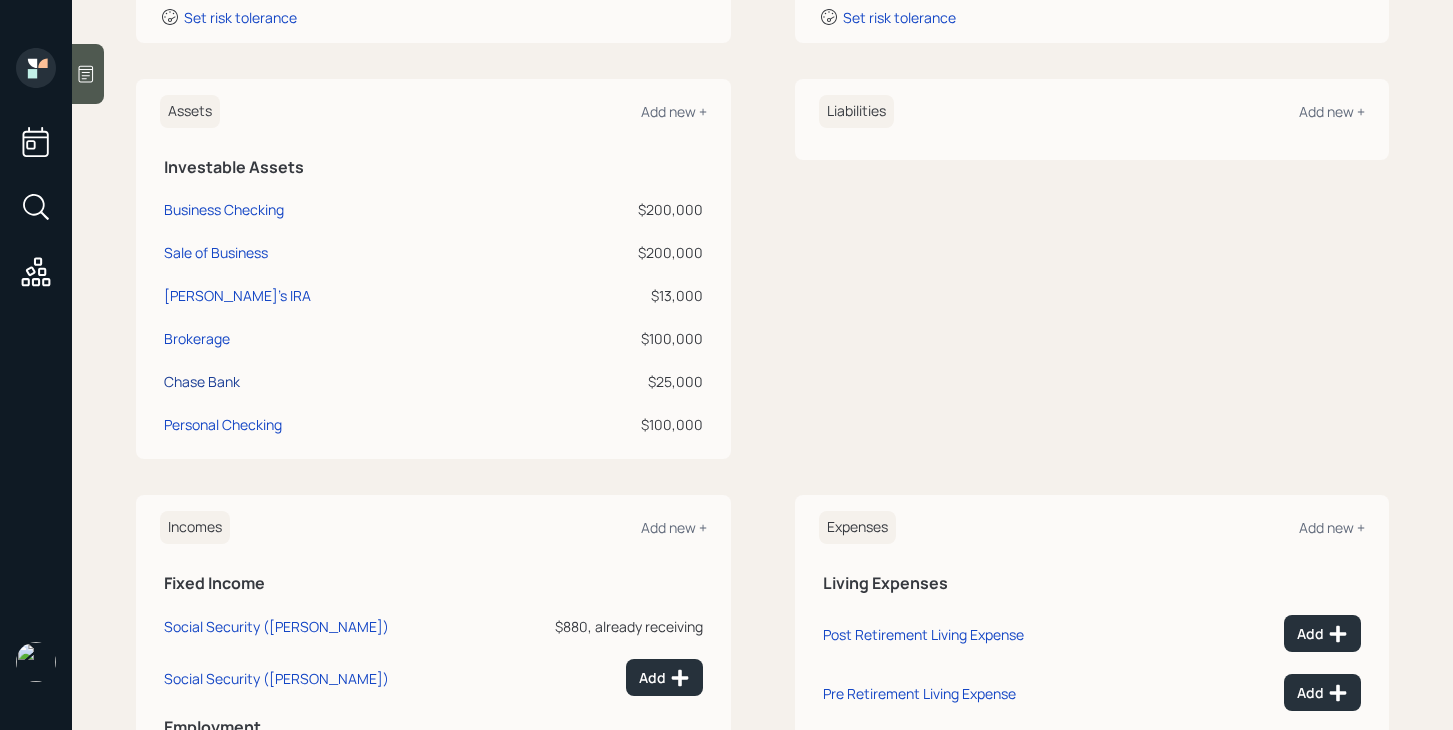 click on "Chase Bank" at bounding box center (202, 381) 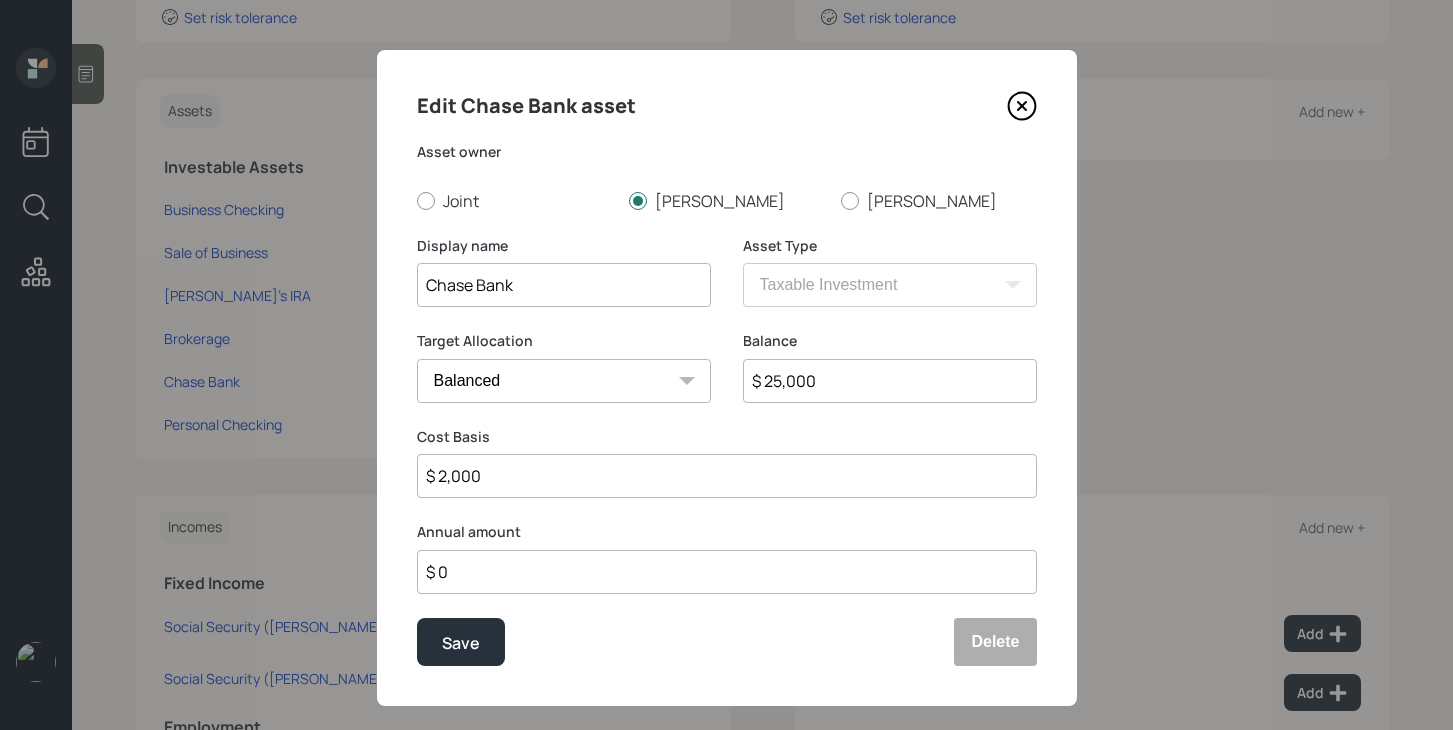 click on "$ 25,000" at bounding box center (890, 381) 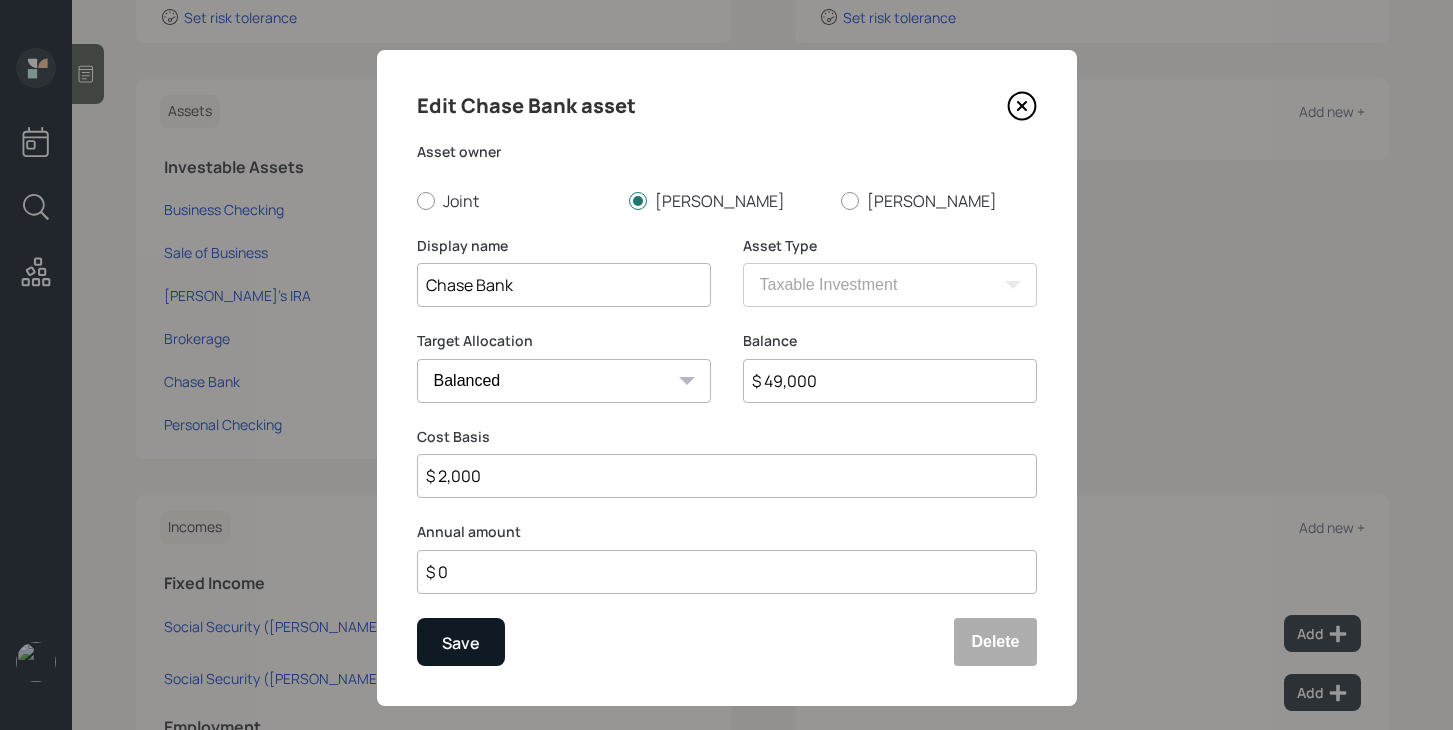 type on "$ 49,000" 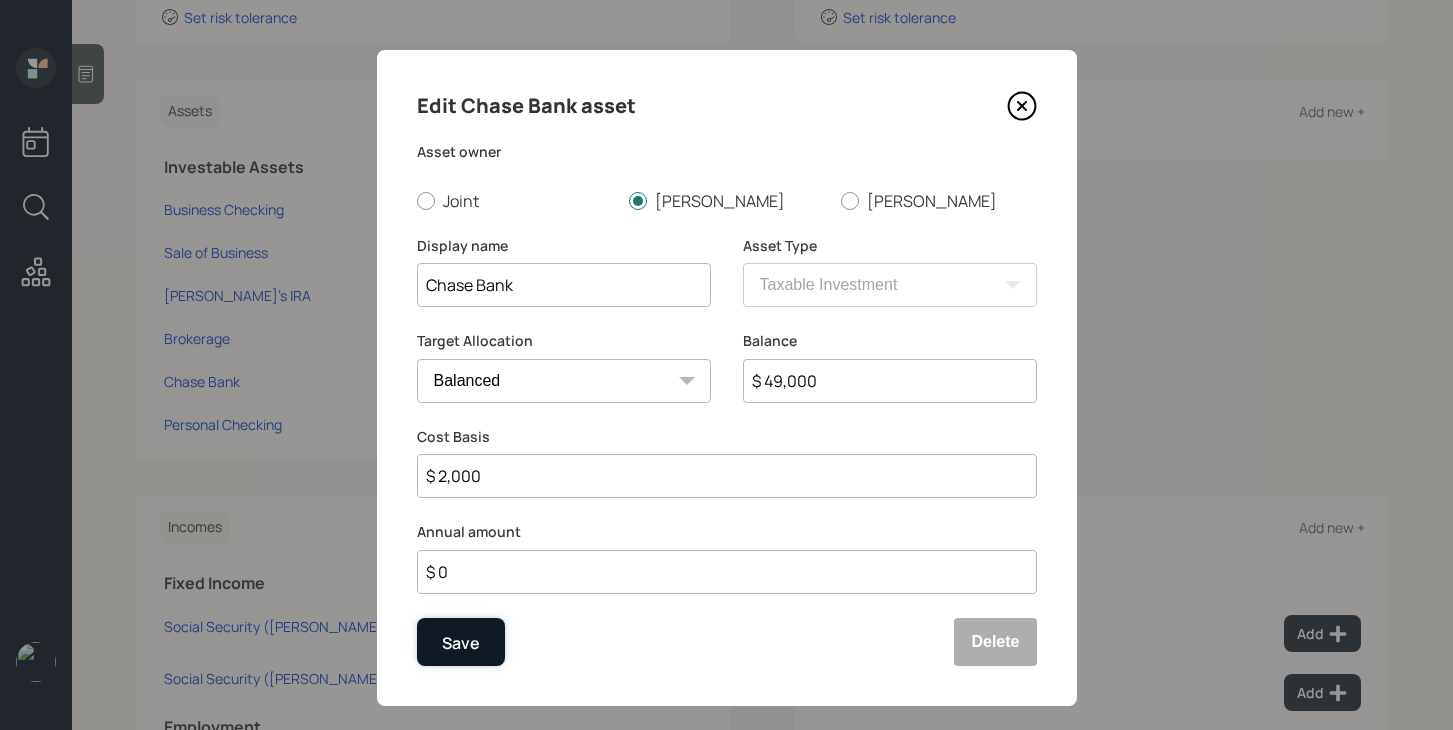 click on "Save" at bounding box center [461, 642] 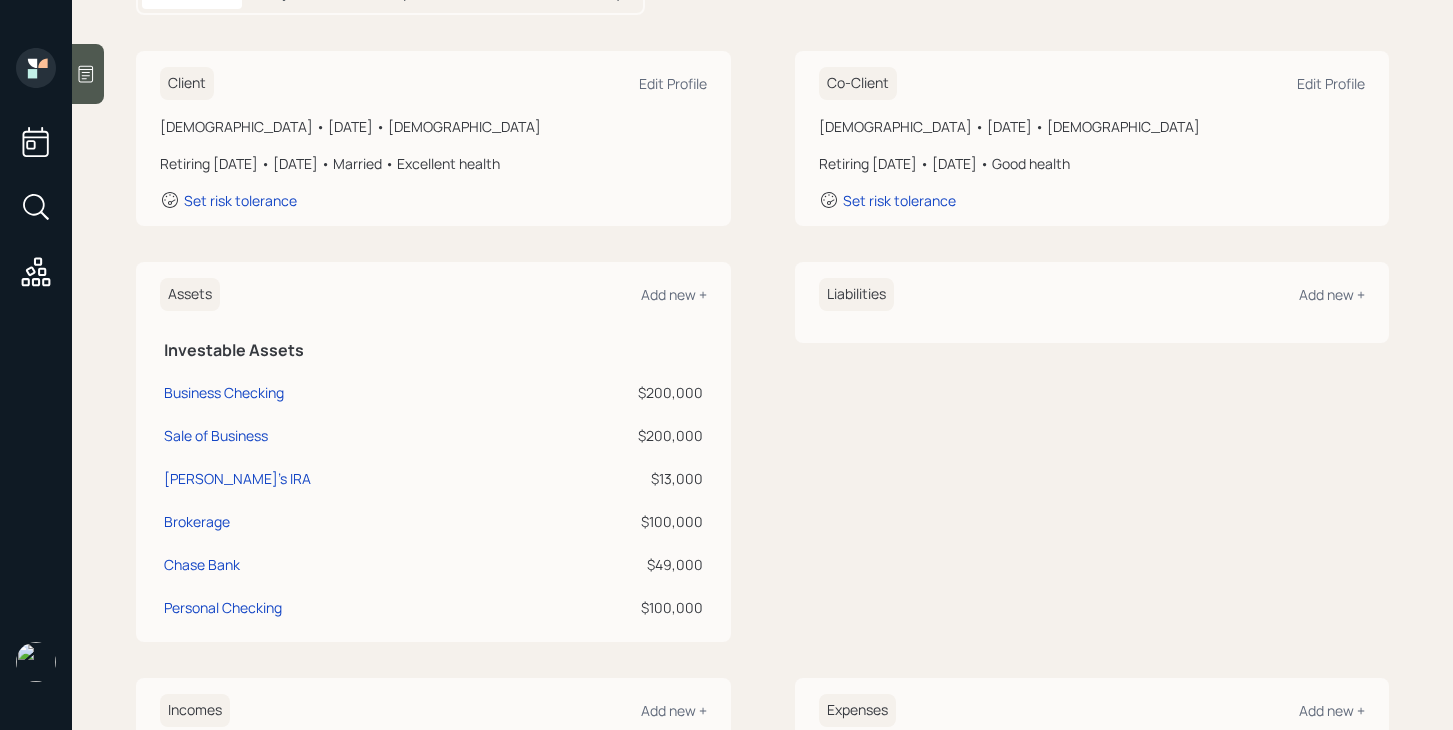 scroll, scrollTop: 274, scrollLeft: 0, axis: vertical 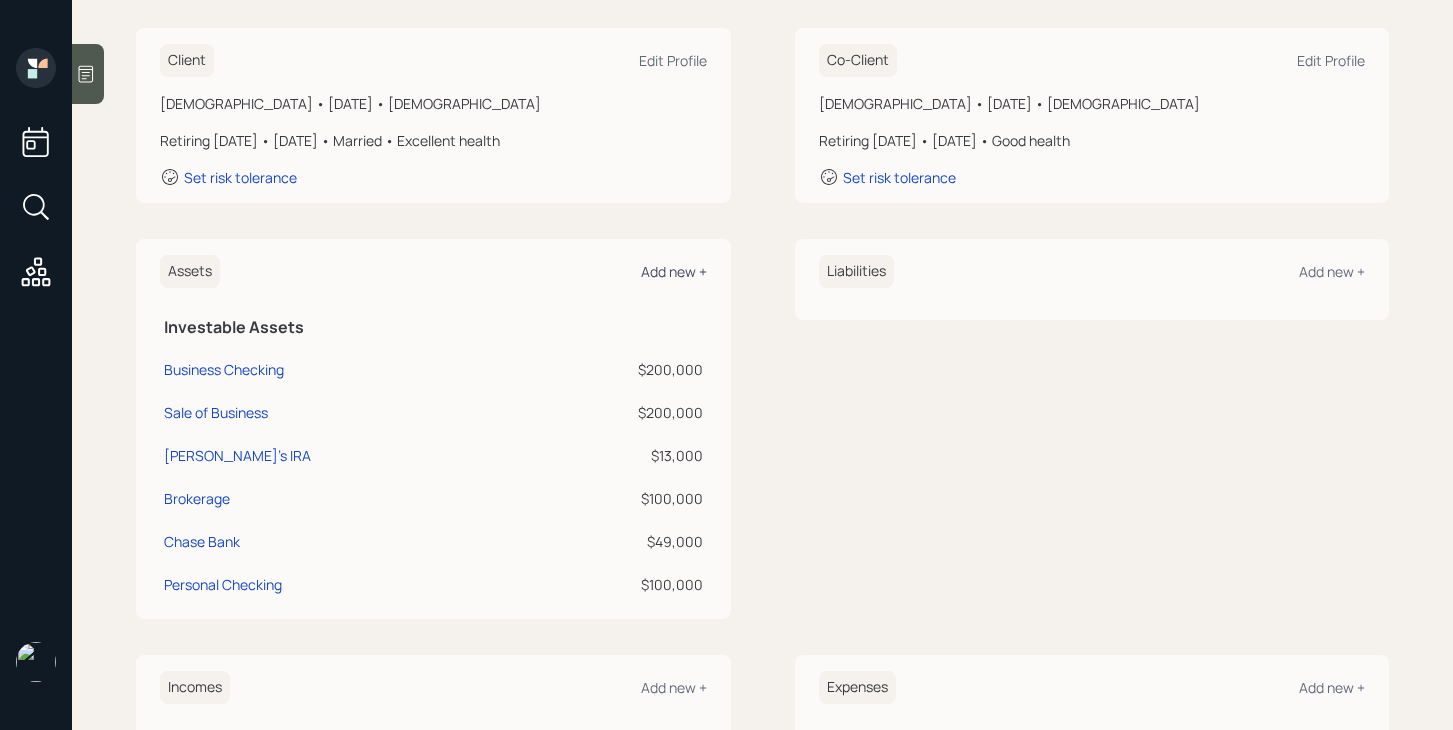 click on "Add new +" at bounding box center (674, 271) 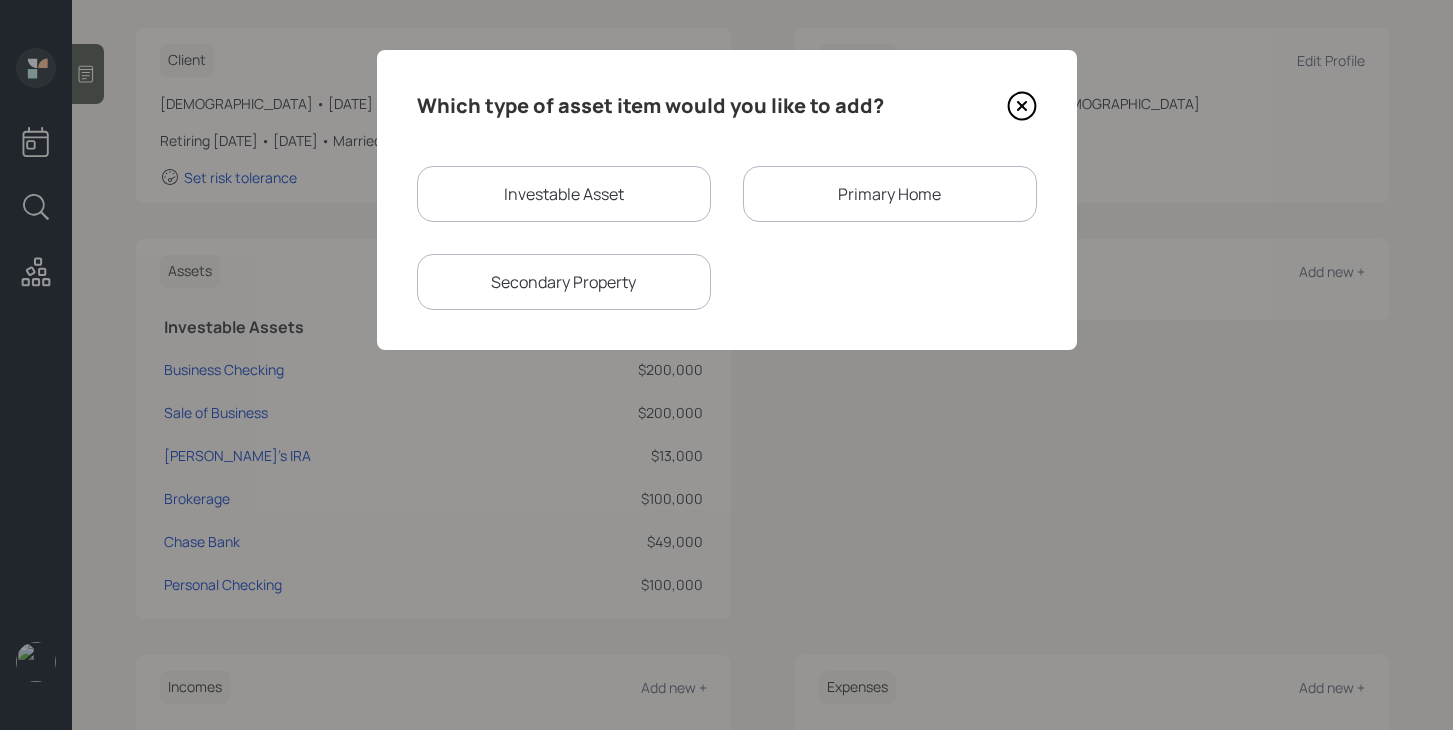 click on "Primary Home" at bounding box center (890, 194) 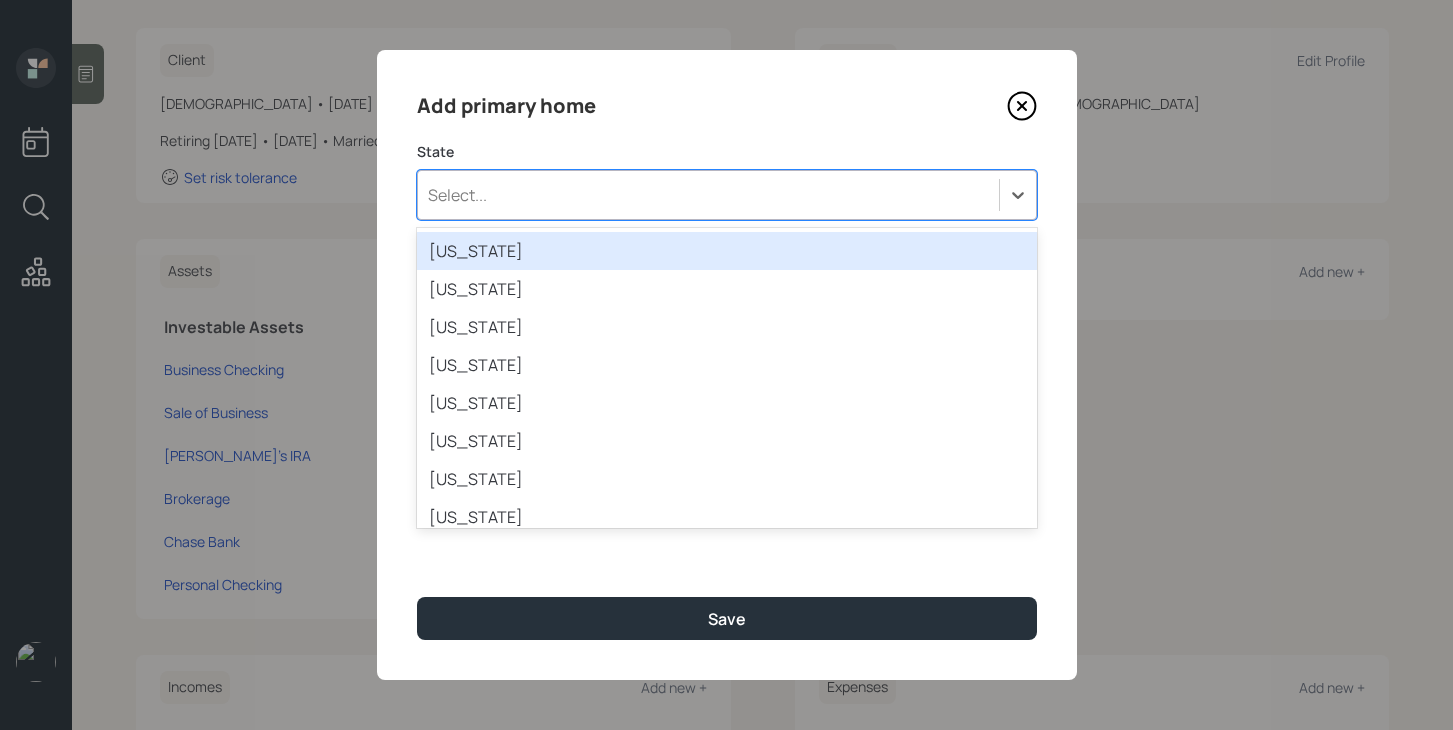click on "Select..." at bounding box center [708, 195] 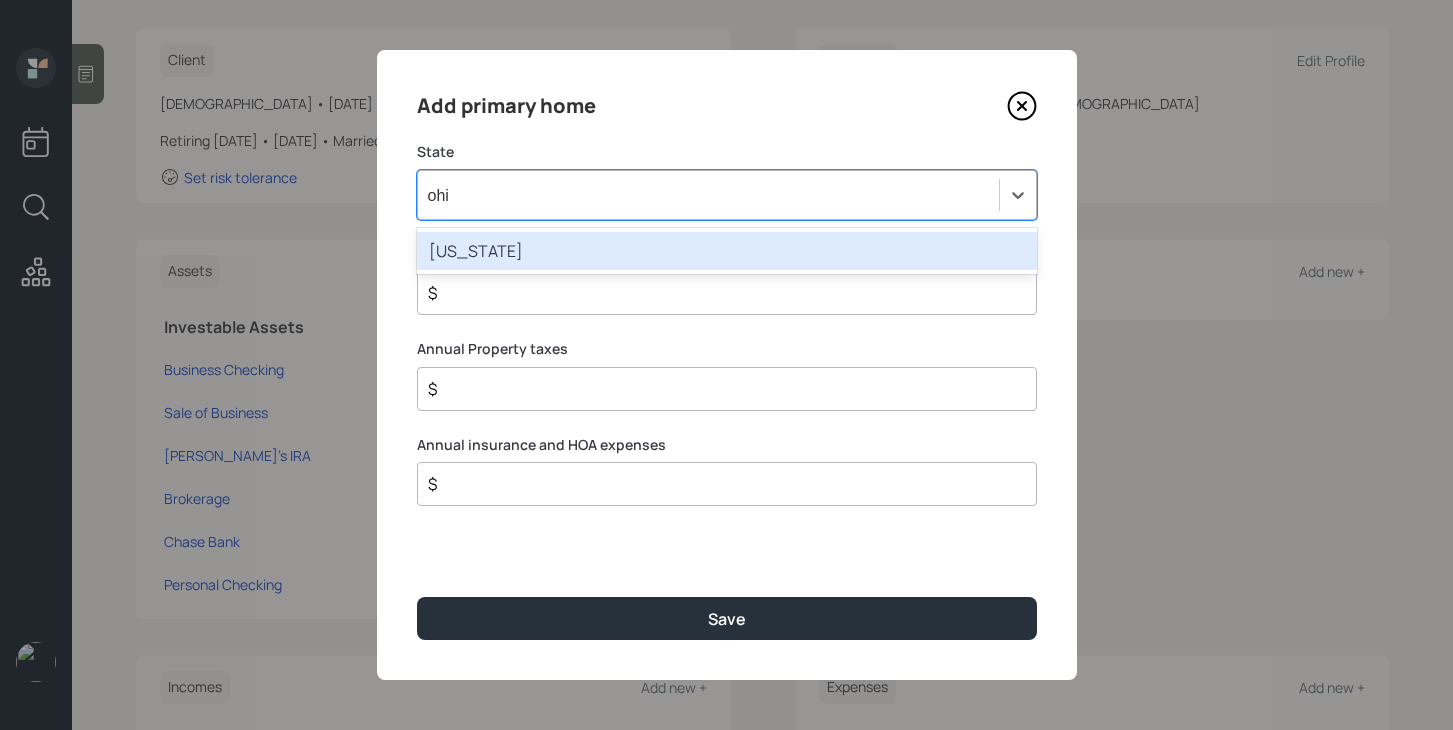 type on "[US_STATE]" 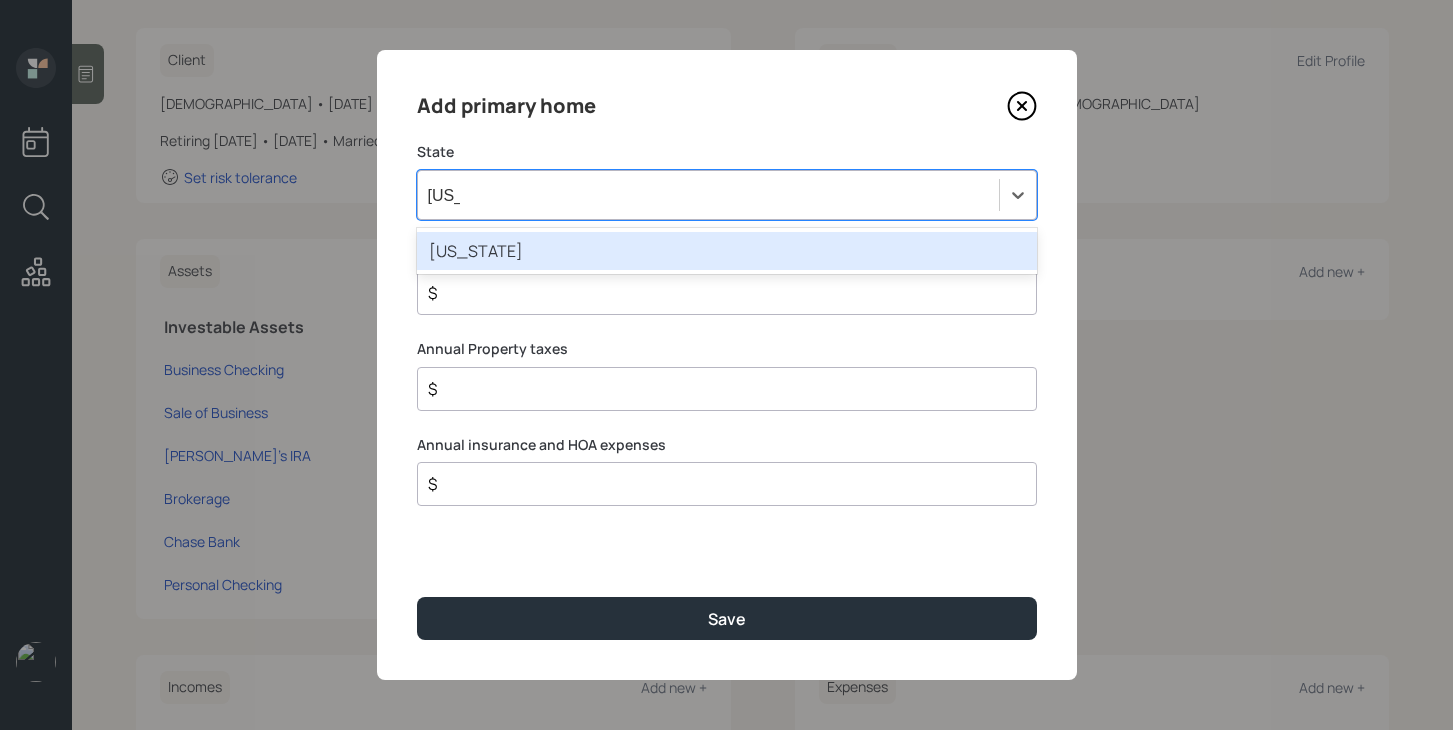 click on "[US_STATE]" at bounding box center (727, 251) 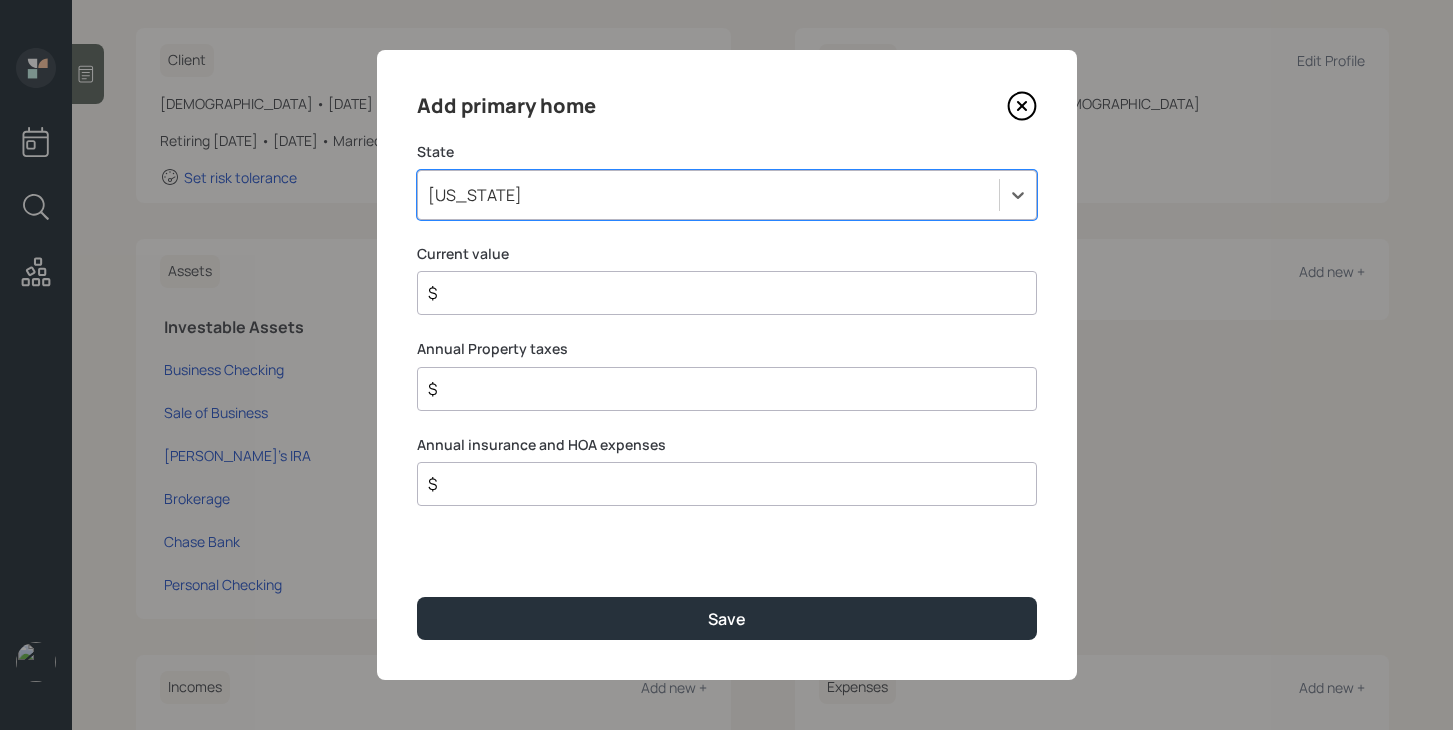 click on "$" at bounding box center [719, 293] 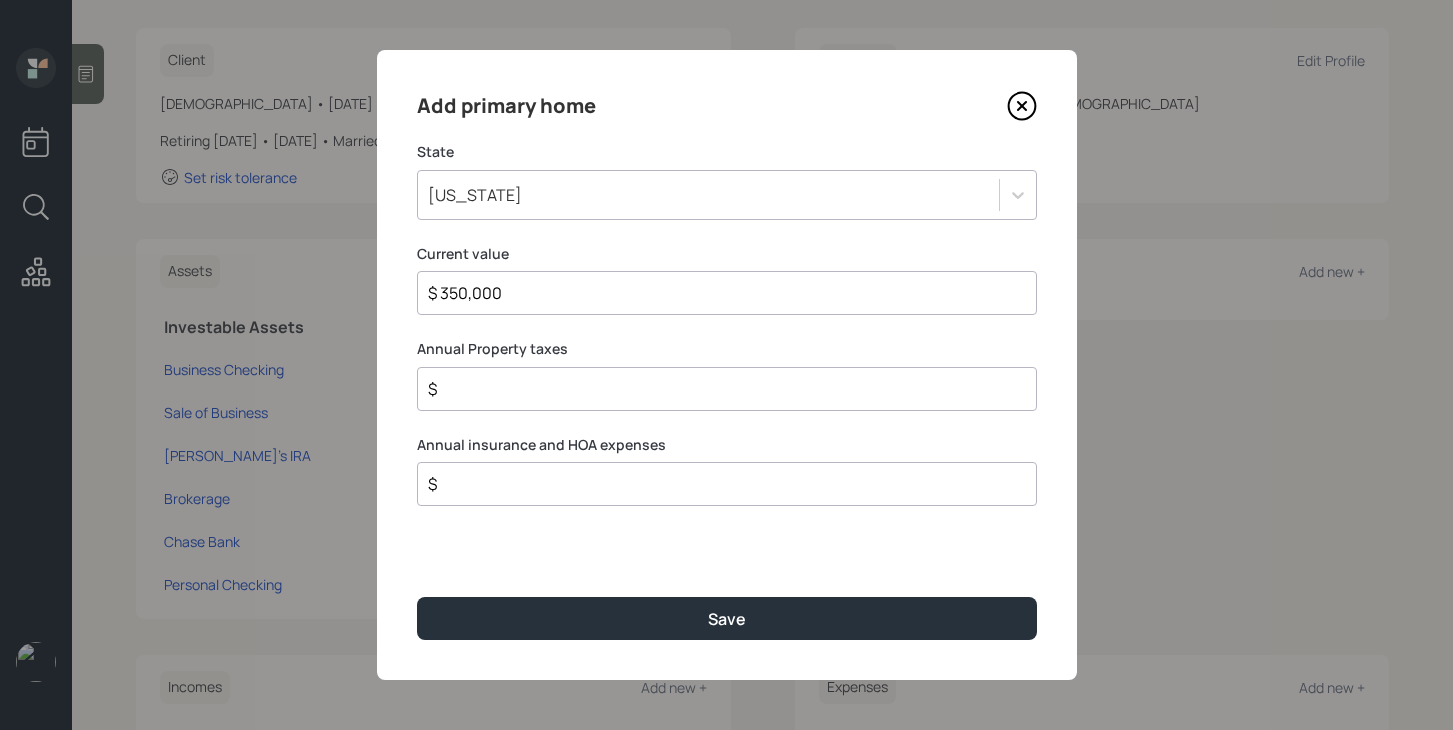 type on "$ 350,000" 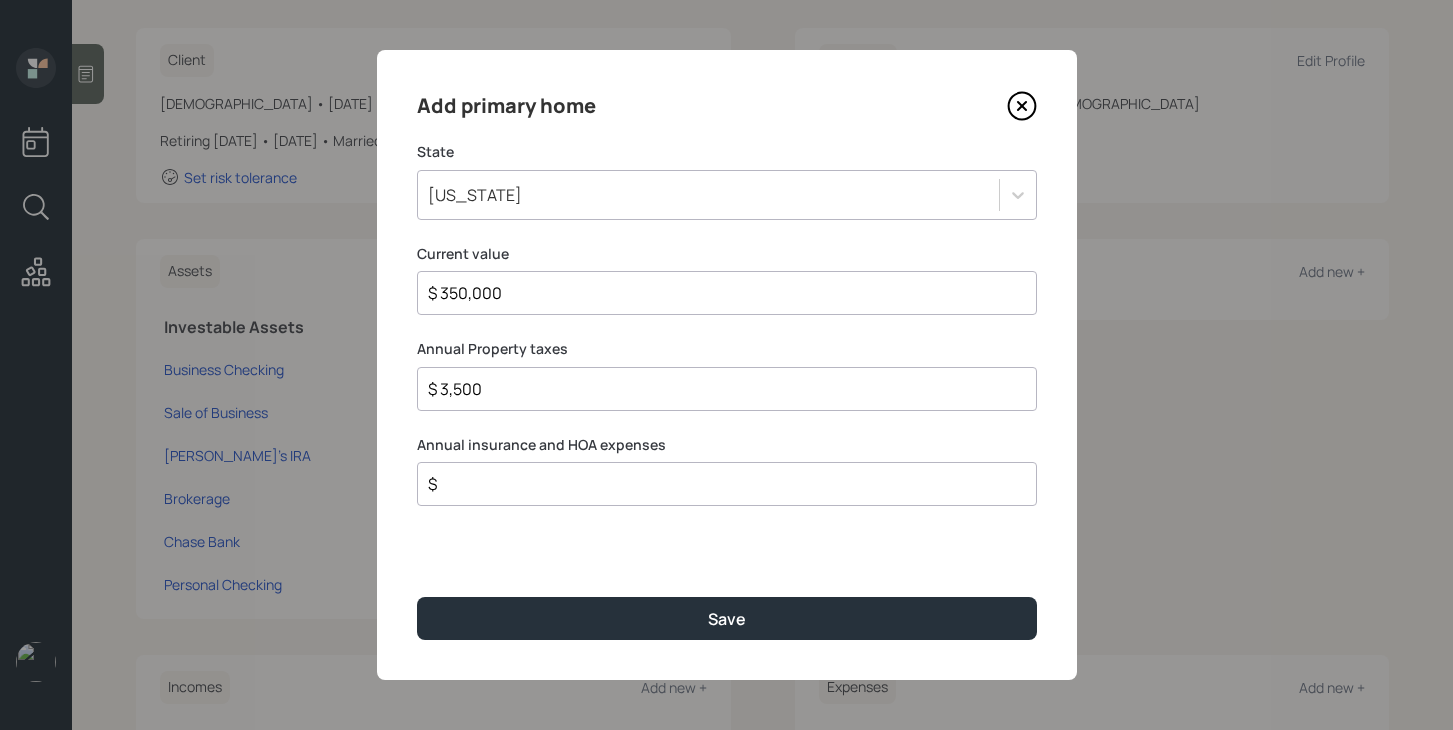 drag, startPoint x: 514, startPoint y: 392, endPoint x: 322, endPoint y: 389, distance: 192.02344 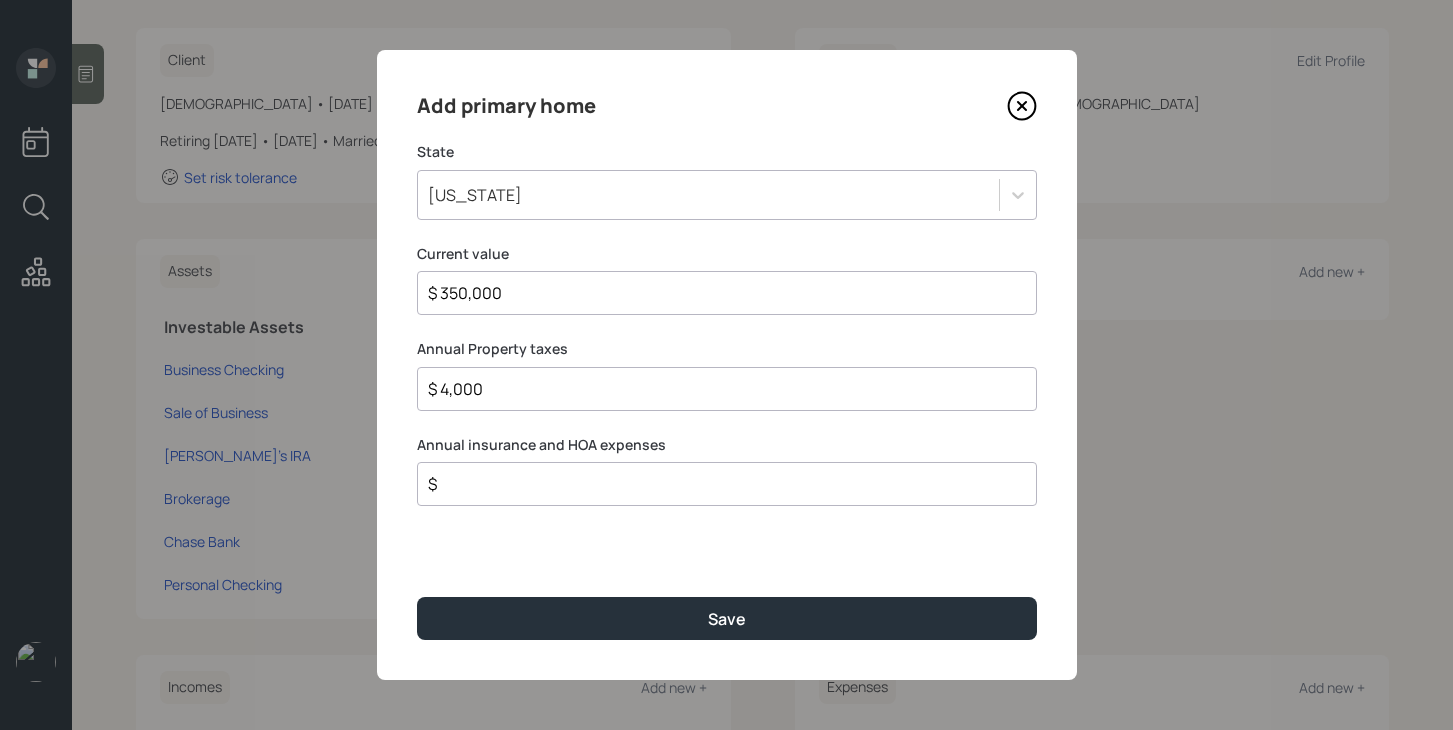 type on "$ 4,000" 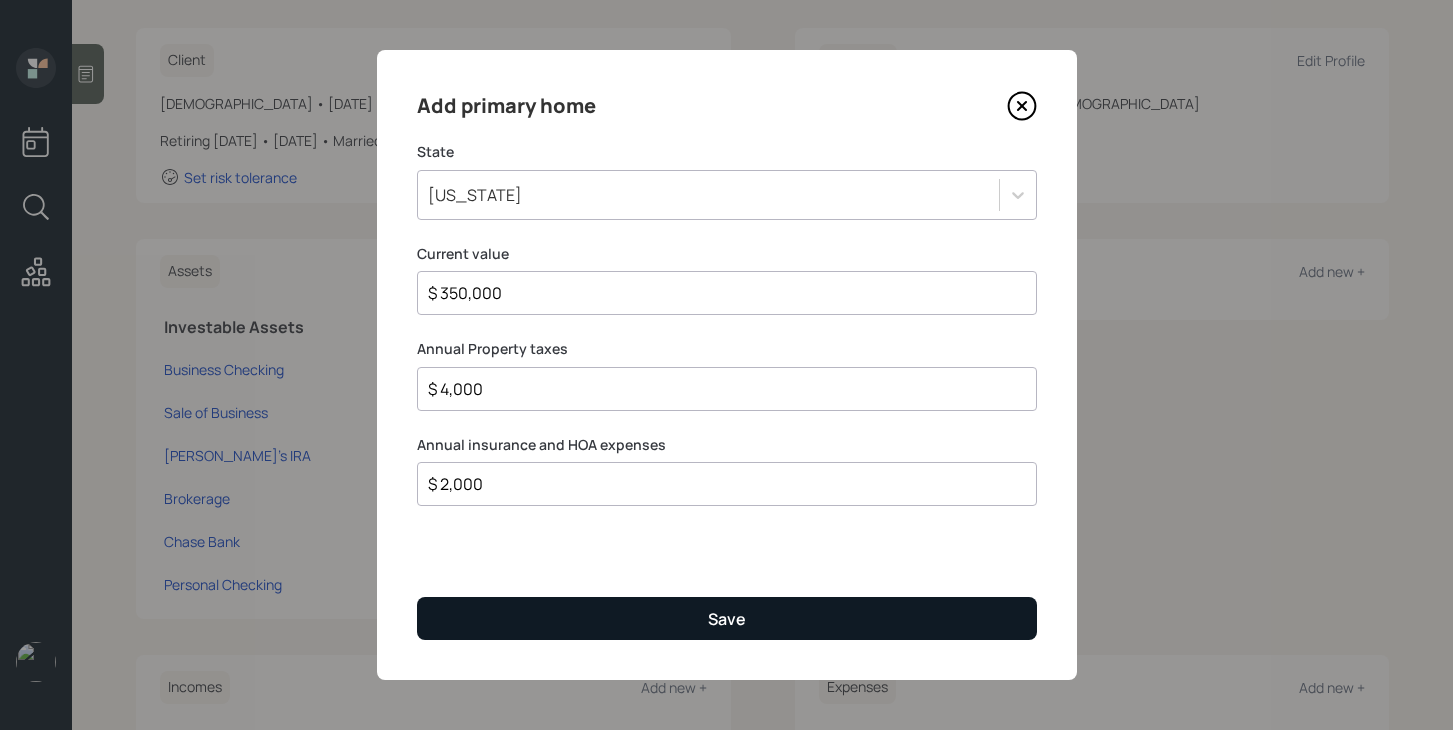 type on "$ 2,000" 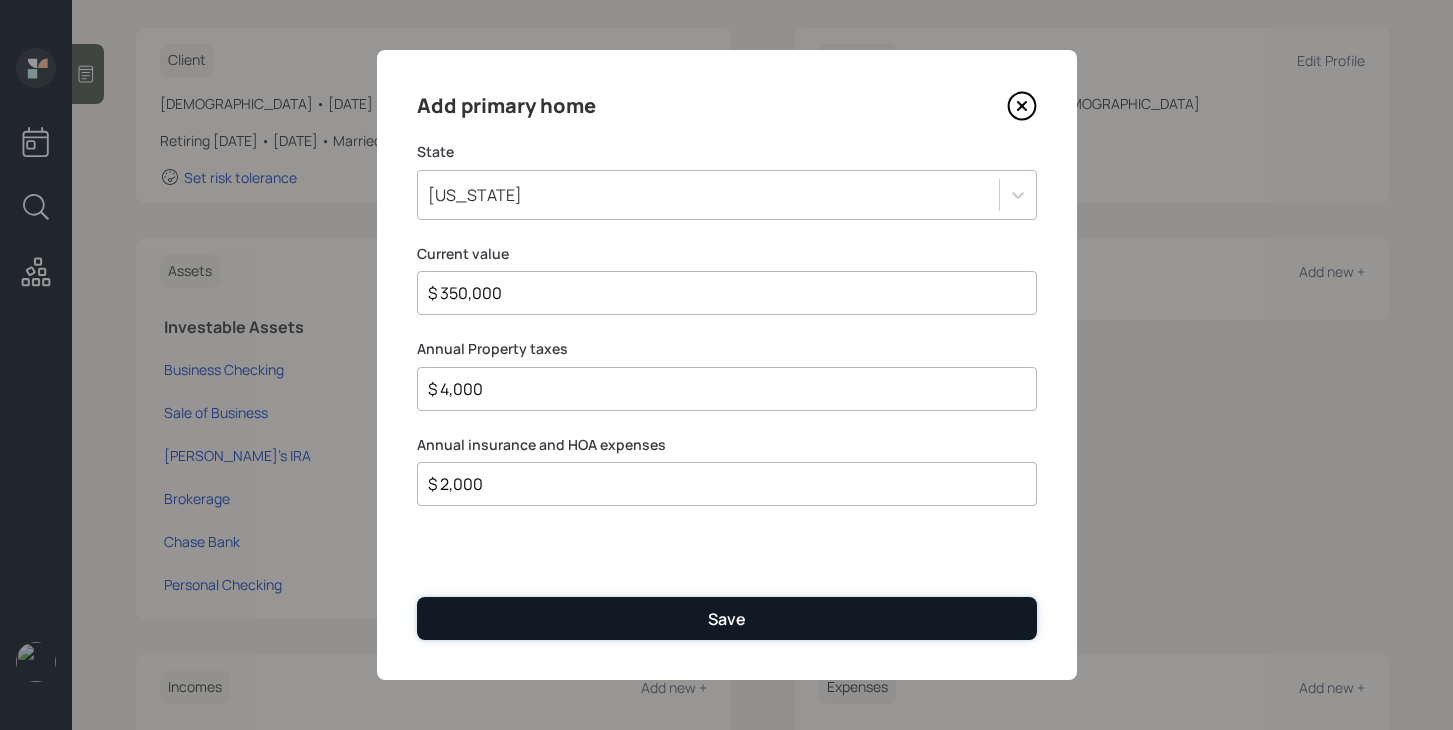 click on "Save" at bounding box center [727, 618] 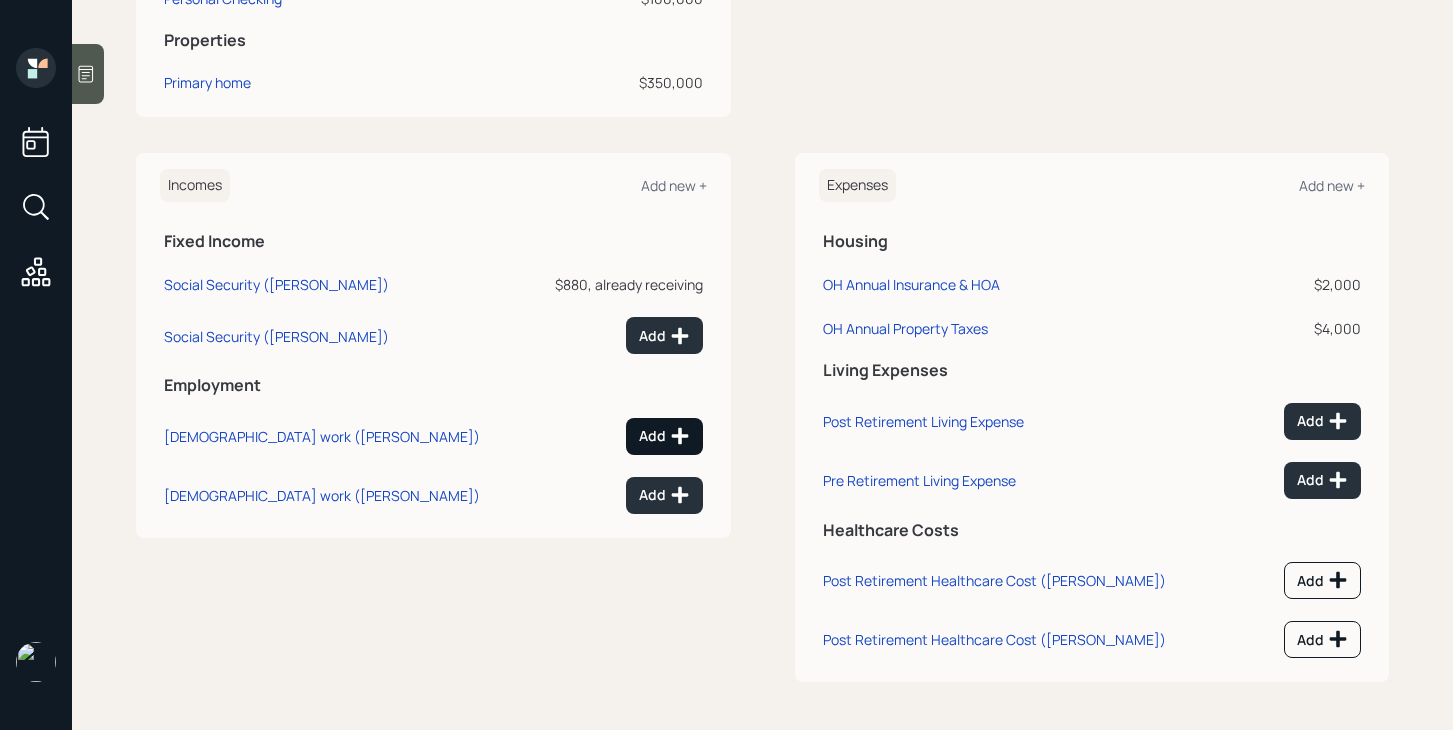 scroll, scrollTop: 858, scrollLeft: 0, axis: vertical 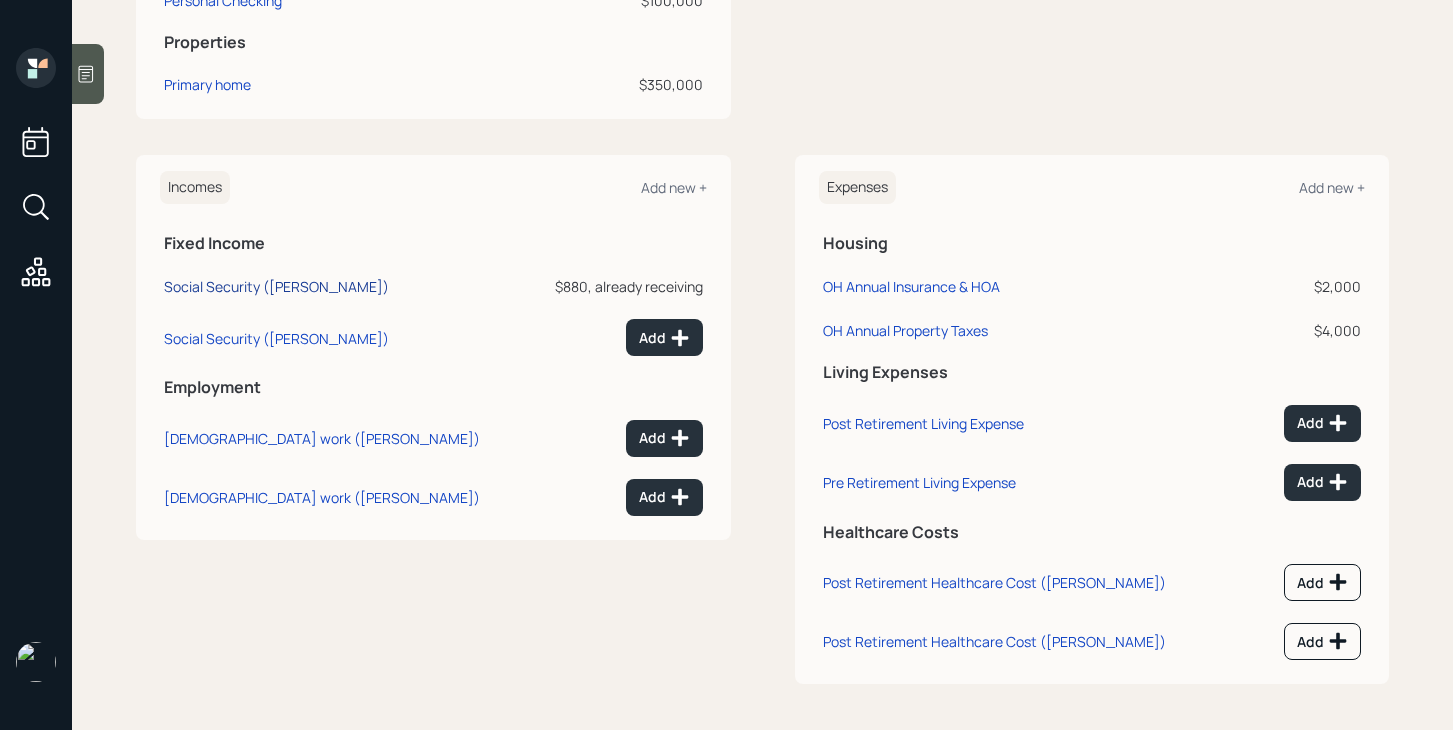 click on "Social Security   ([PERSON_NAME])" at bounding box center [276, 286] 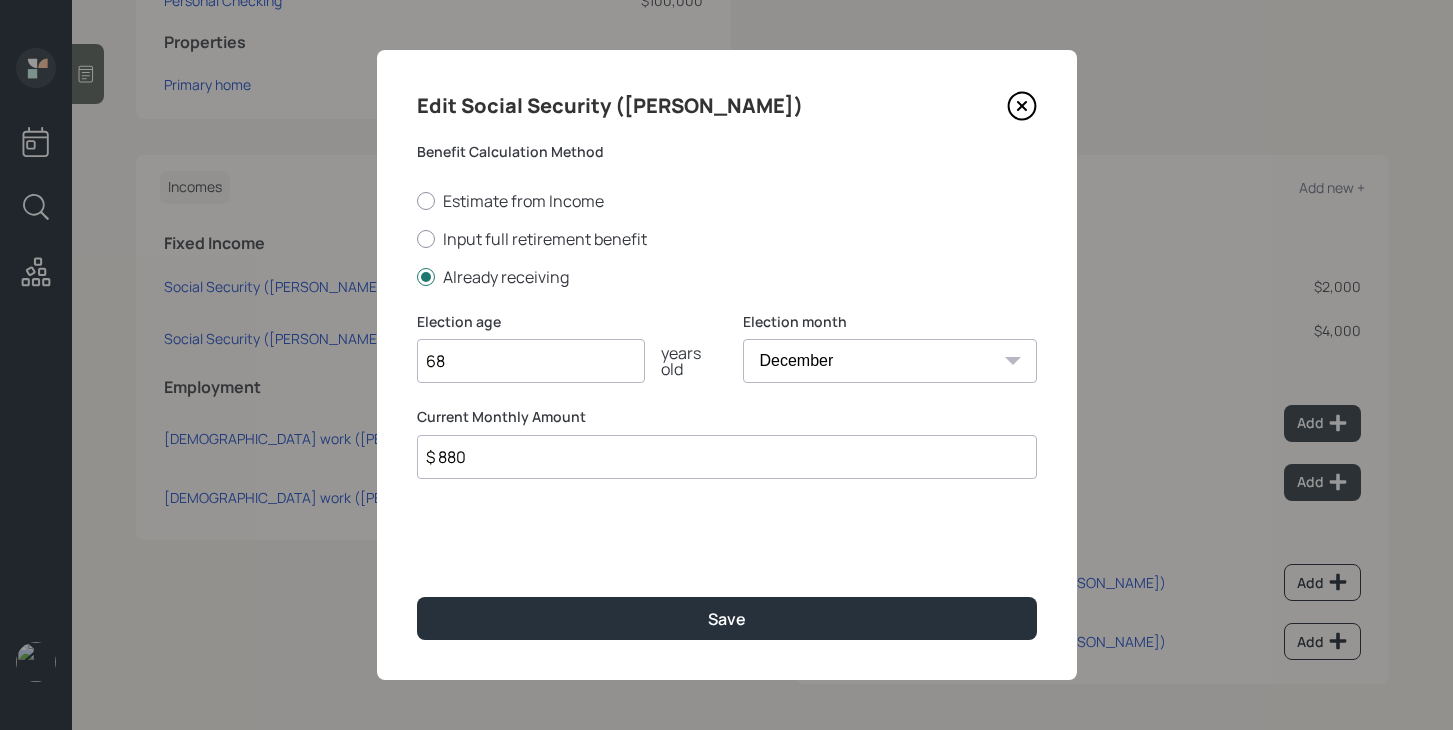 click on "$ 880" at bounding box center [727, 457] 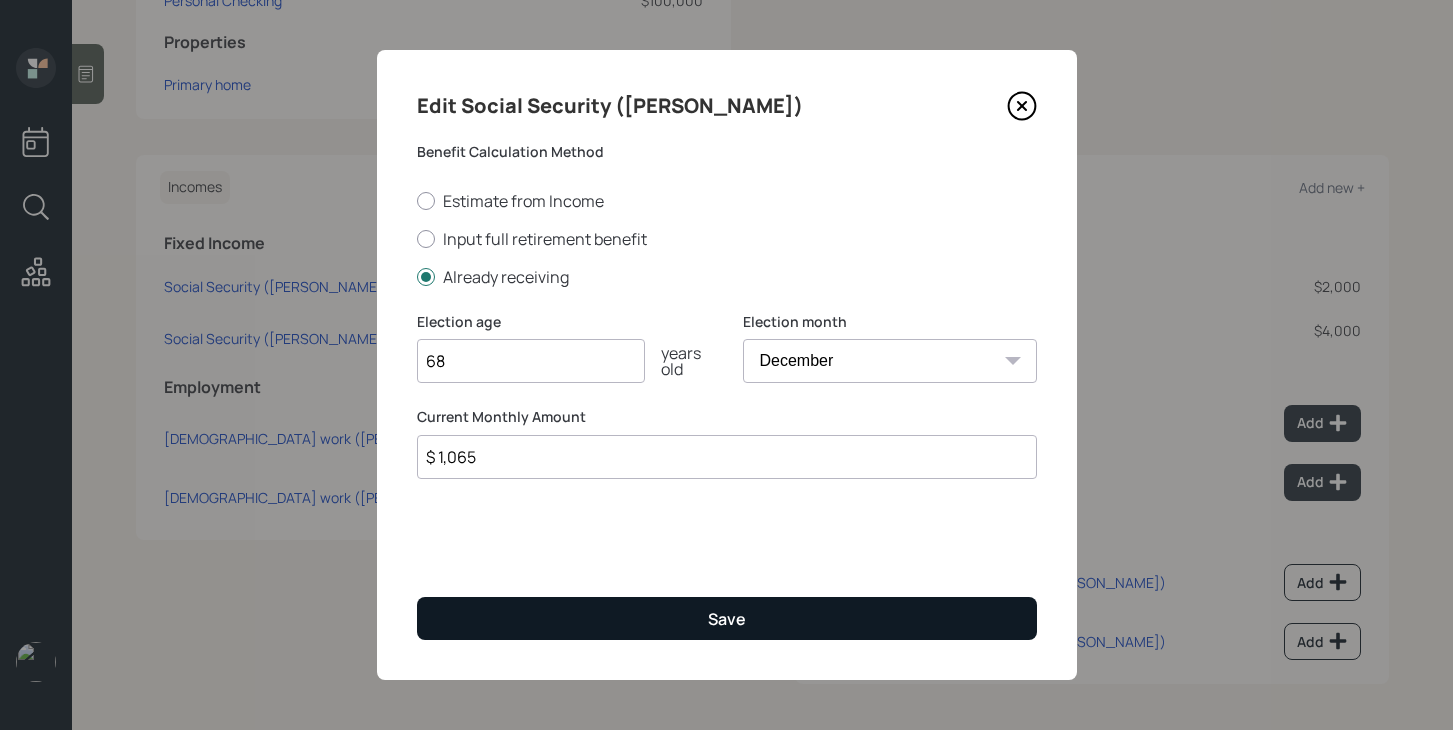 type on "$ 1,065" 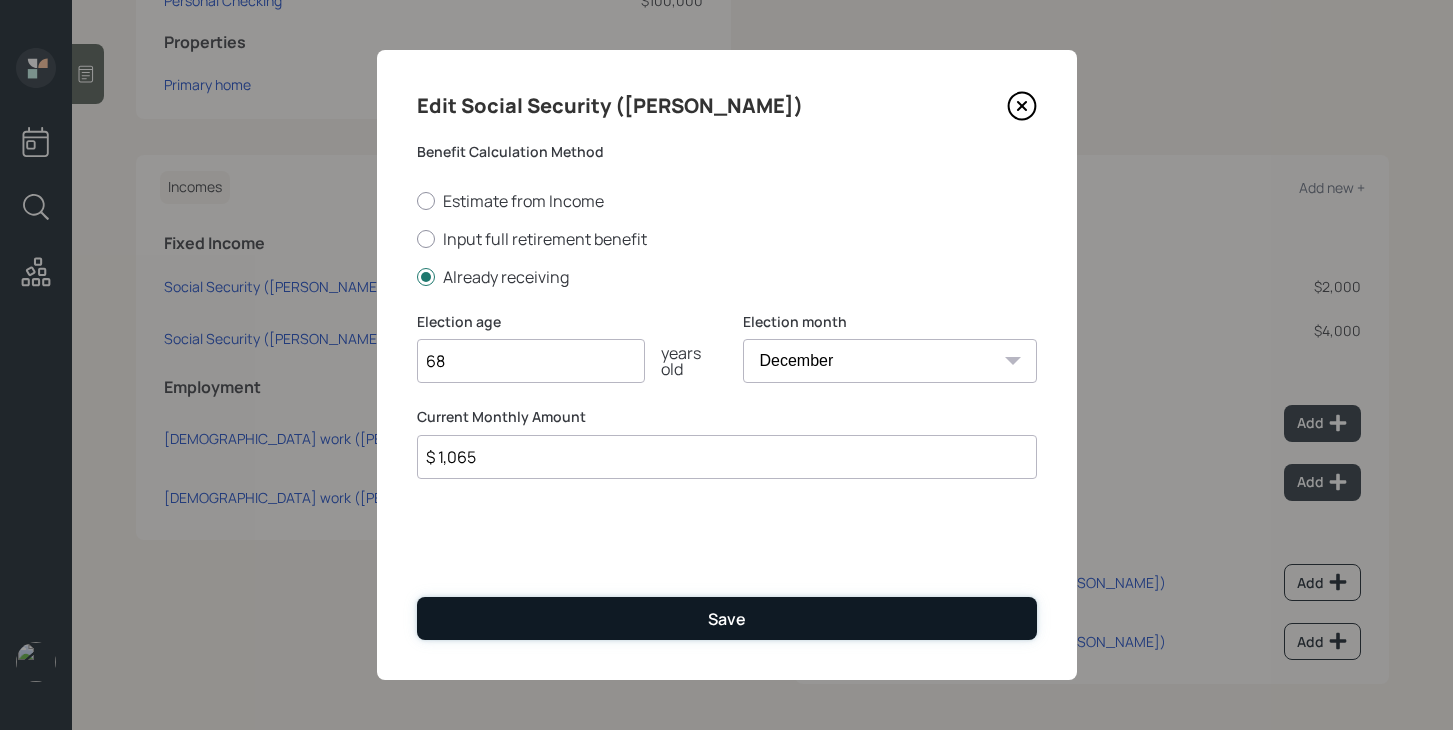 click on "Save" at bounding box center (727, 618) 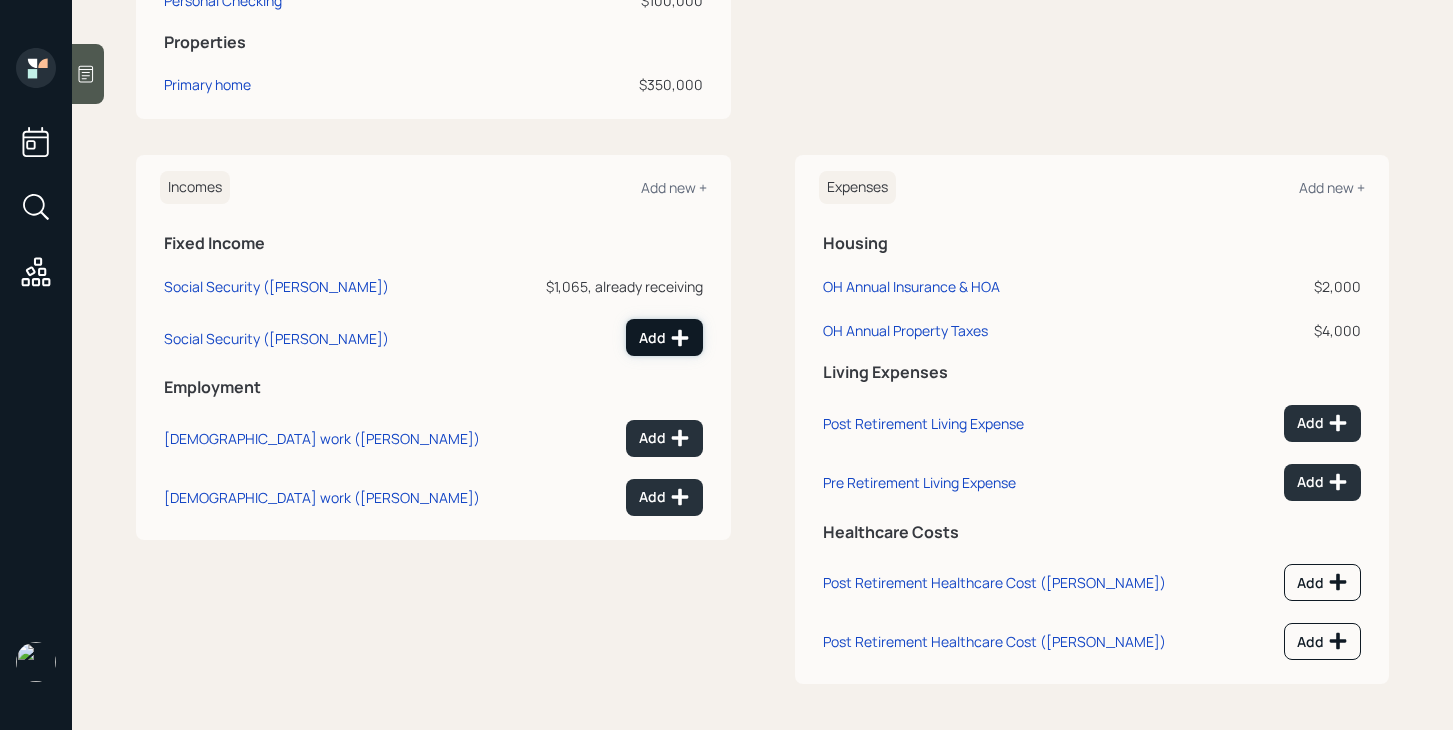click 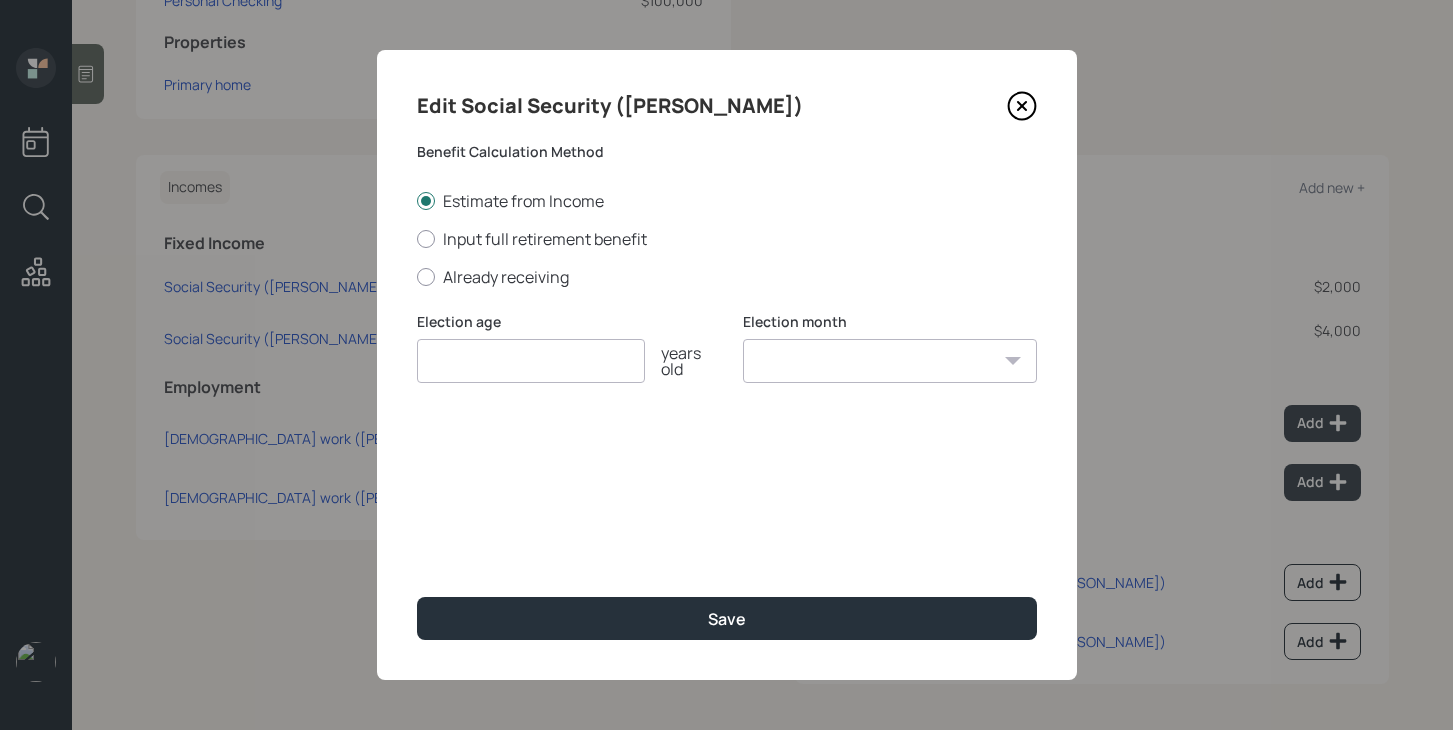 click on "Edit Social Security ([PERSON_NAME]) Benefit Calculation Method Estimate from Income Input full retirement benefit Already receiving Election age years old Election month January February March April May June July August September October November December Save" at bounding box center [727, 365] 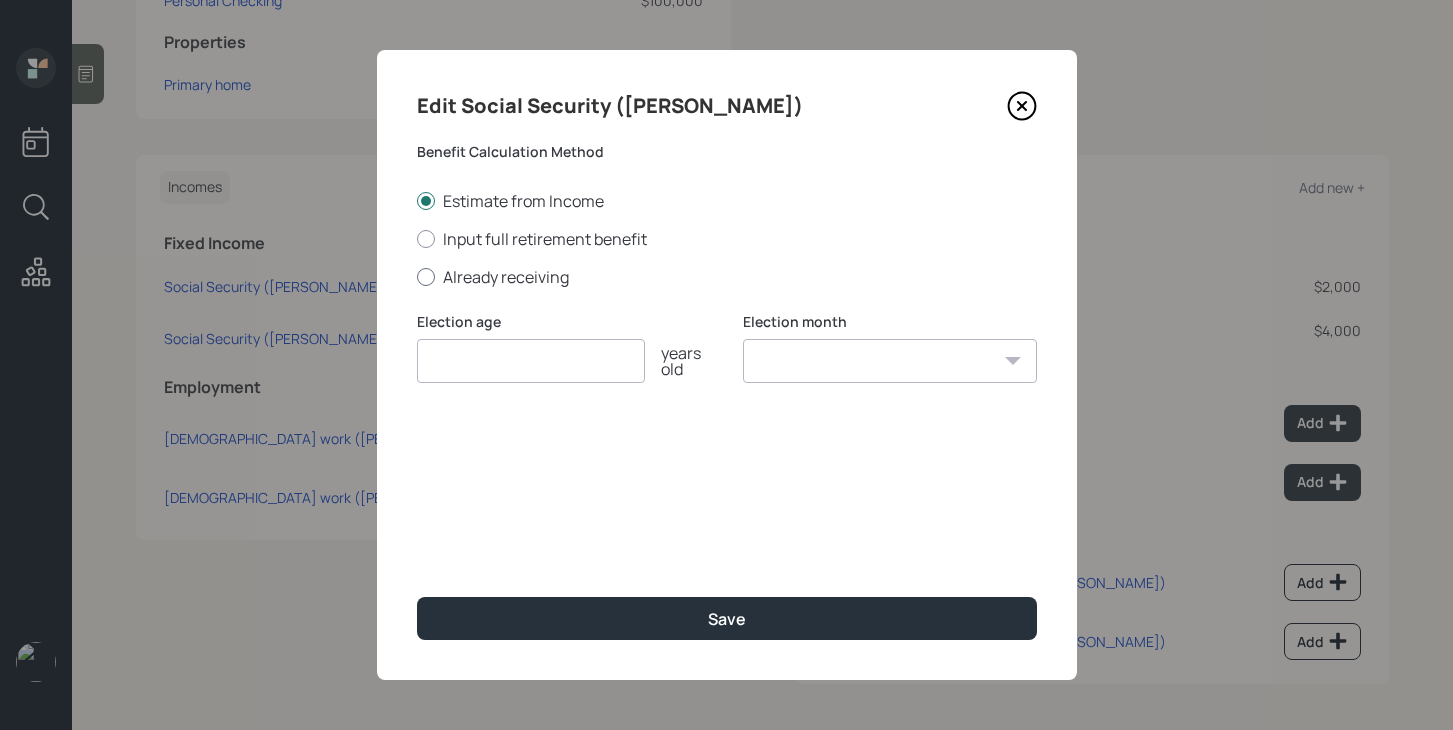 click on "Already receiving" at bounding box center (727, 277) 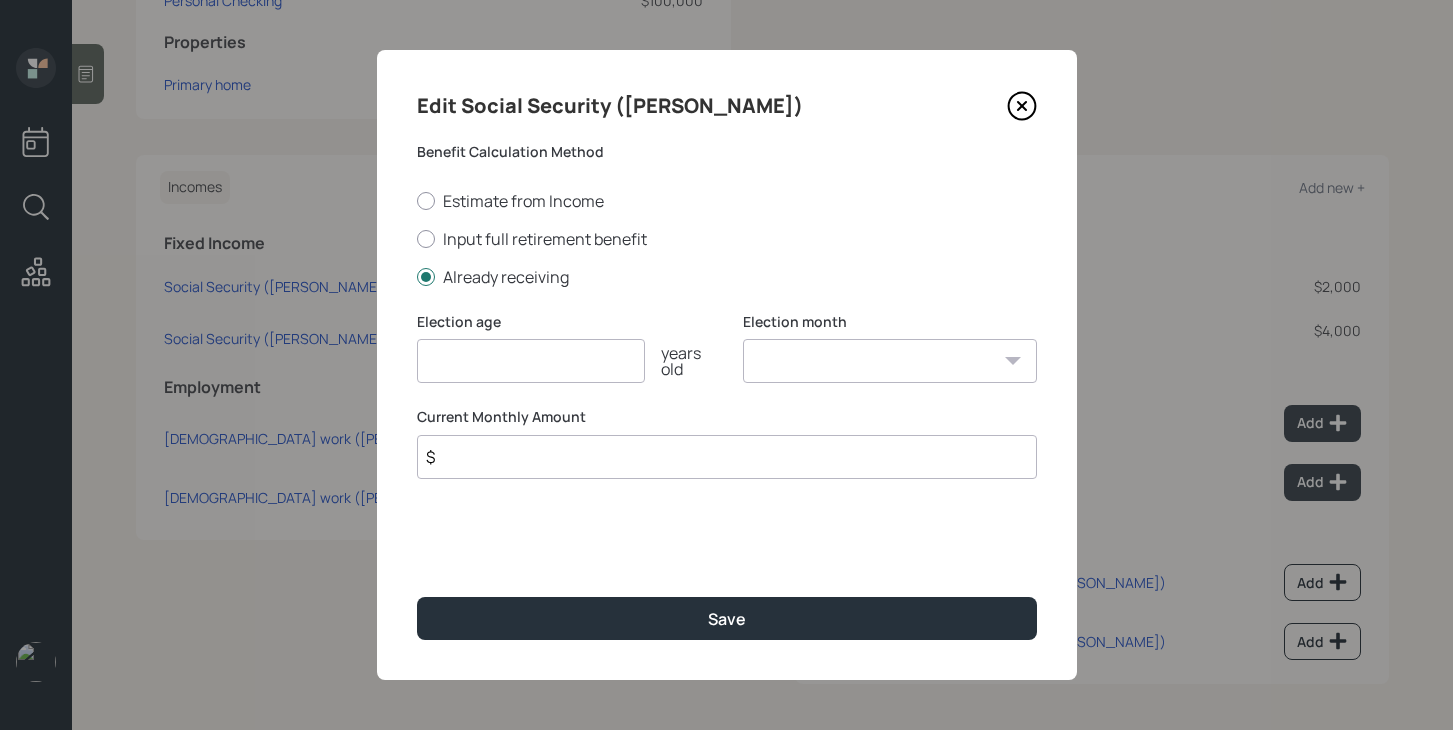 click at bounding box center [531, 361] 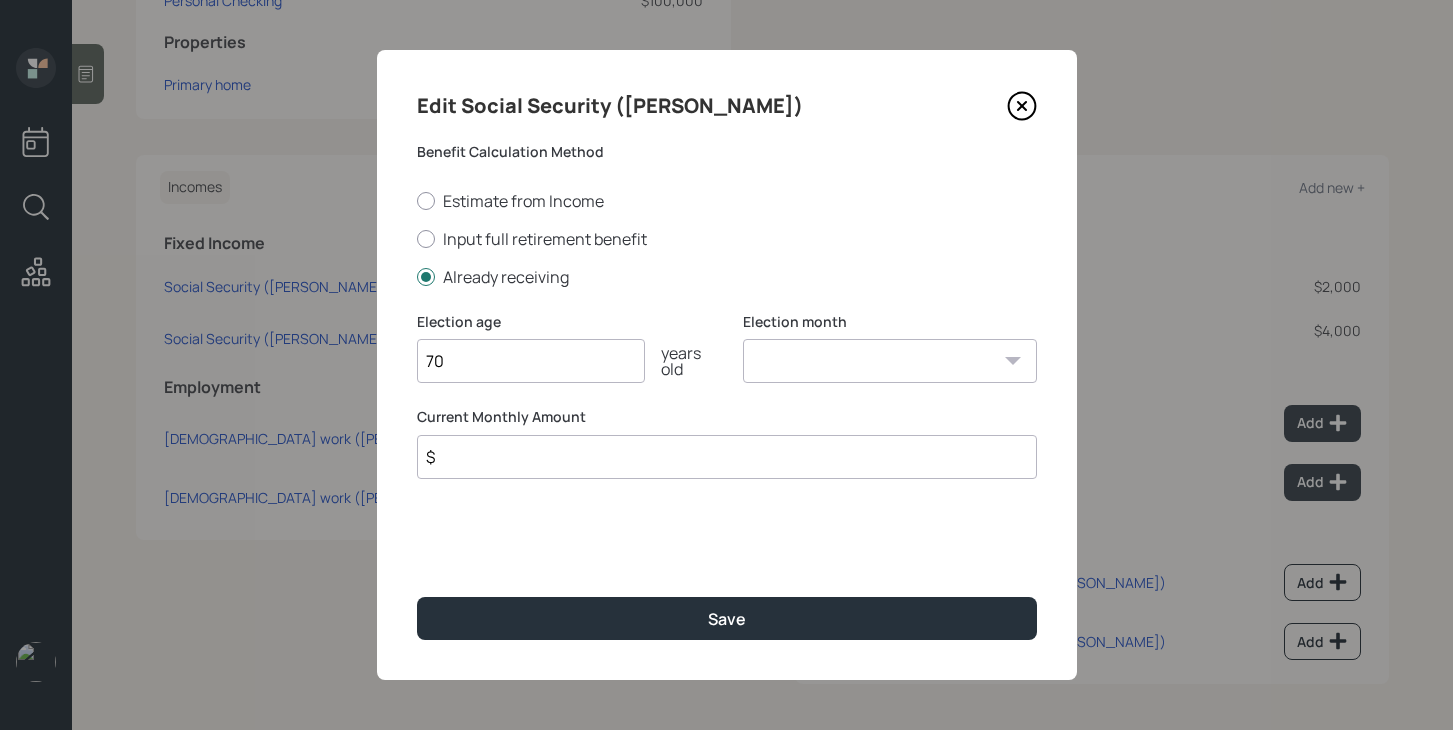 type on "70" 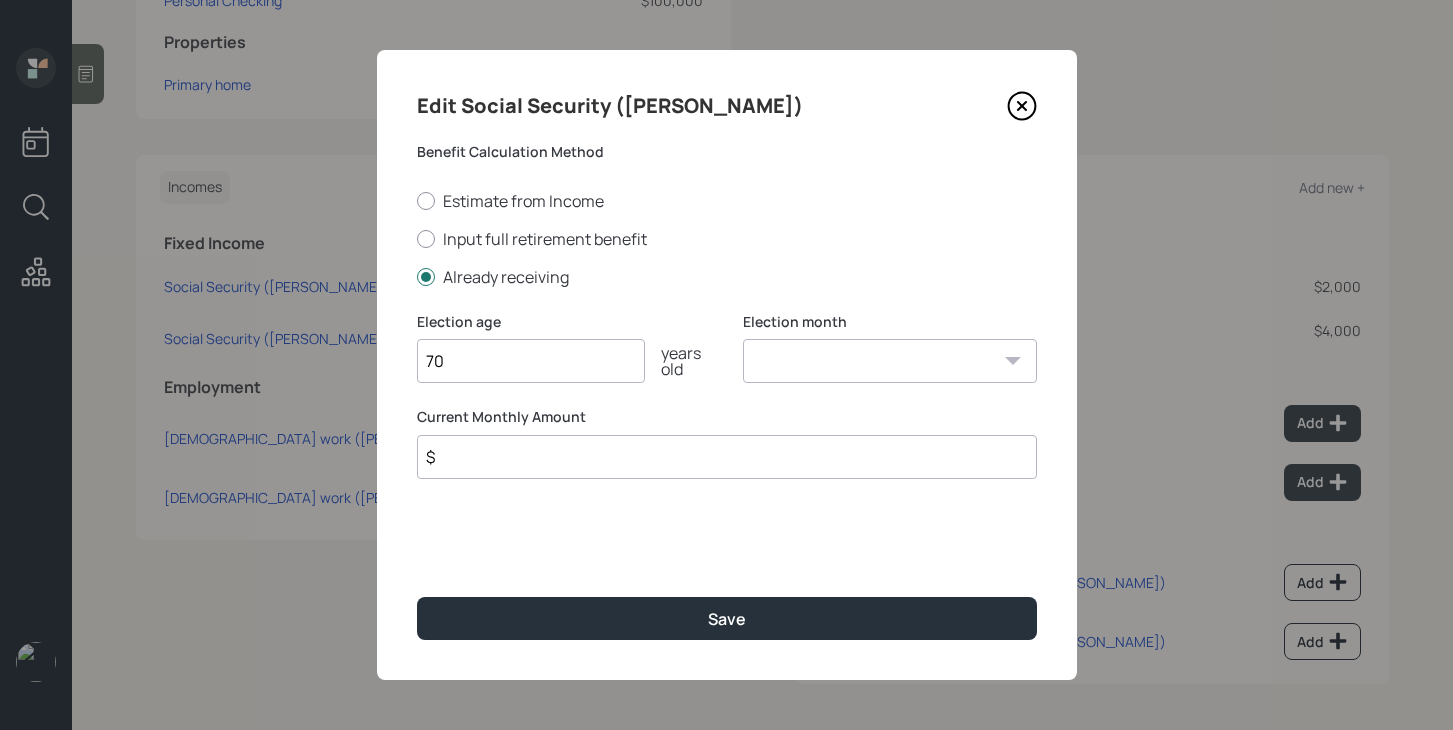 click on "January February March April May June July August September October November December" at bounding box center [890, 361] 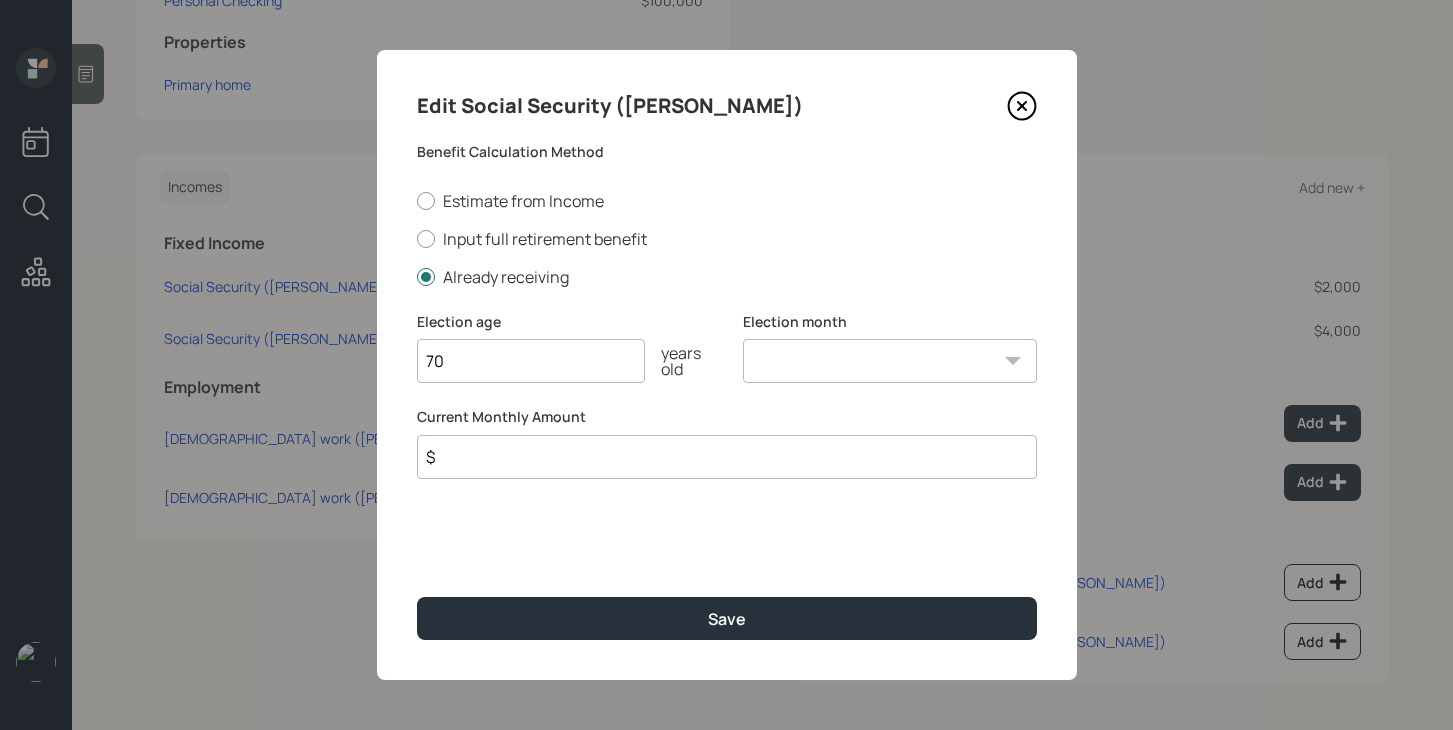 select on "12" 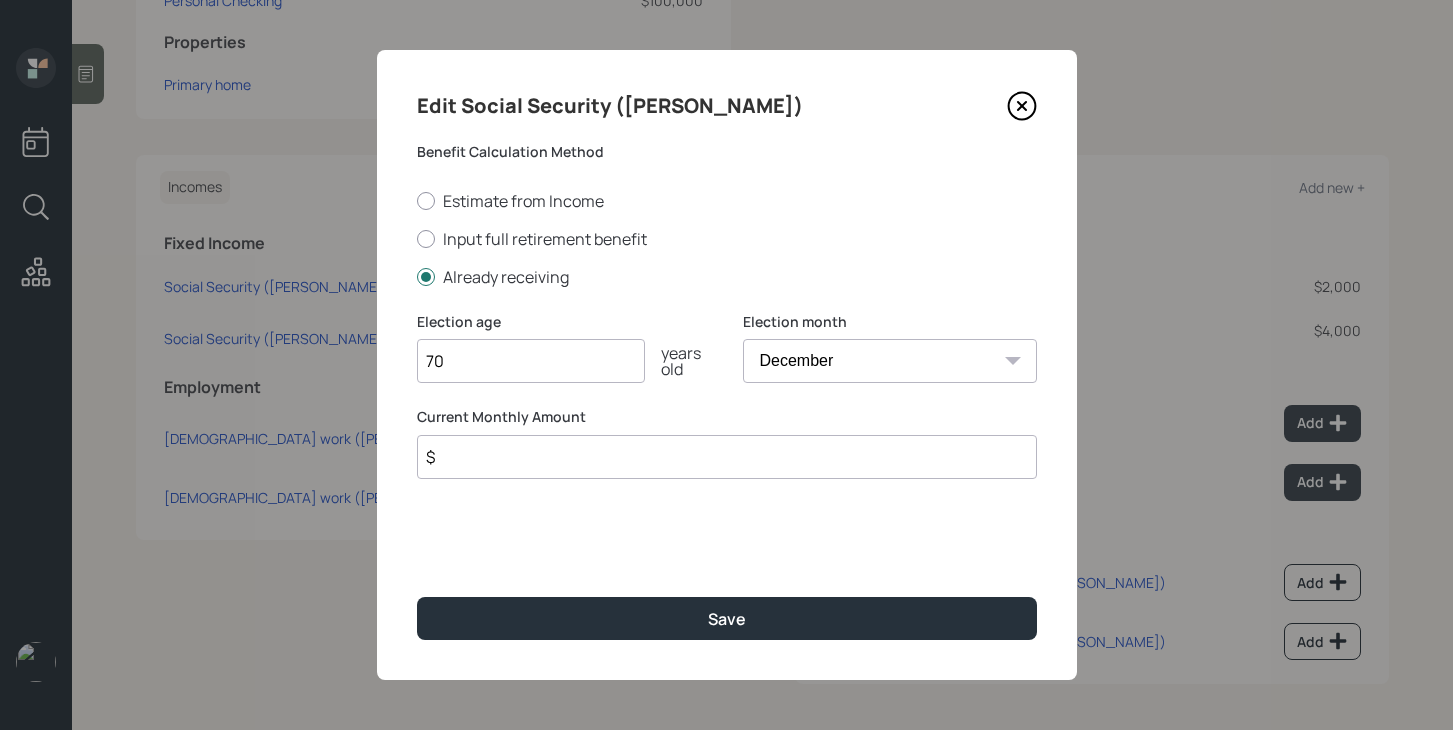 click on "$" at bounding box center [727, 457] 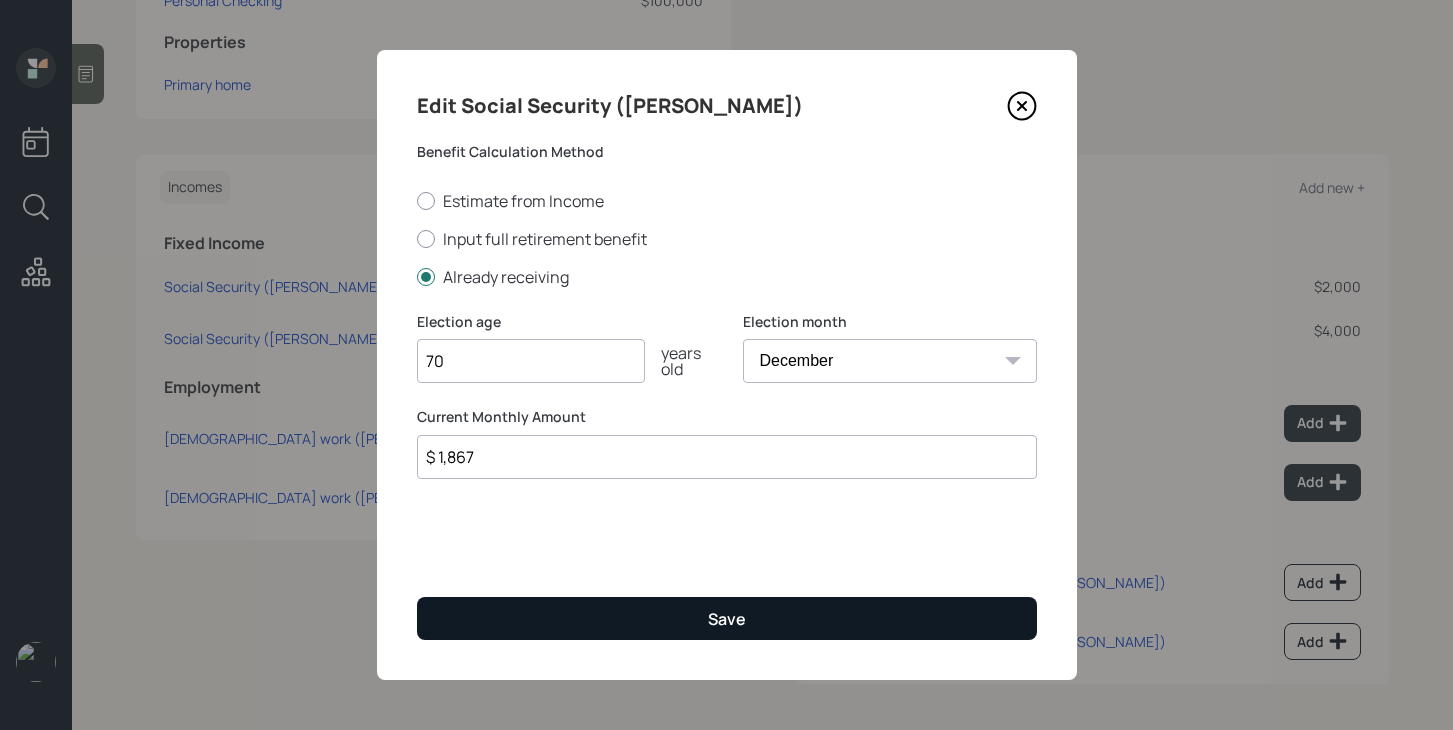 type on "$ 1,867" 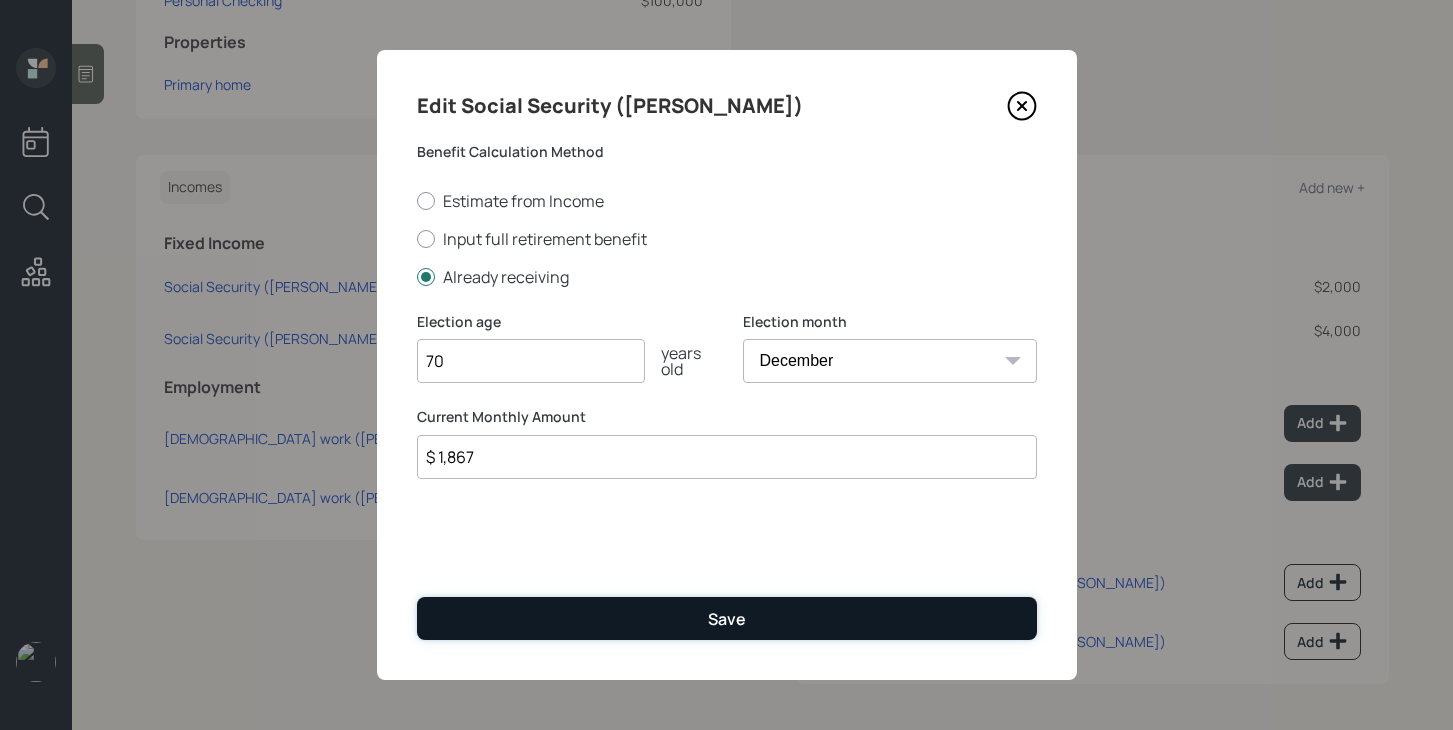 click on "Save" at bounding box center [727, 618] 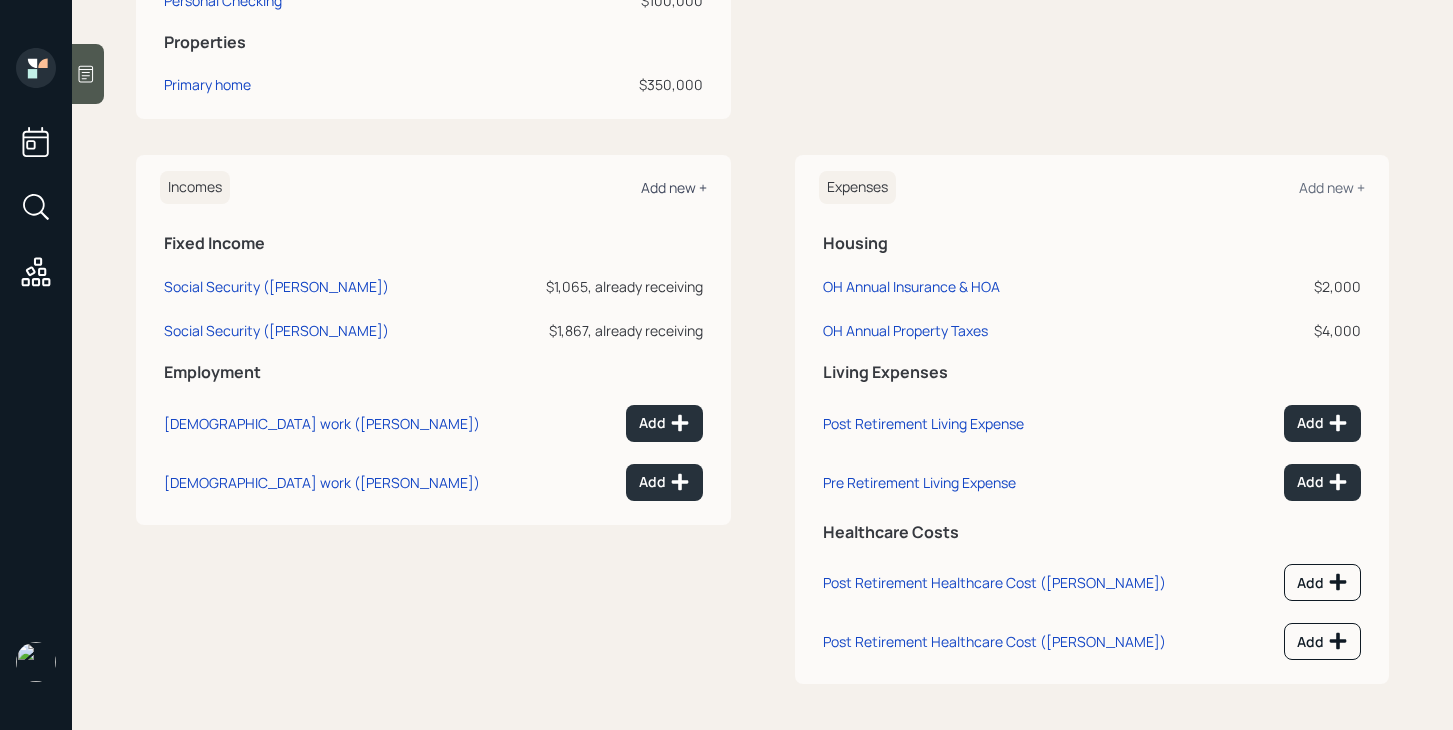 click on "Add new +" at bounding box center [674, 187] 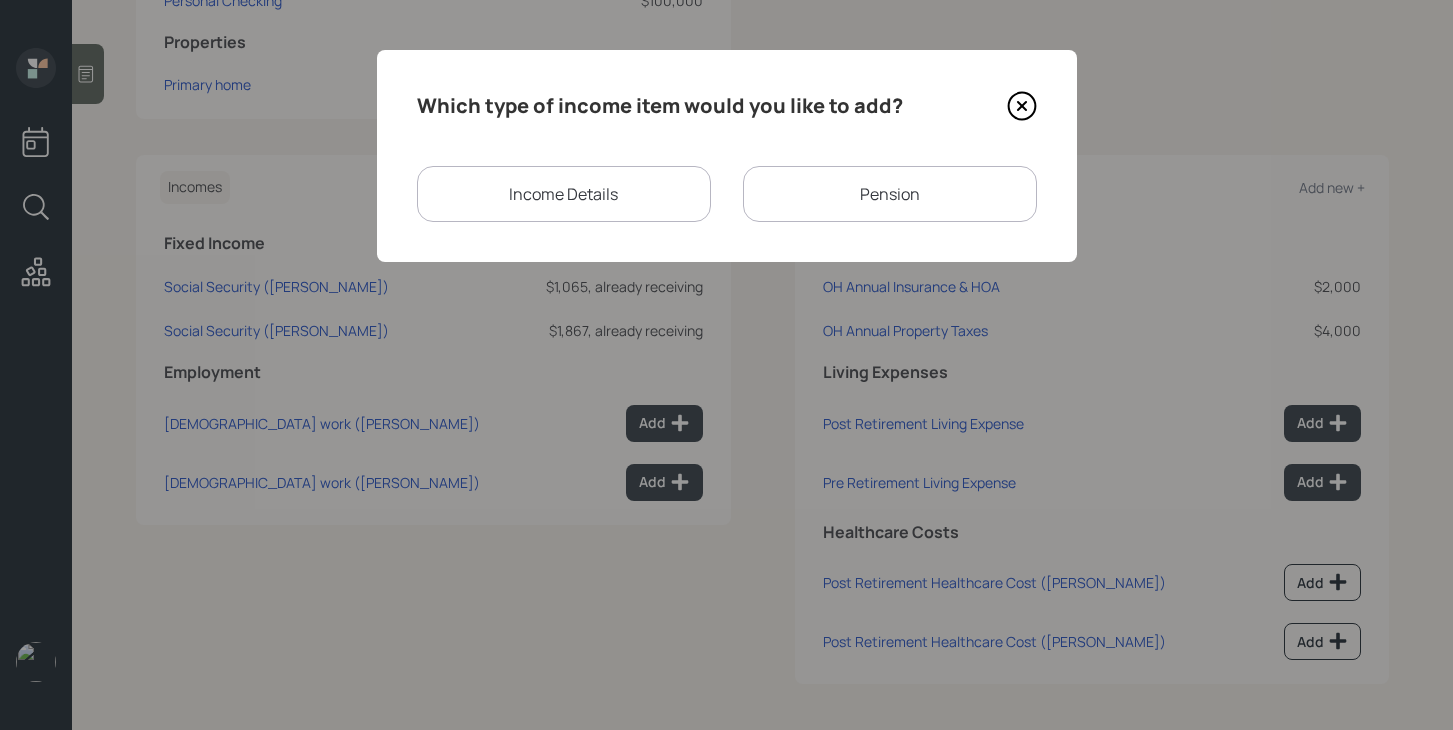 click on "Pension" at bounding box center (890, 194) 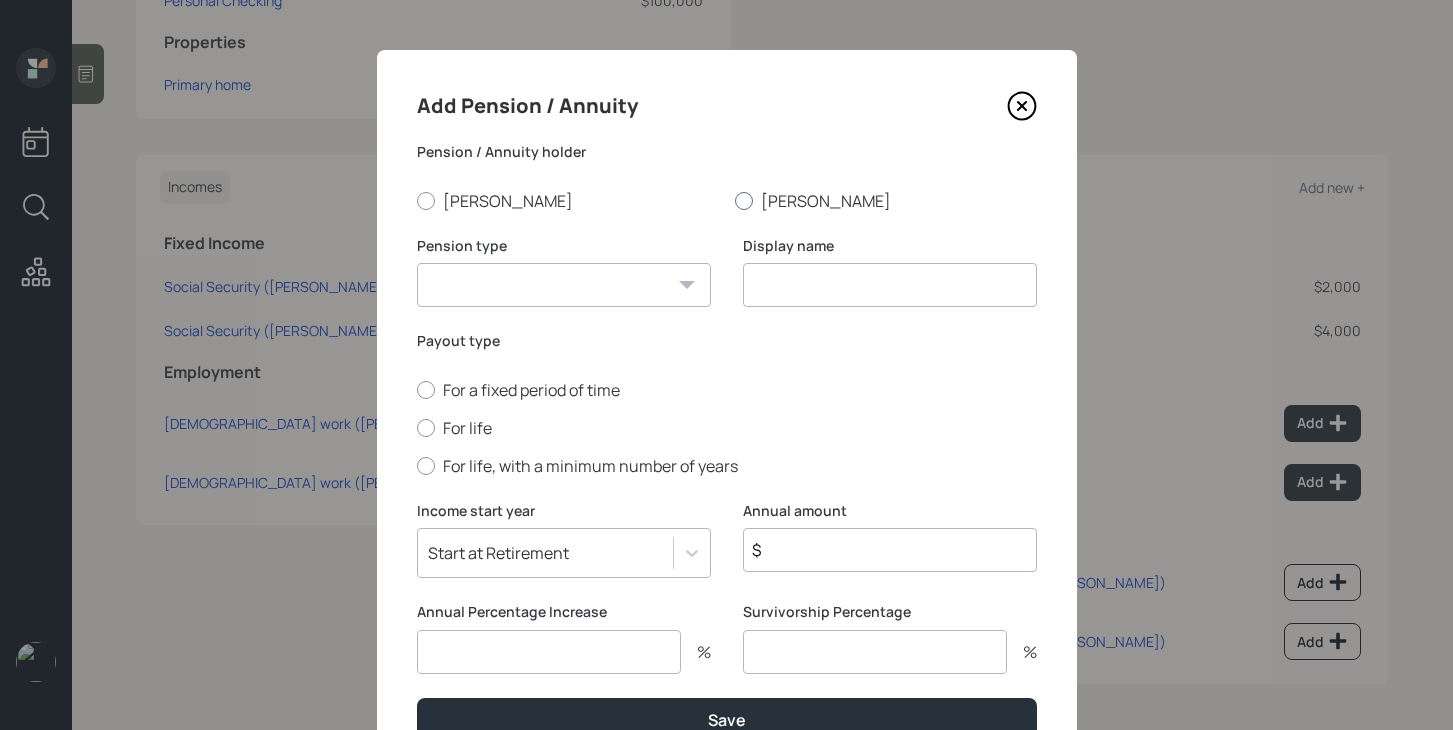 drag, startPoint x: 771, startPoint y: 206, endPoint x: 749, endPoint y: 209, distance: 22.203604 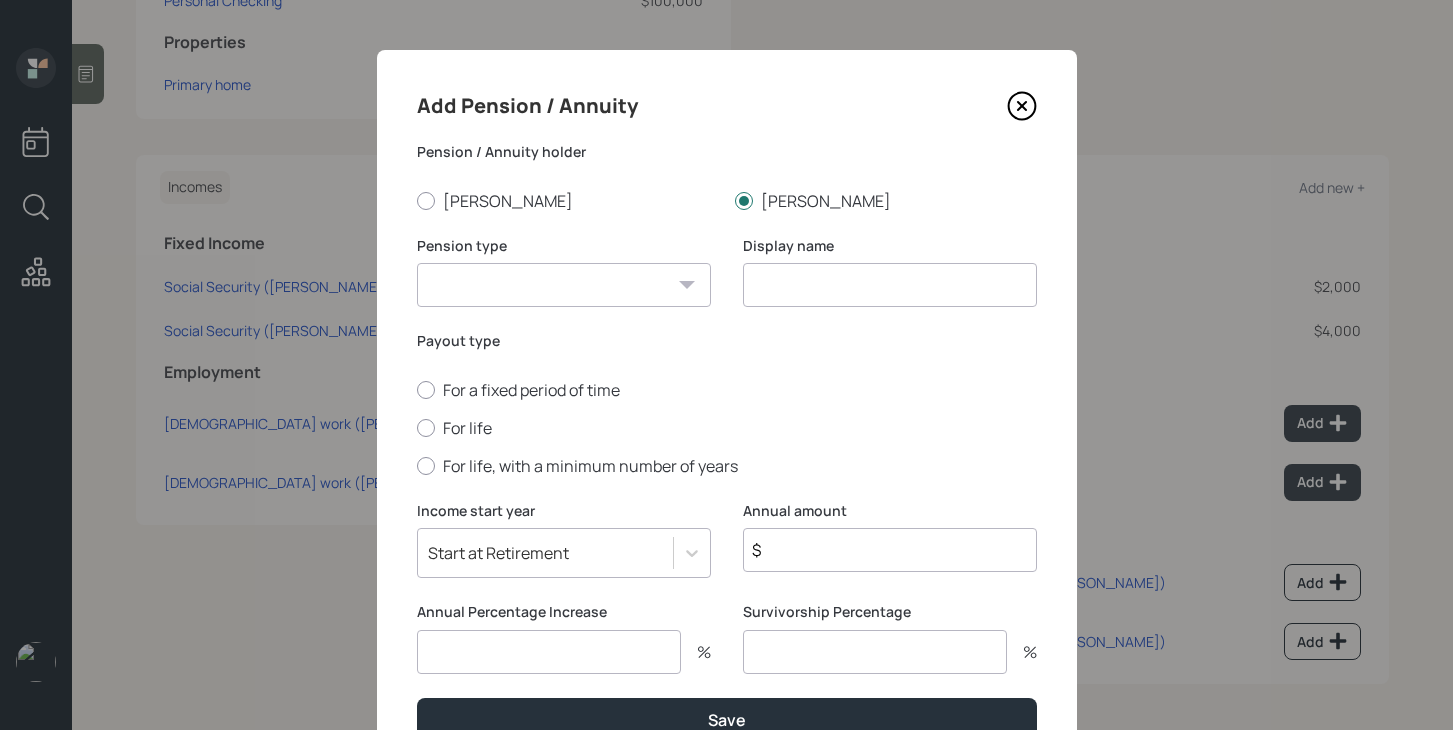 click on "Pension Annuity" at bounding box center [564, 285] 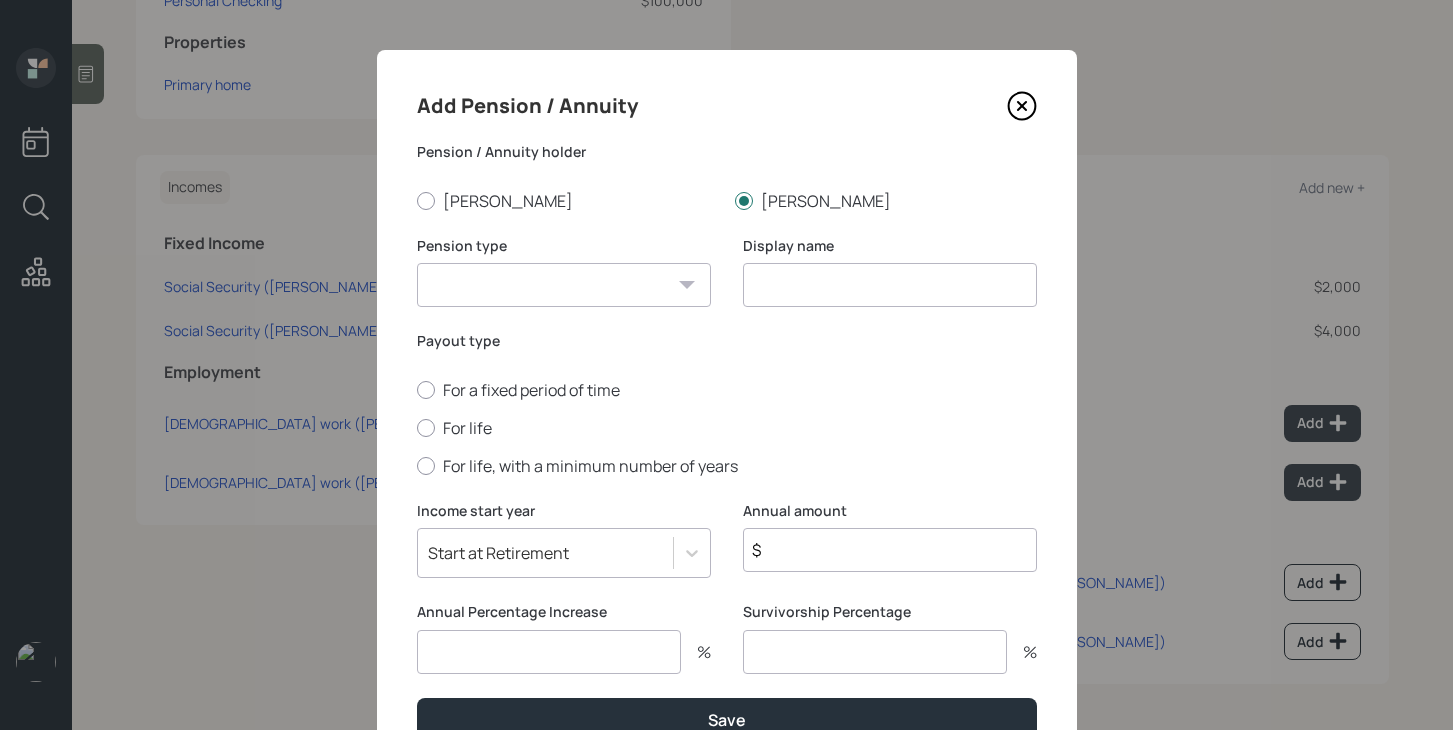 select on "pension" 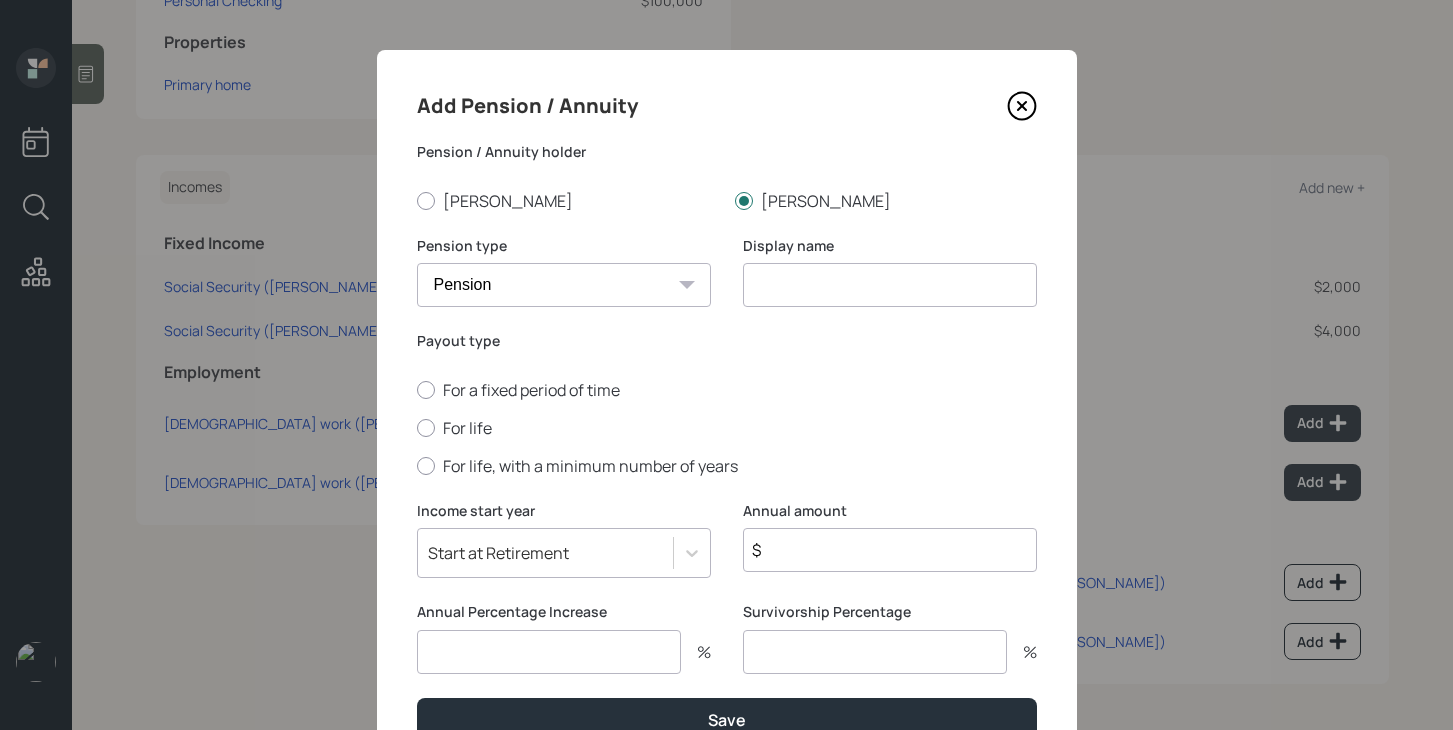 click at bounding box center (890, 285) 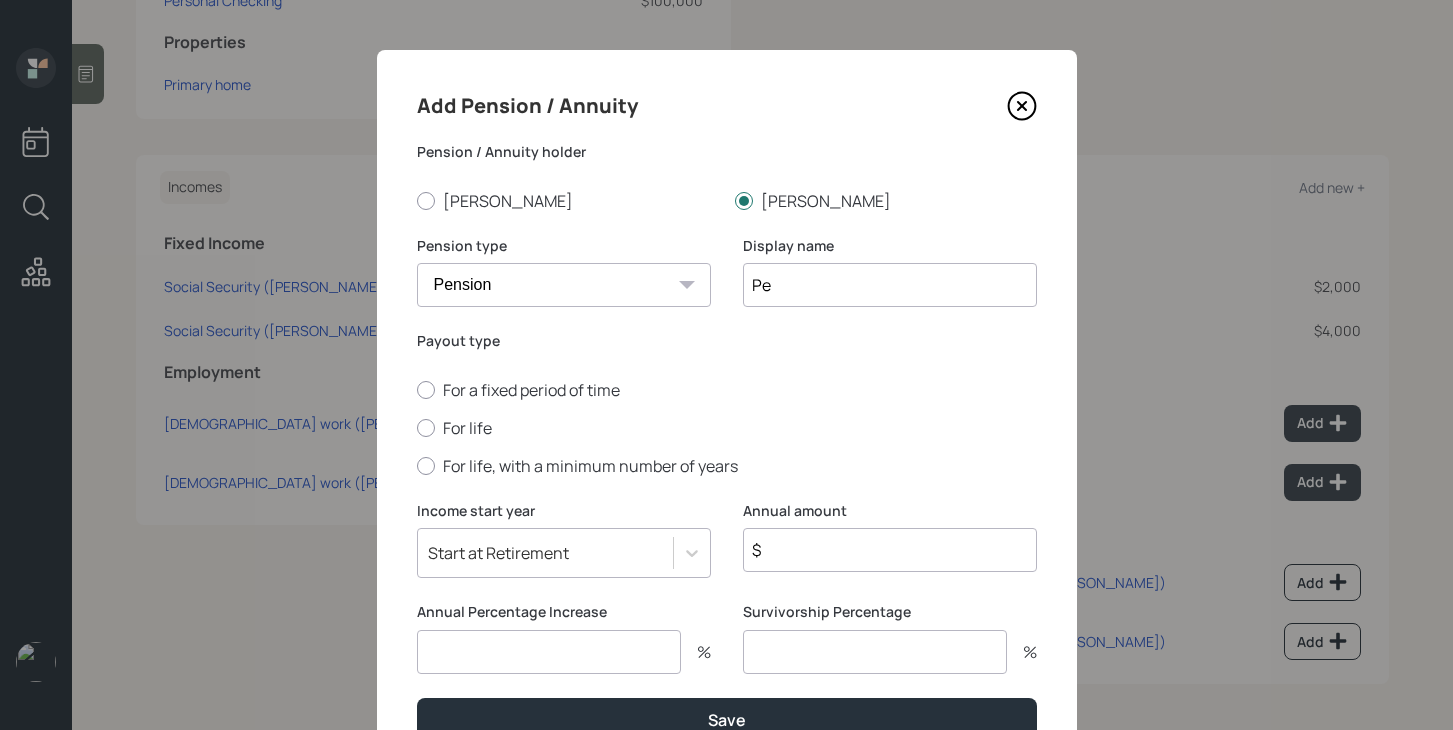 type on "P" 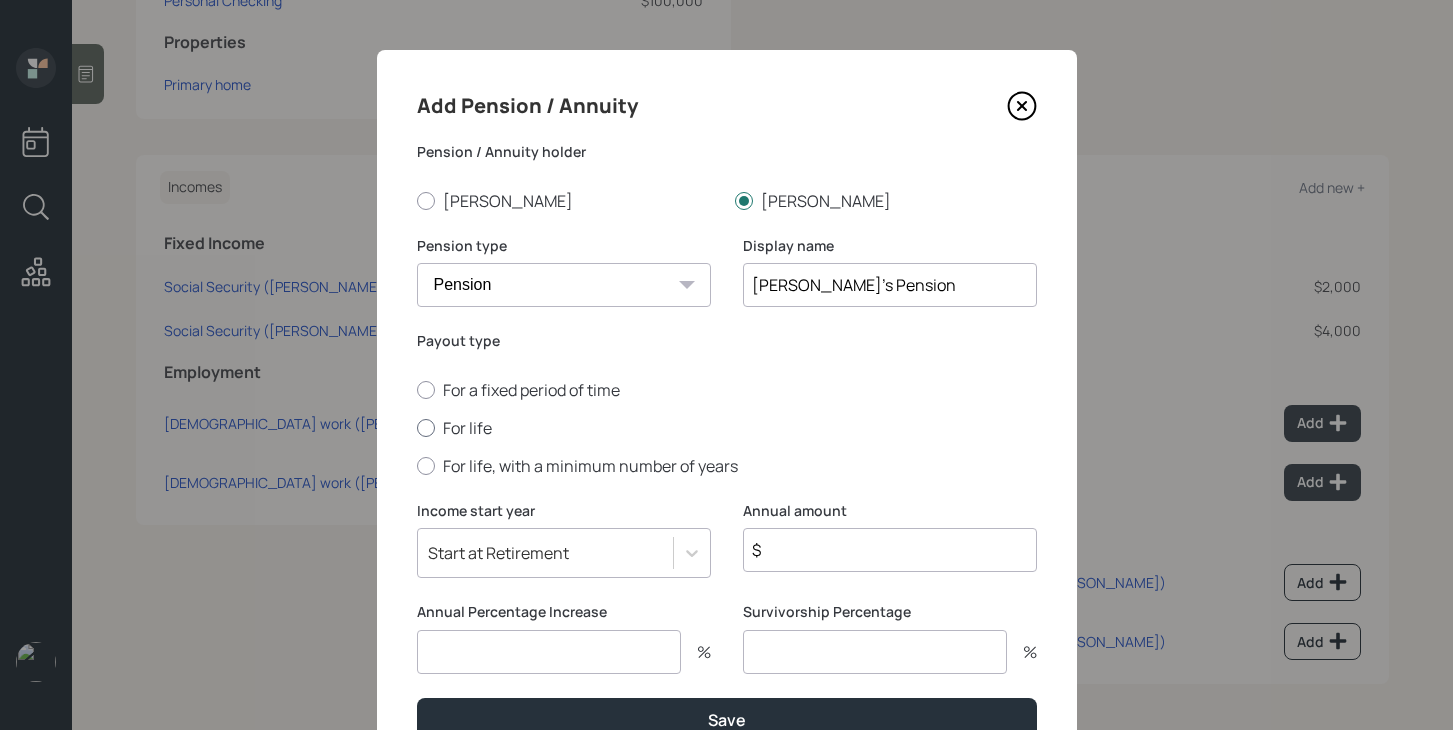 type on "[PERSON_NAME]'s Pension" 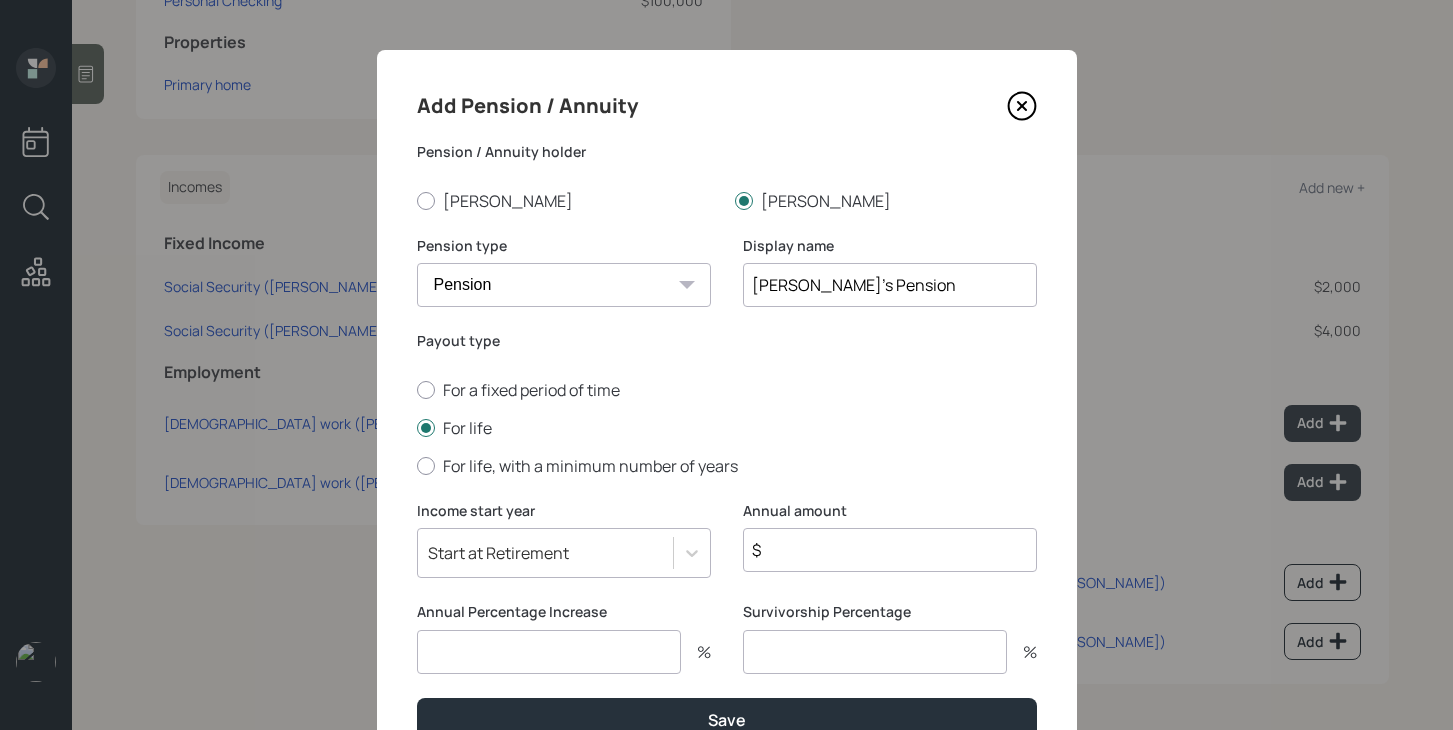 click on "$" at bounding box center [890, 550] 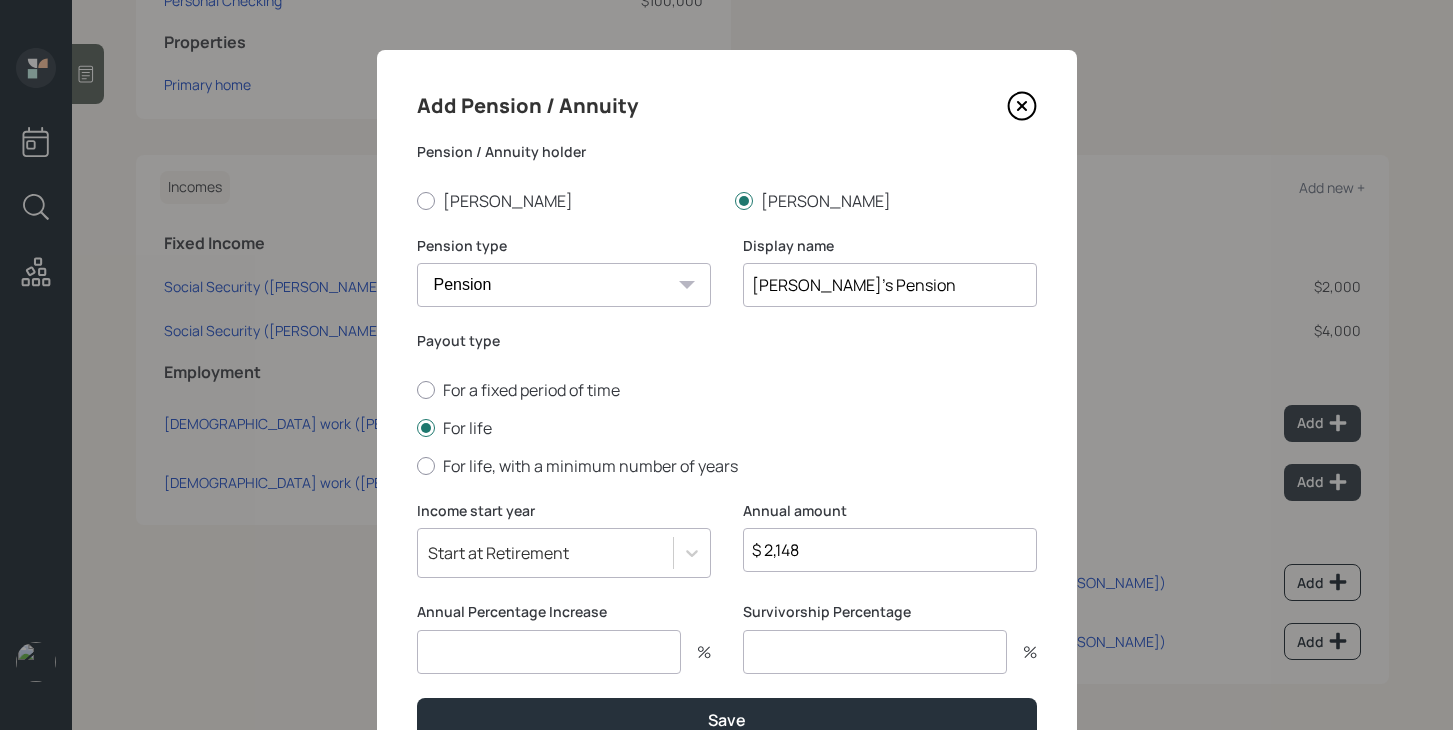 type on "$ 2,148" 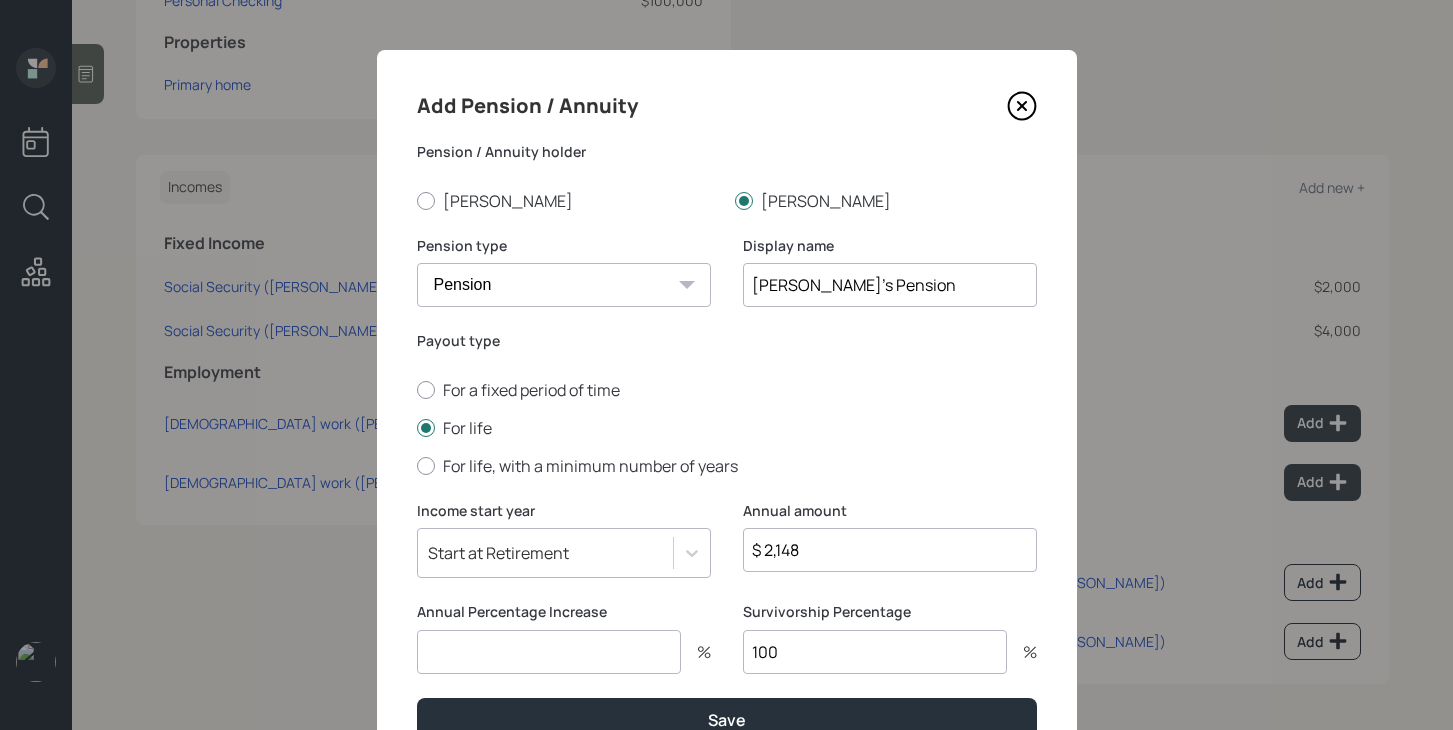 type on "100" 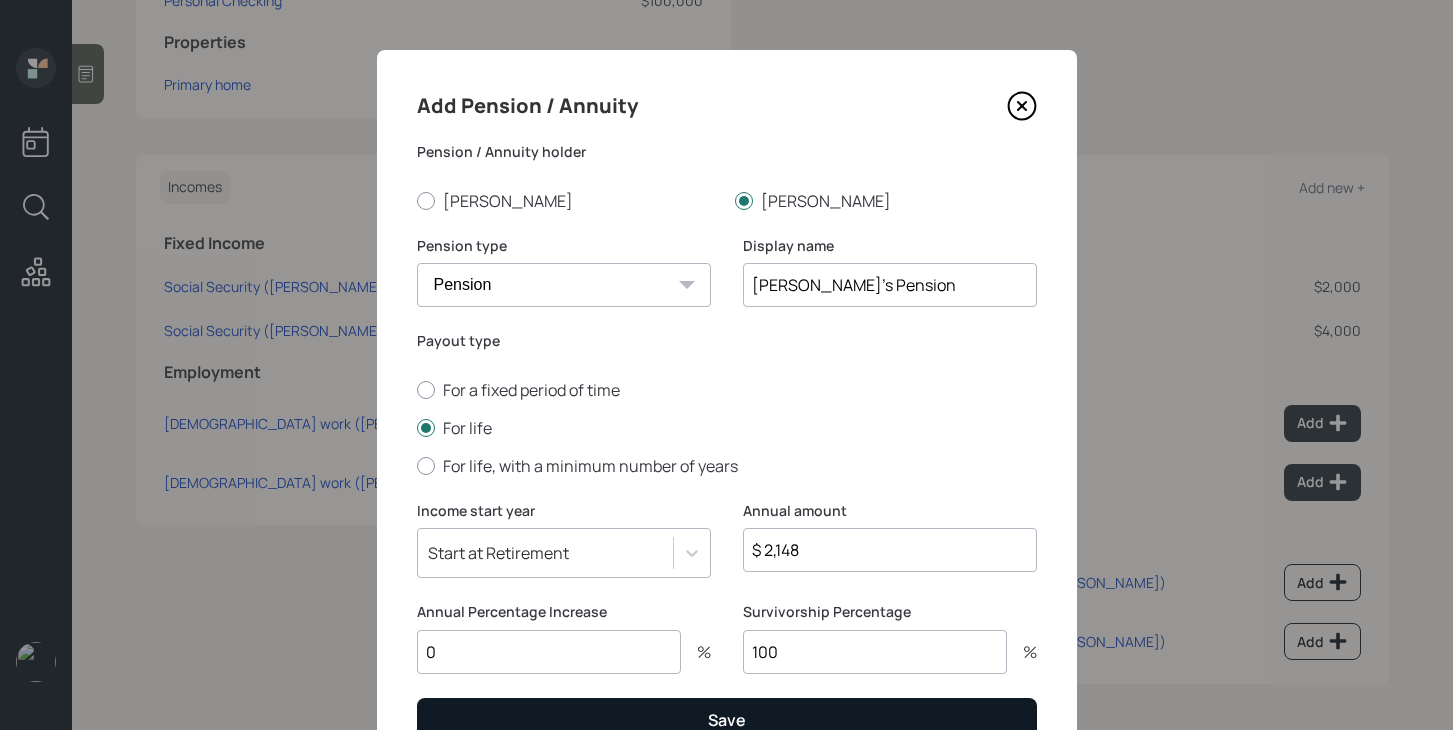 type on "0" 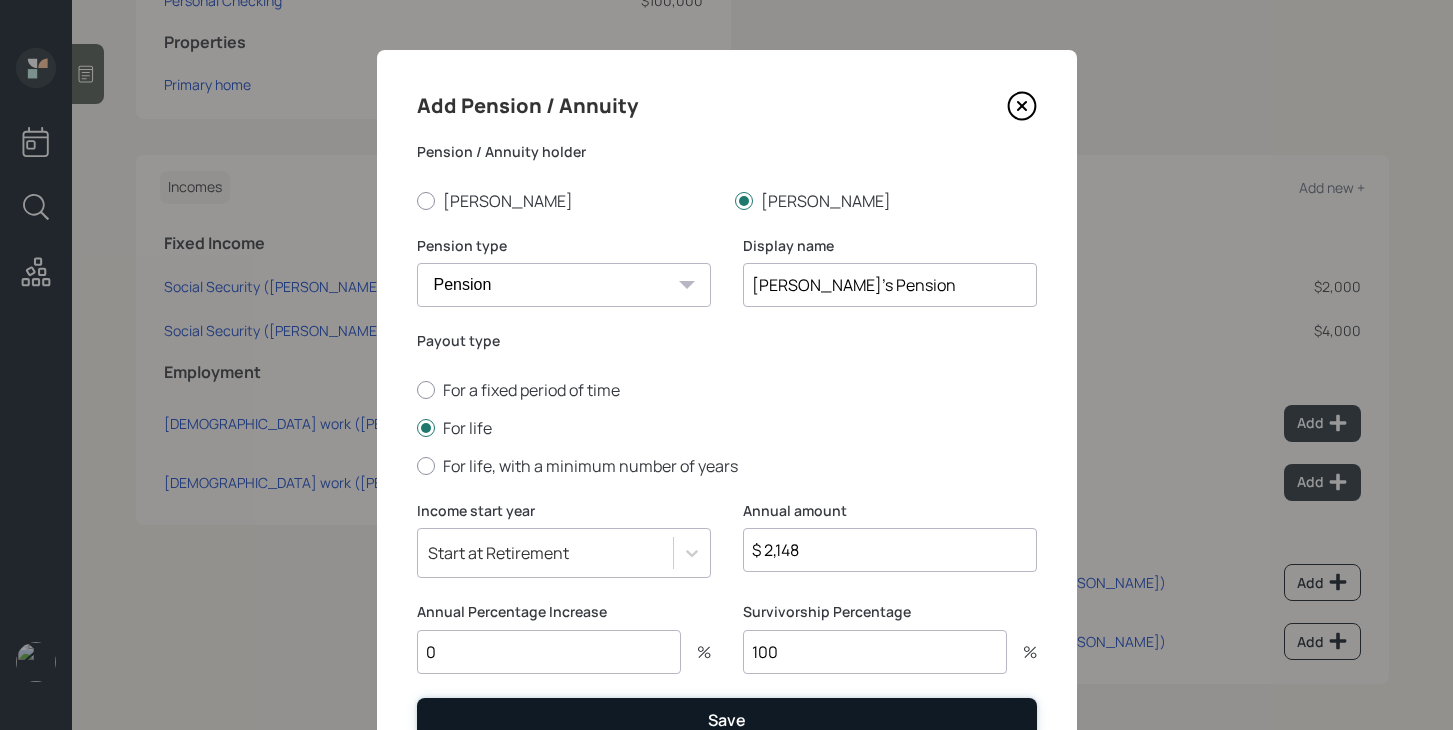 click on "Save" at bounding box center [727, 719] 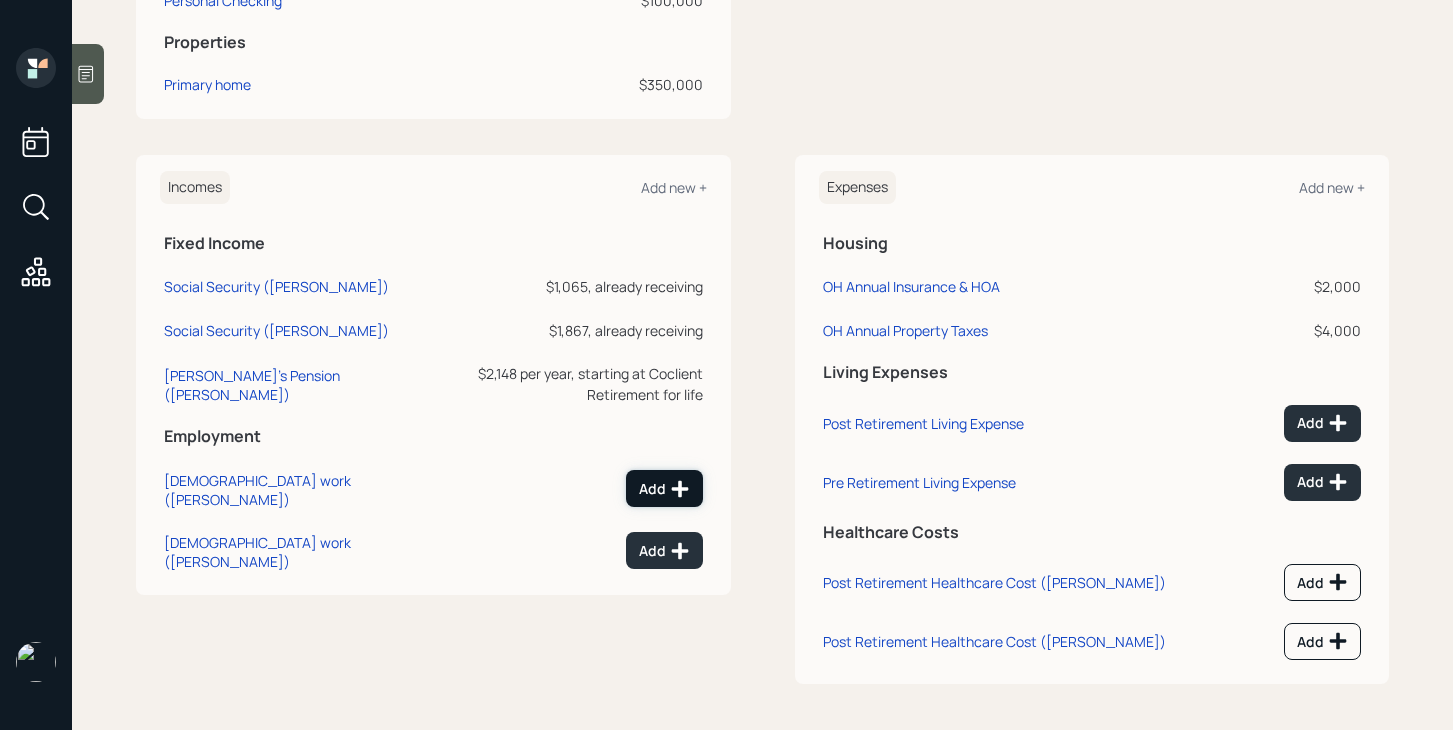 click on "Add" at bounding box center [664, 489] 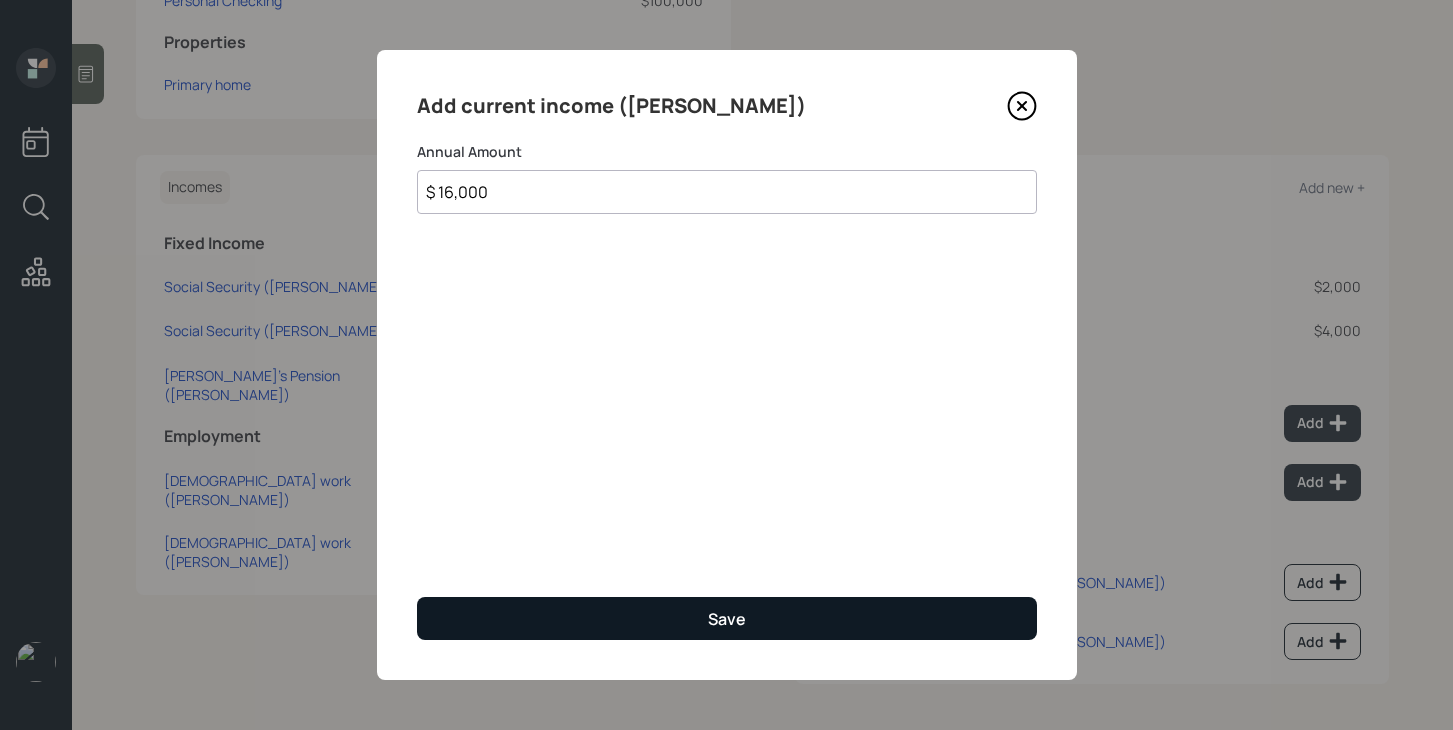 type on "$ 16,000" 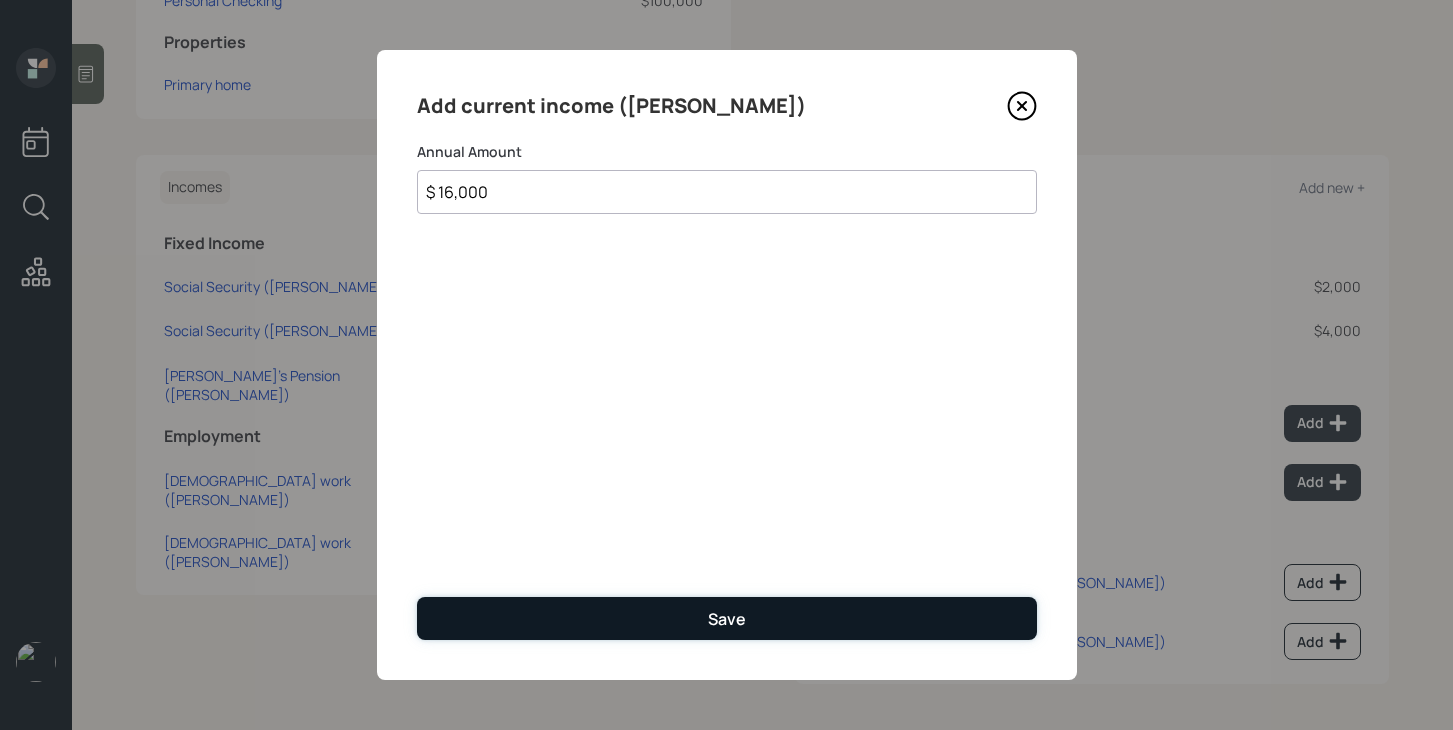 click on "Save" at bounding box center (727, 618) 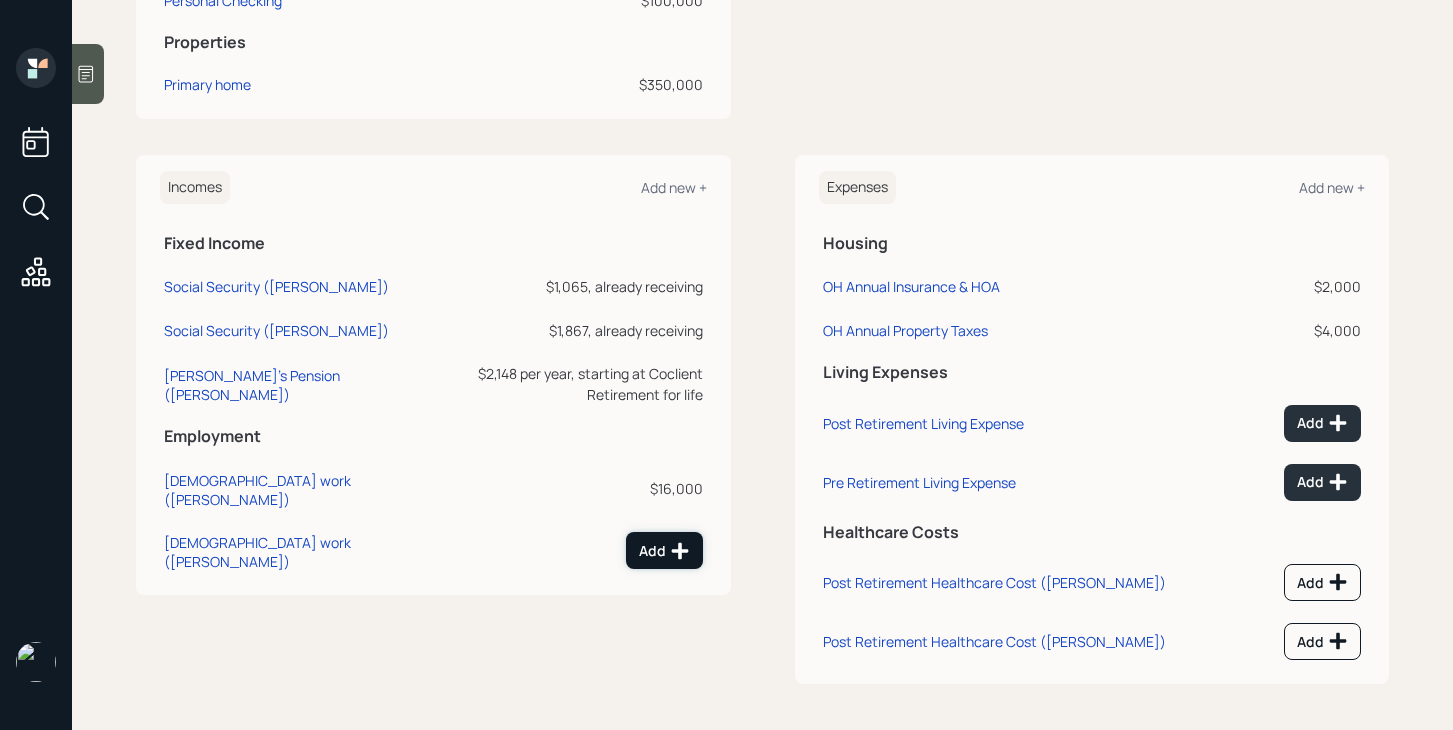 click on "Add" at bounding box center [664, 550] 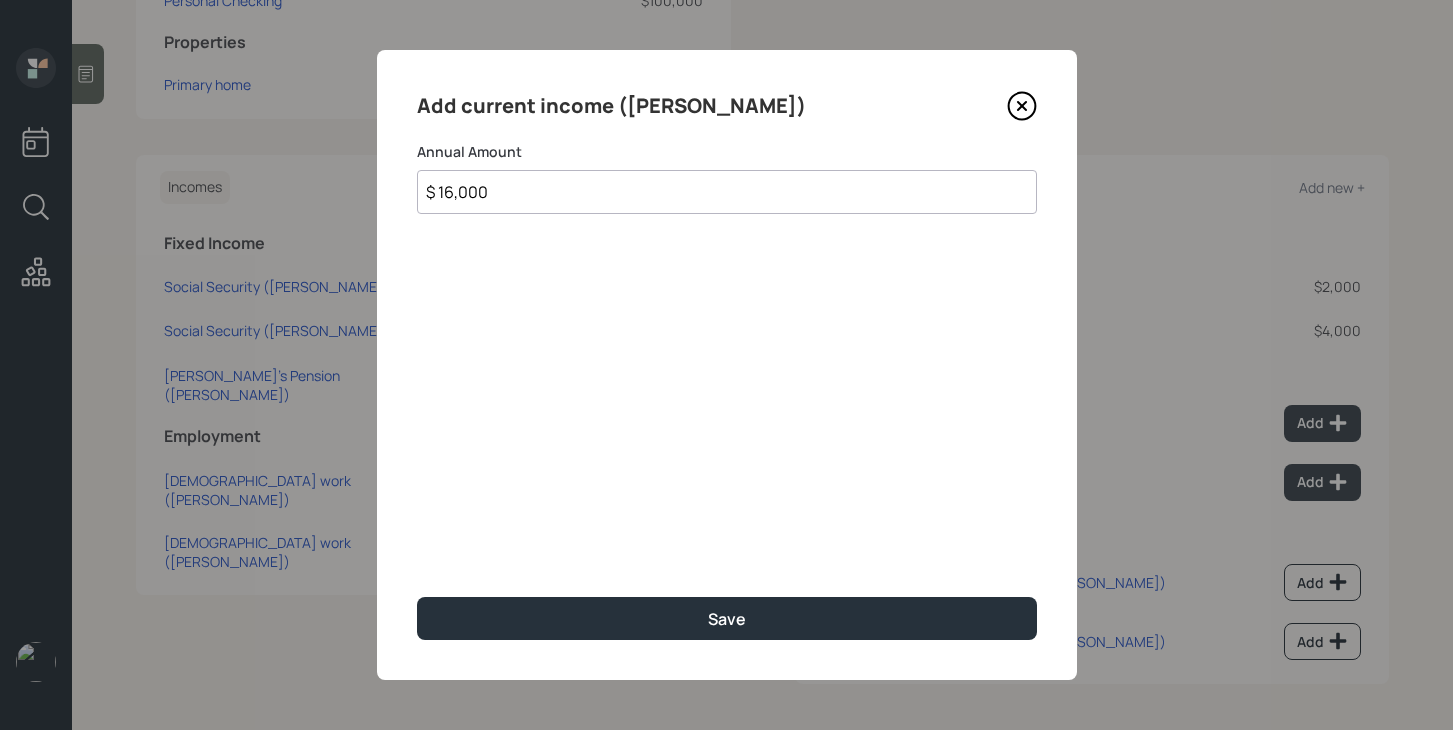 type on "$ 16,000" 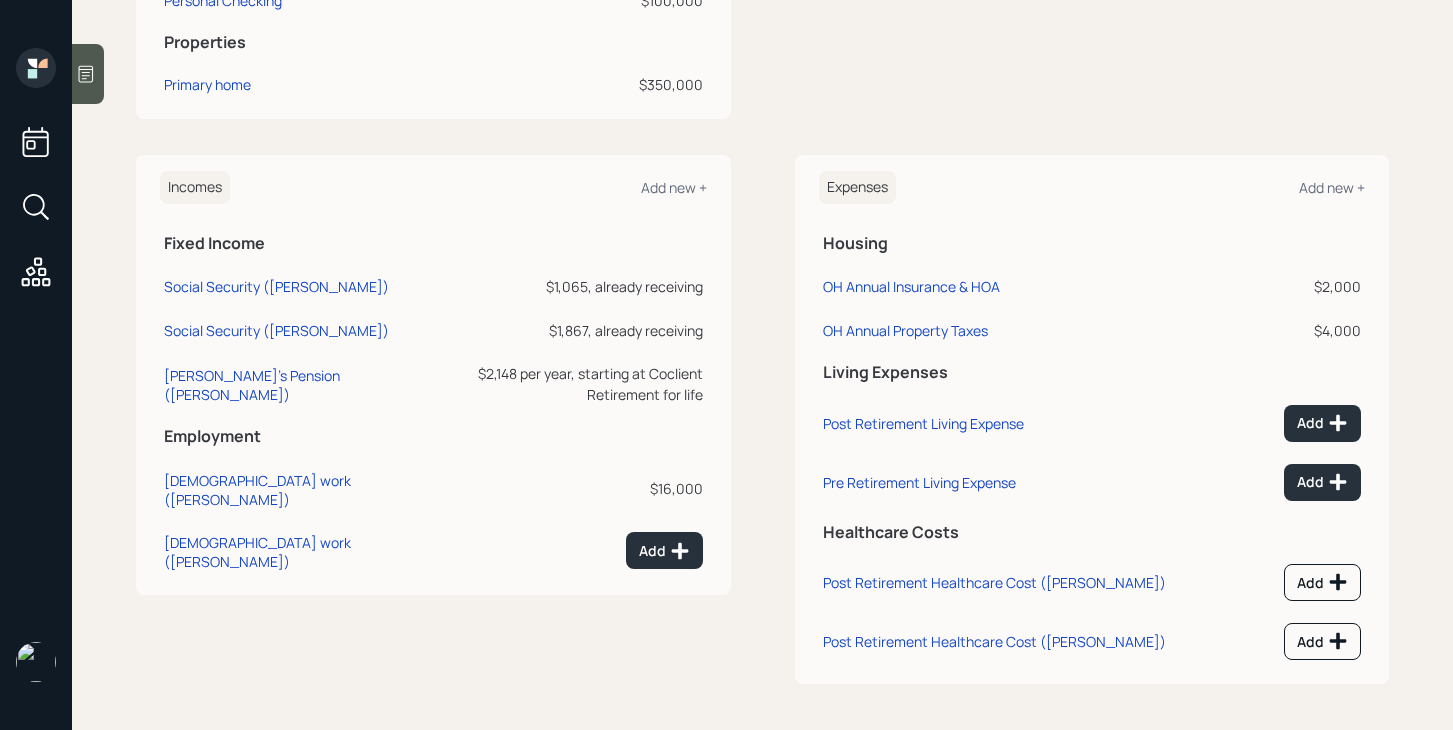 click on "[DEMOGRAPHIC_DATA] work   ([PERSON_NAME])" at bounding box center (297, 486) 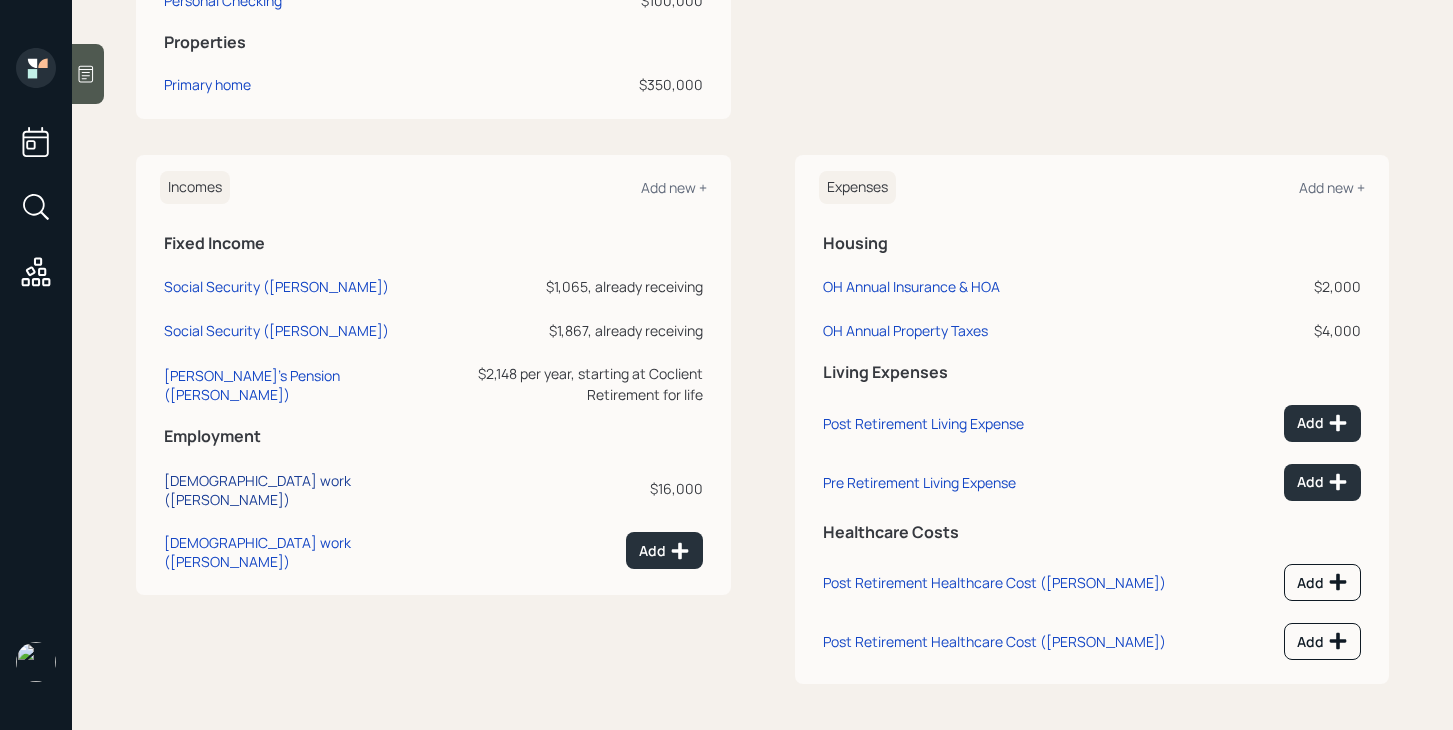 click on "[DEMOGRAPHIC_DATA] work   ([PERSON_NAME])" at bounding box center [297, 490] 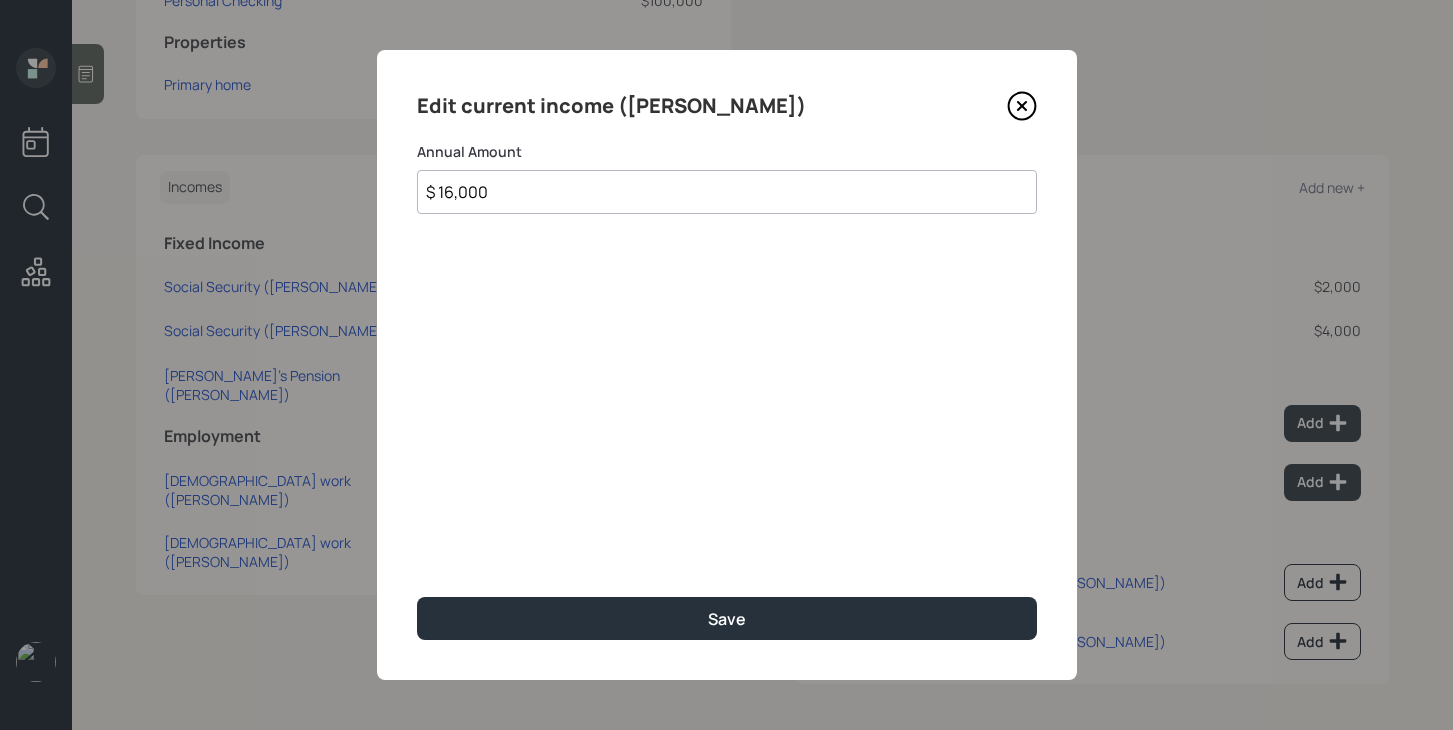 click on "$ 16,000" at bounding box center (727, 192) 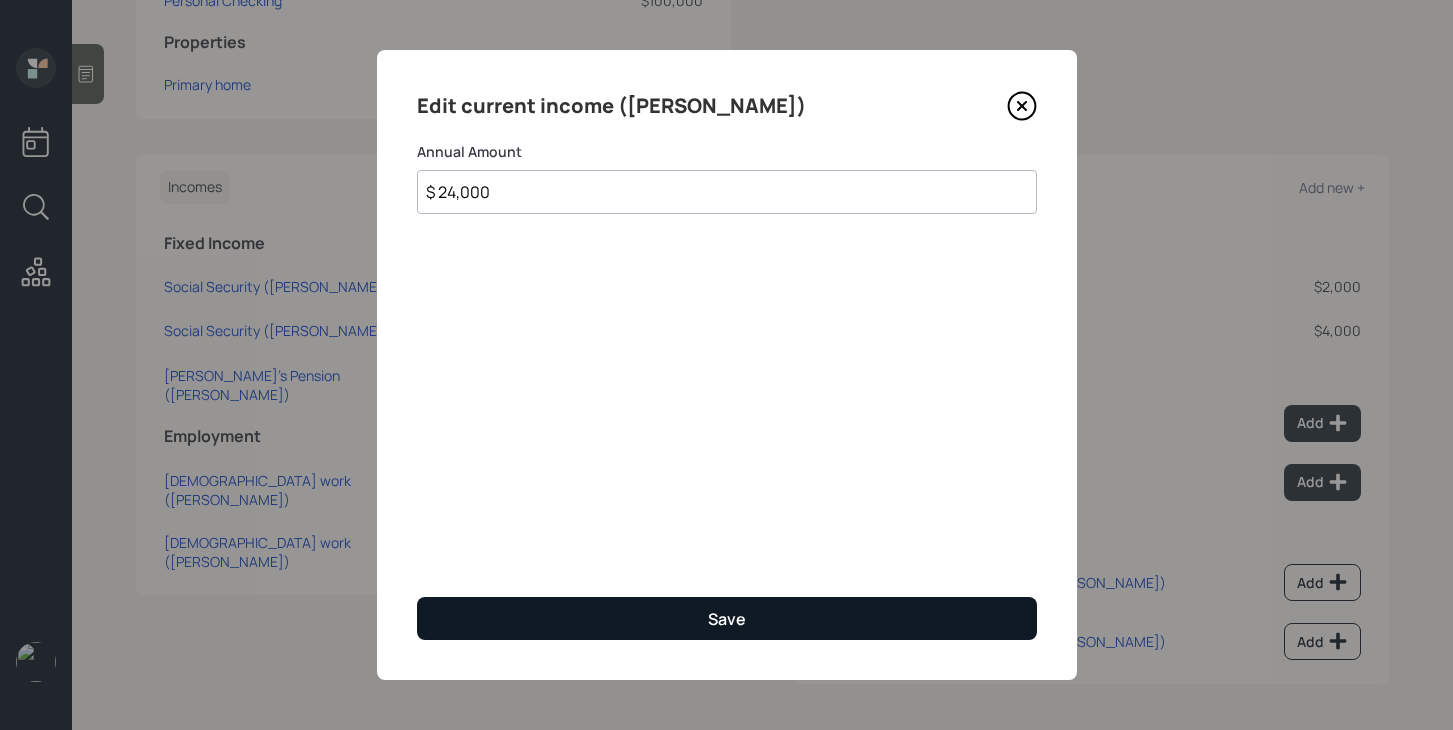 type on "$ 24,000" 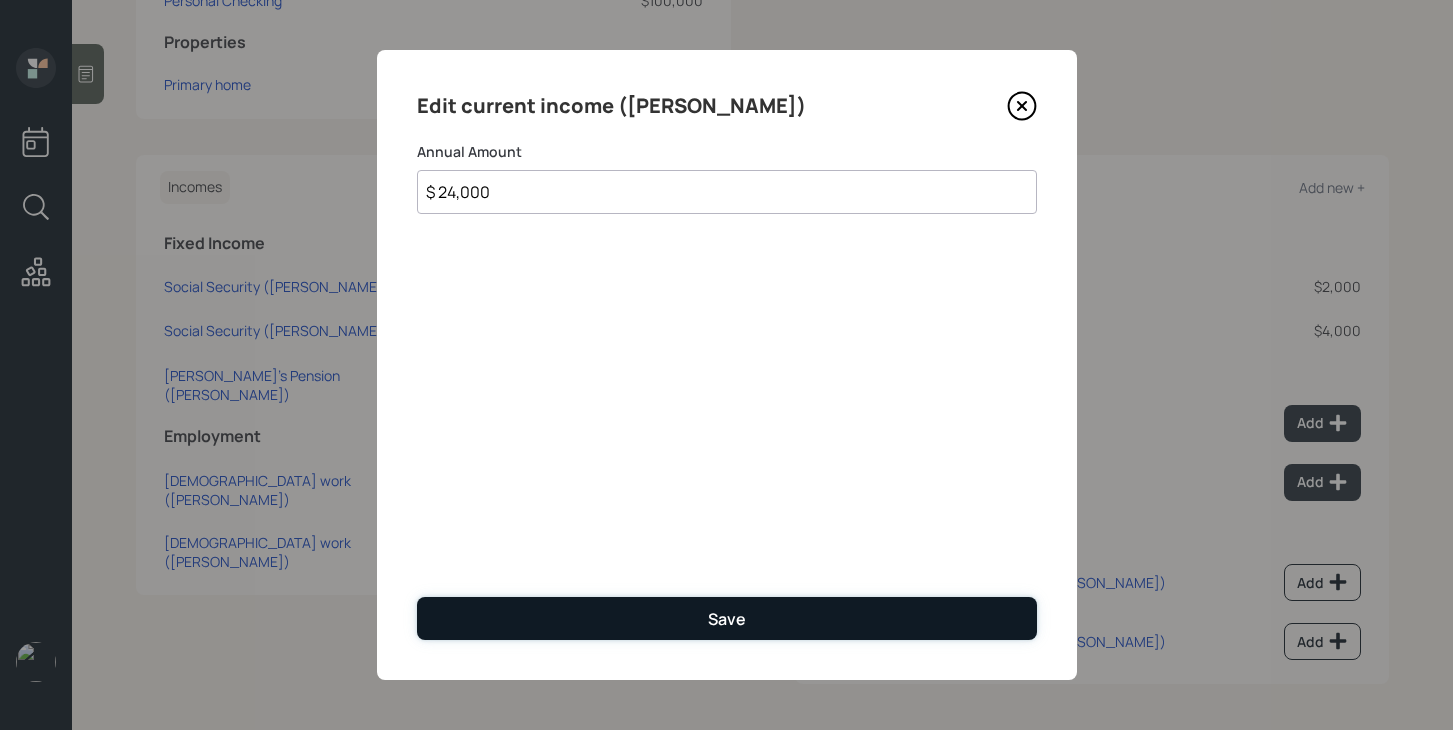 click on "Save" at bounding box center [727, 618] 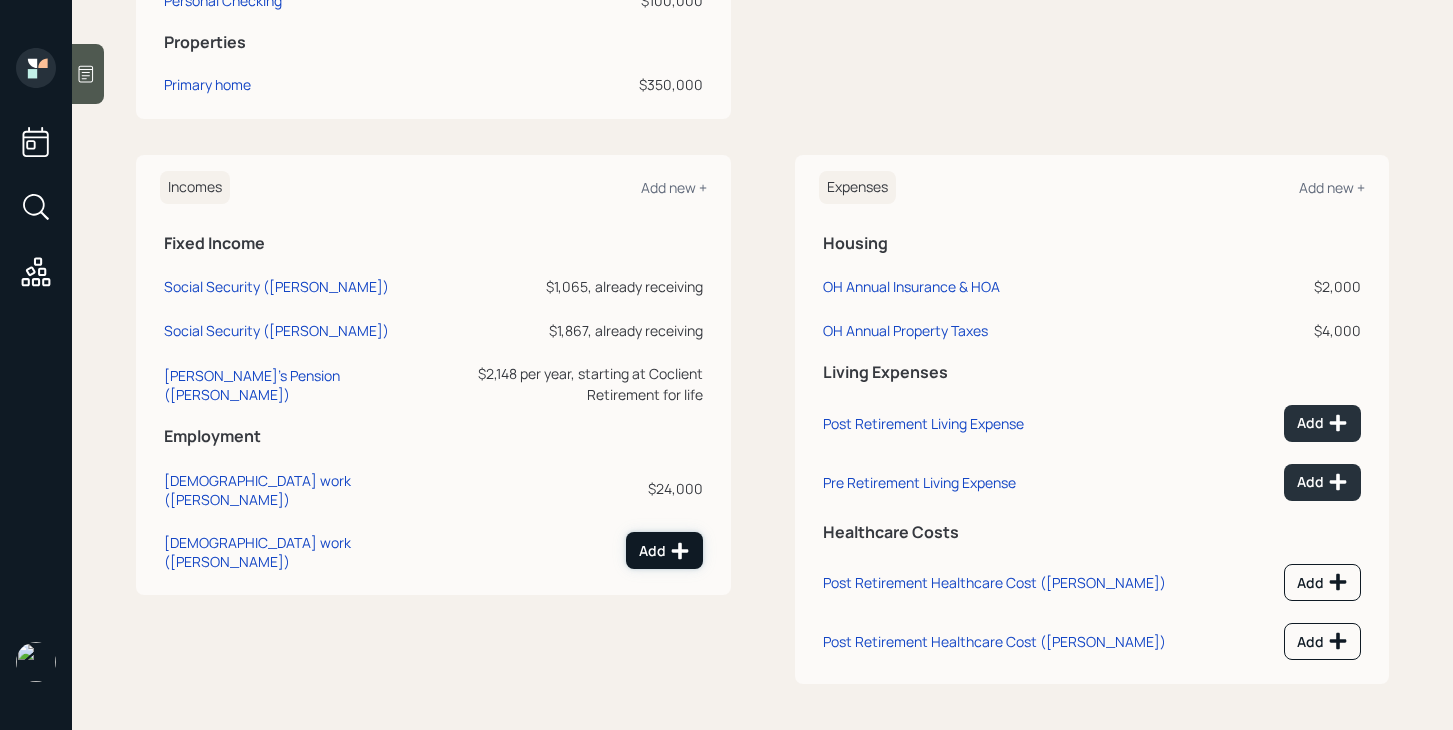 click on "Add" at bounding box center (664, 551) 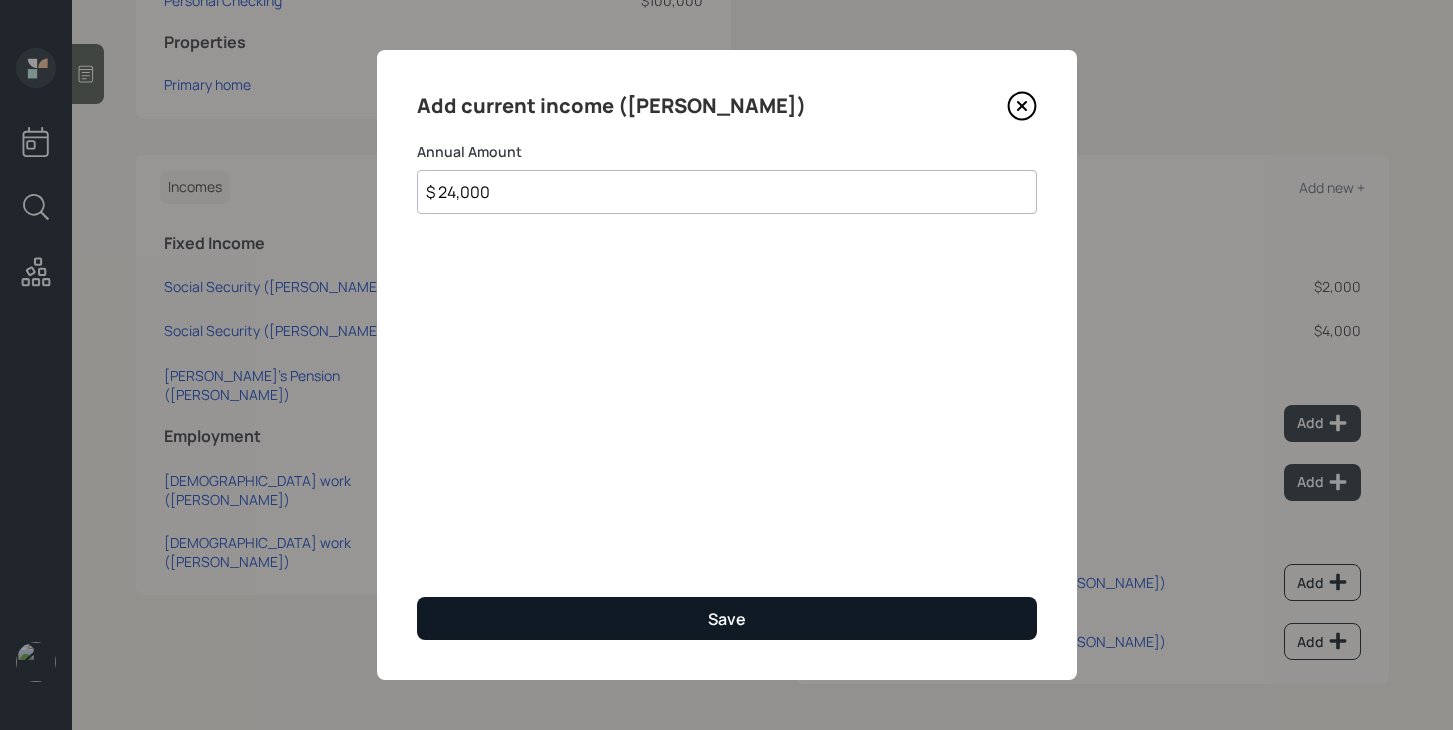 type on "$ 24,000" 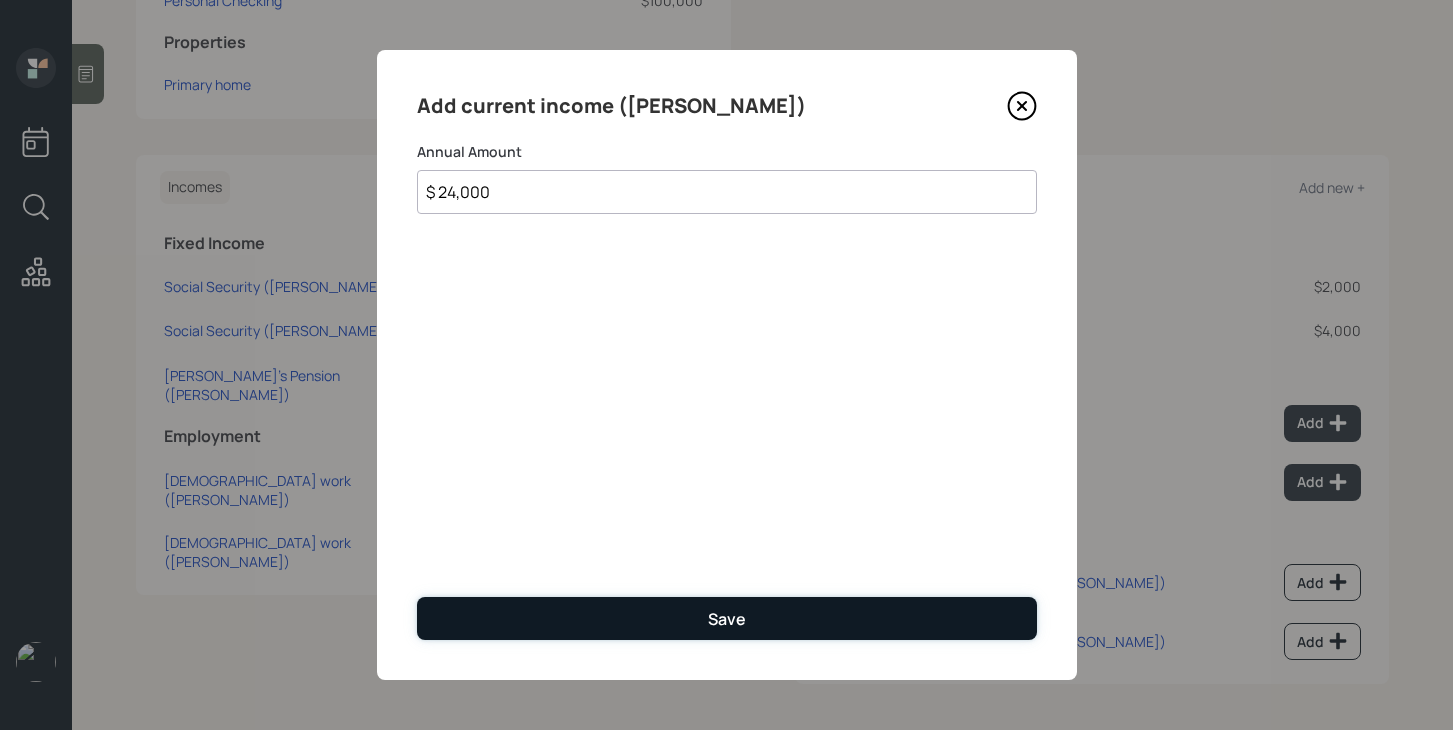 click on "Save" at bounding box center (727, 618) 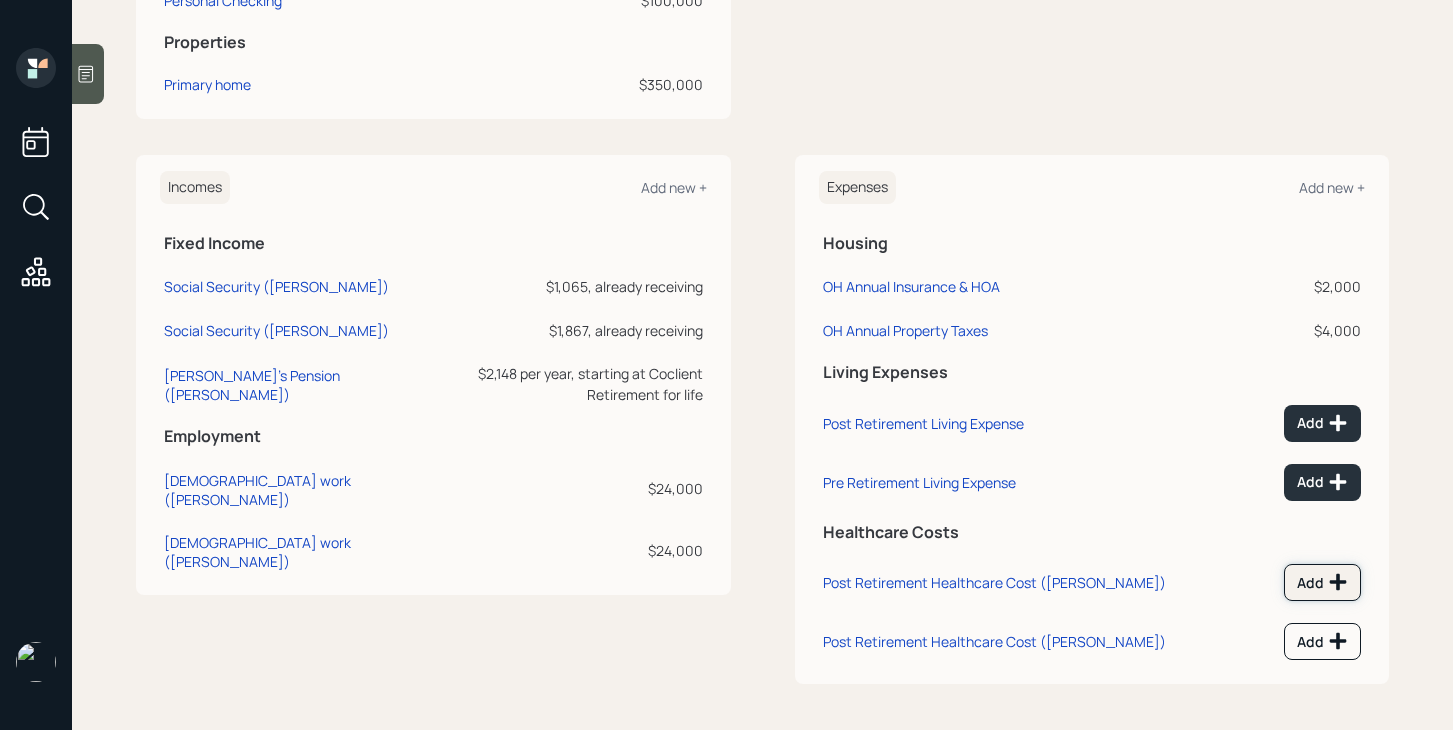 click 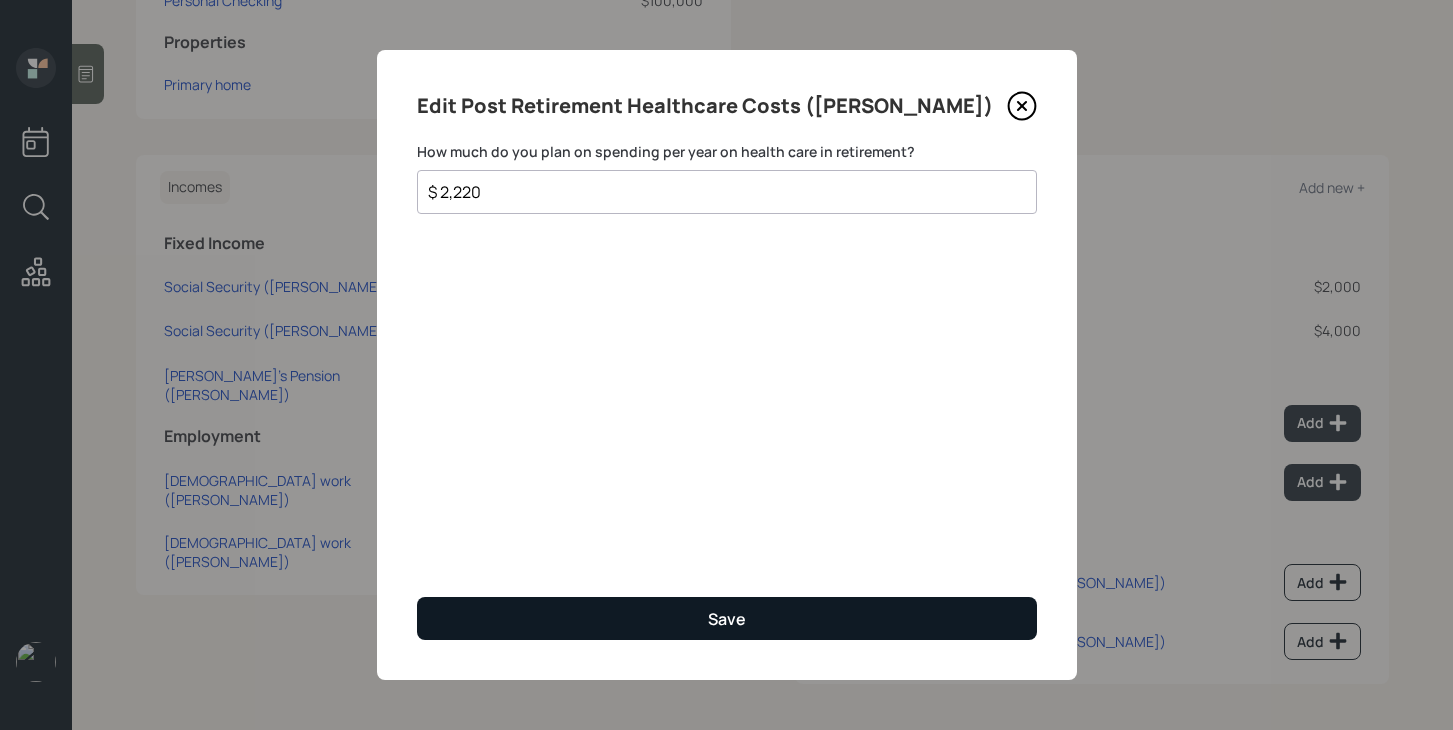 type on "$ 2,220" 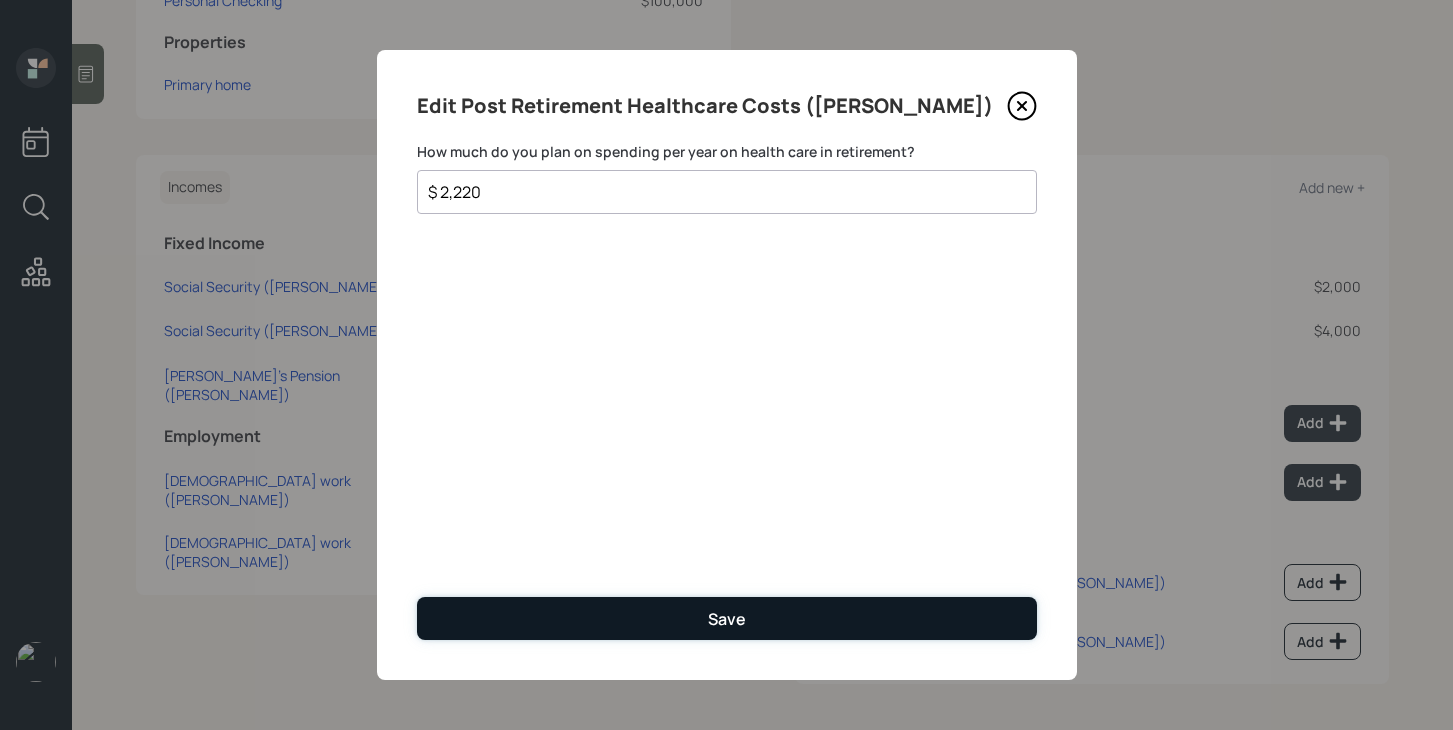 click on "Save" at bounding box center (727, 618) 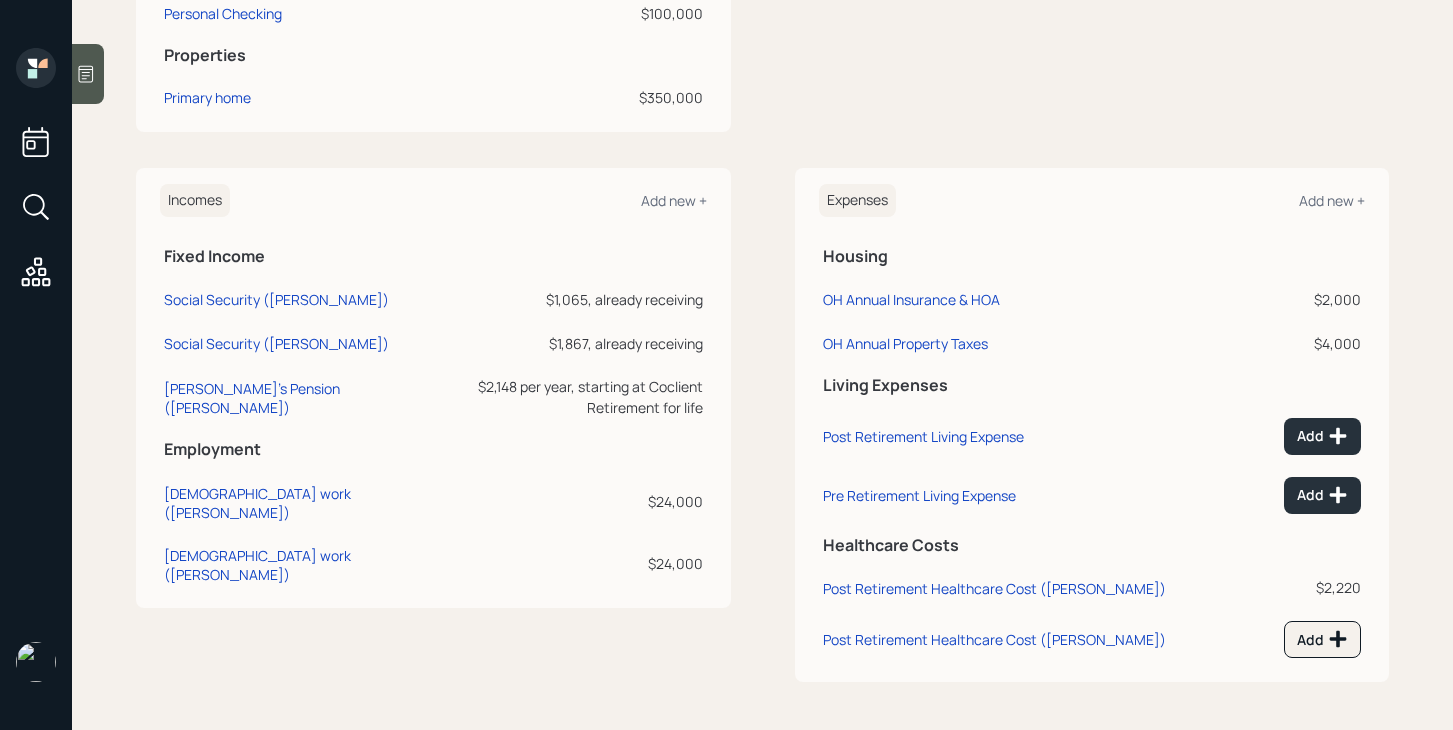 scroll, scrollTop: 845, scrollLeft: 0, axis: vertical 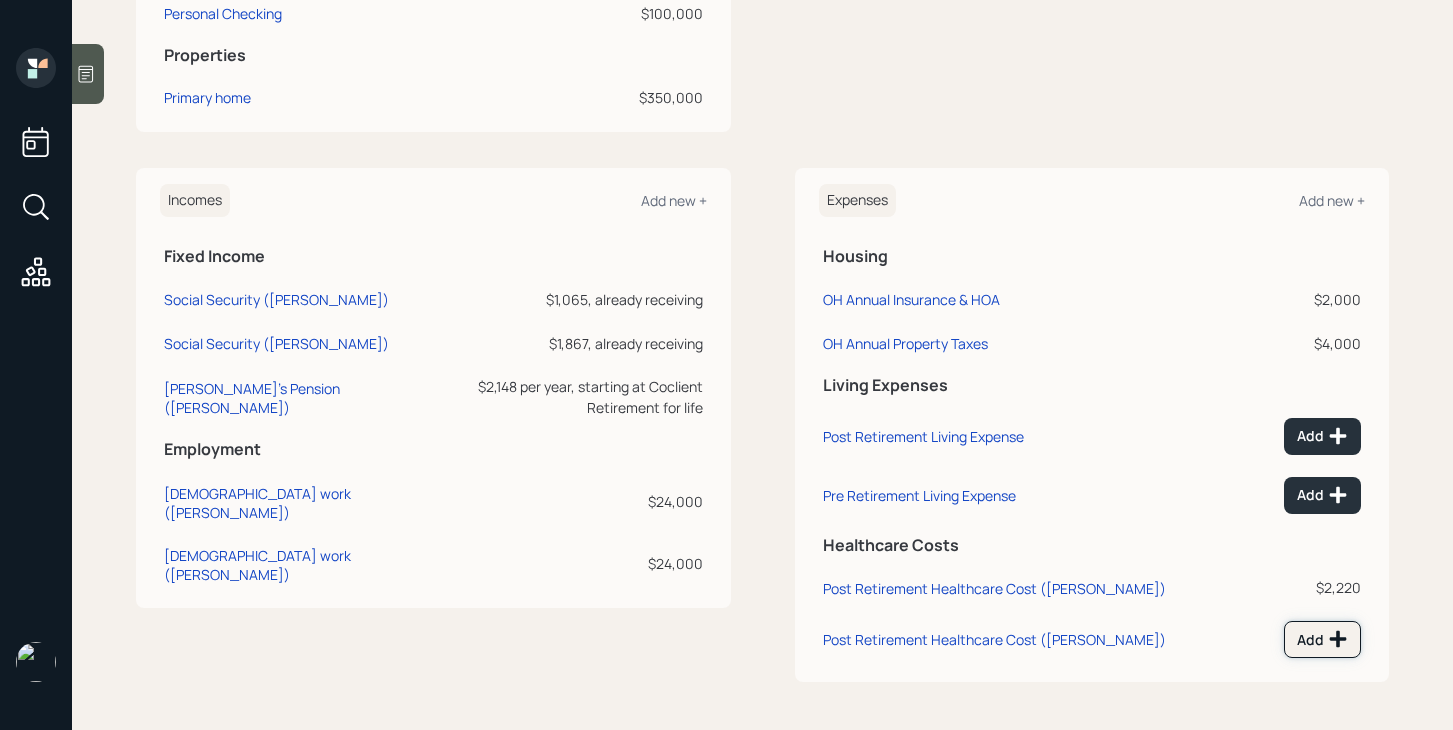 click 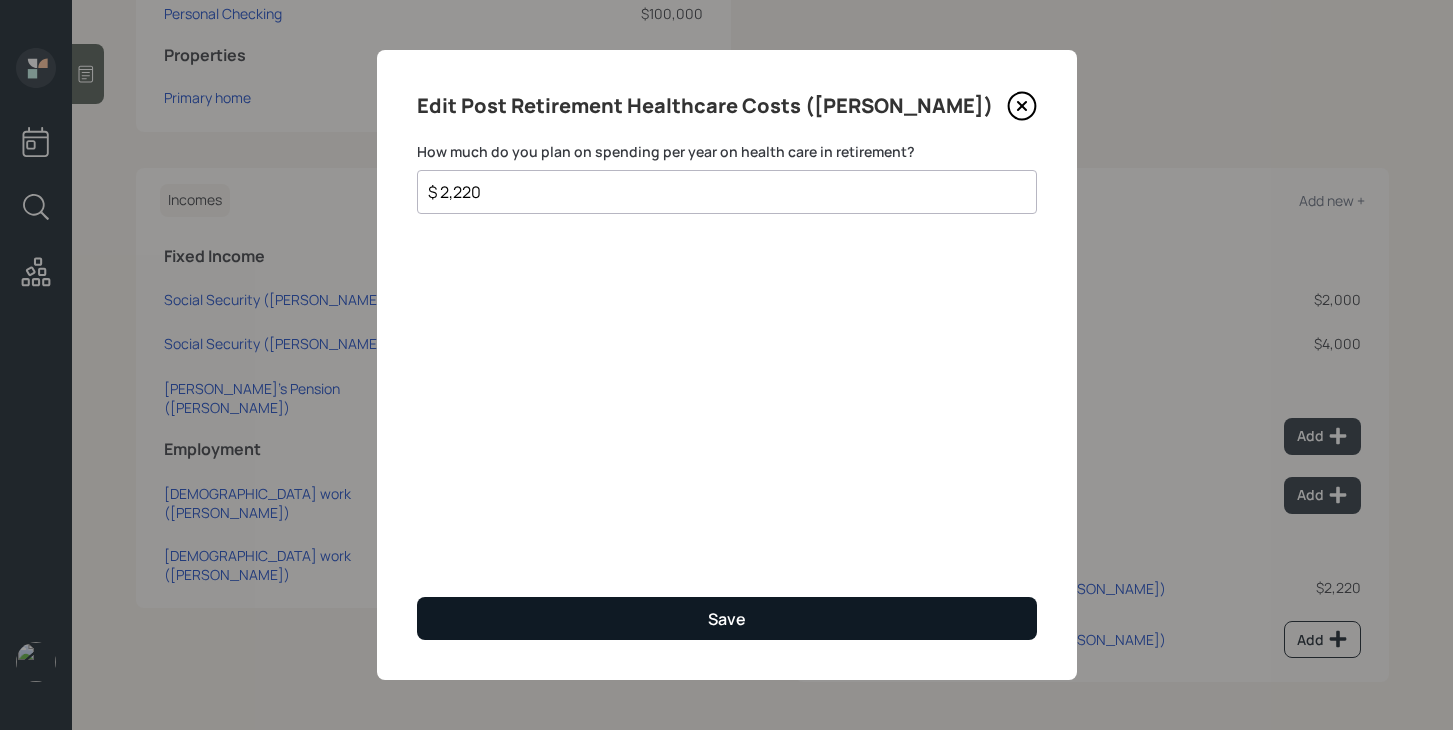 type on "$ 2,220" 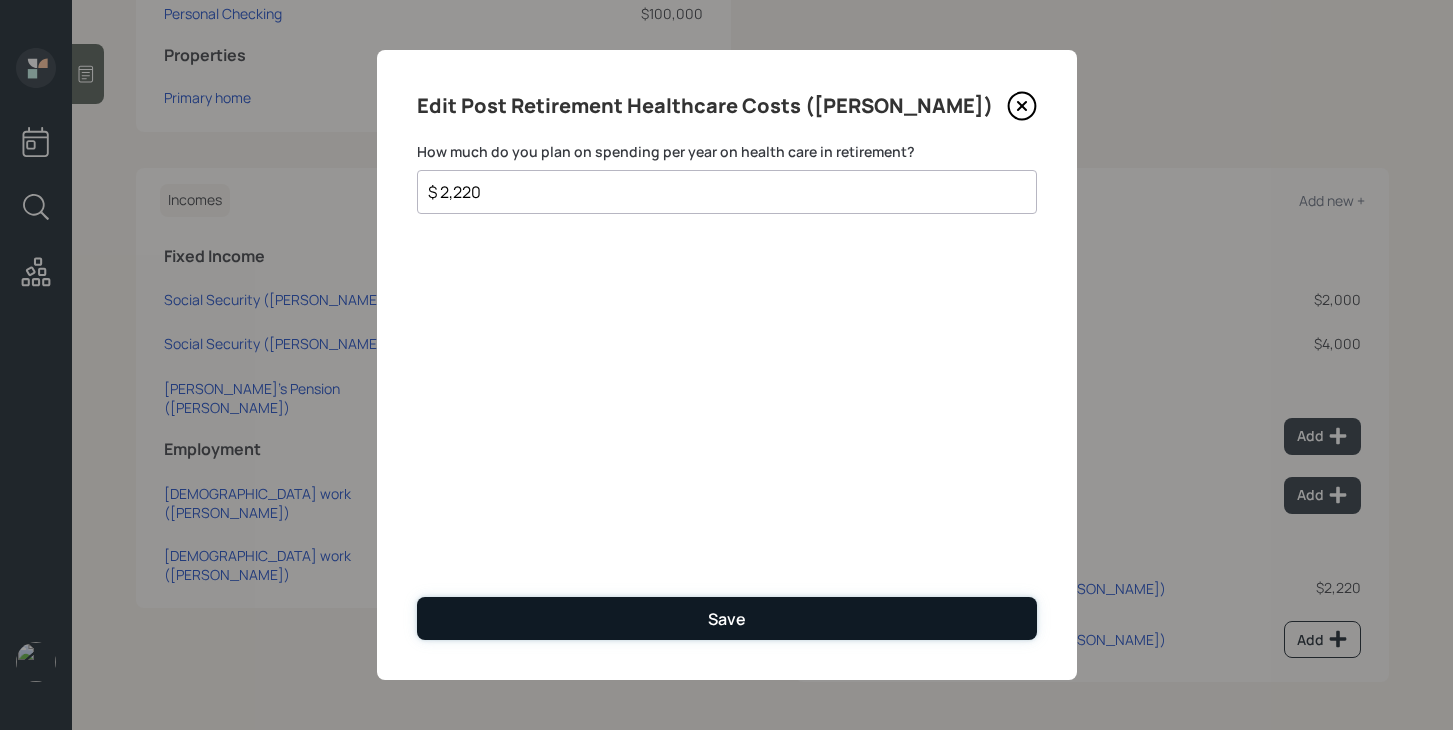 click on "Save" at bounding box center (727, 618) 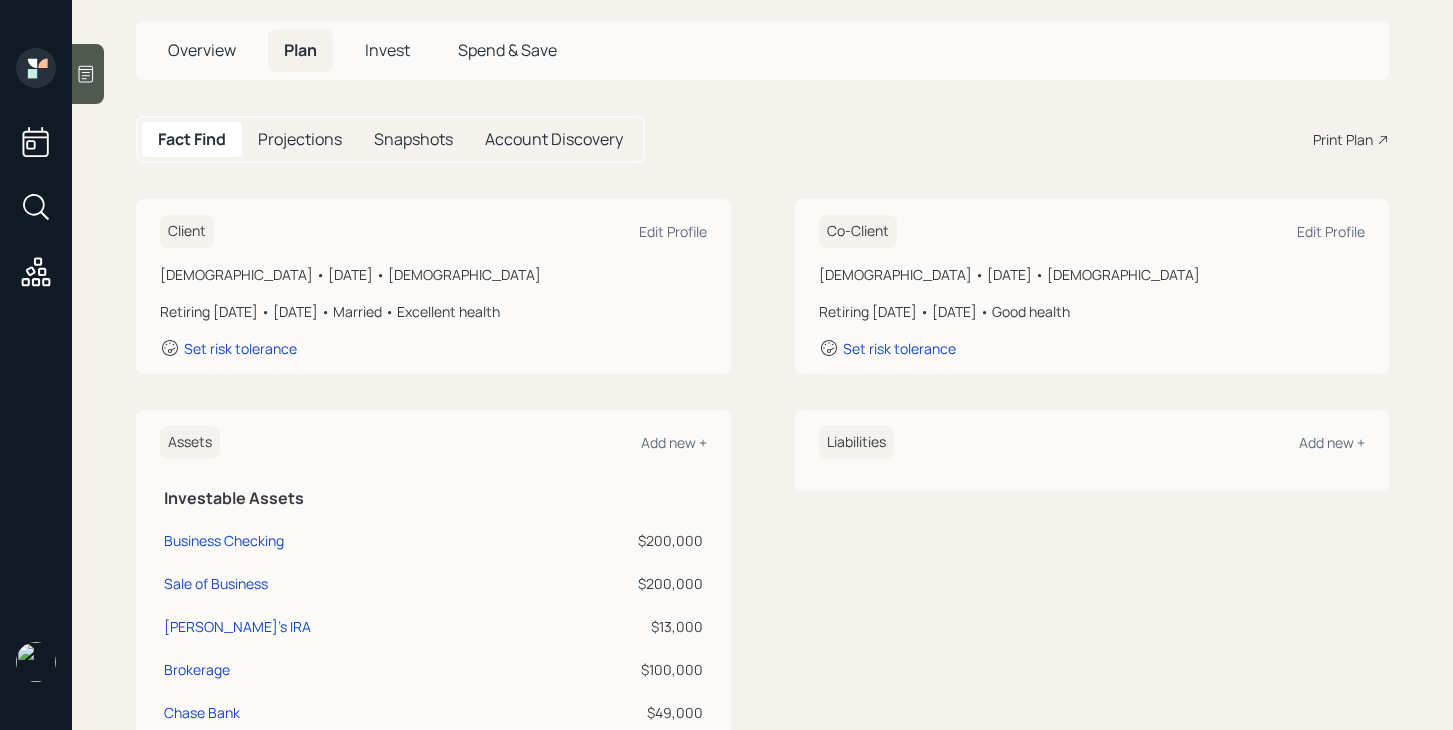 scroll, scrollTop: 104, scrollLeft: 0, axis: vertical 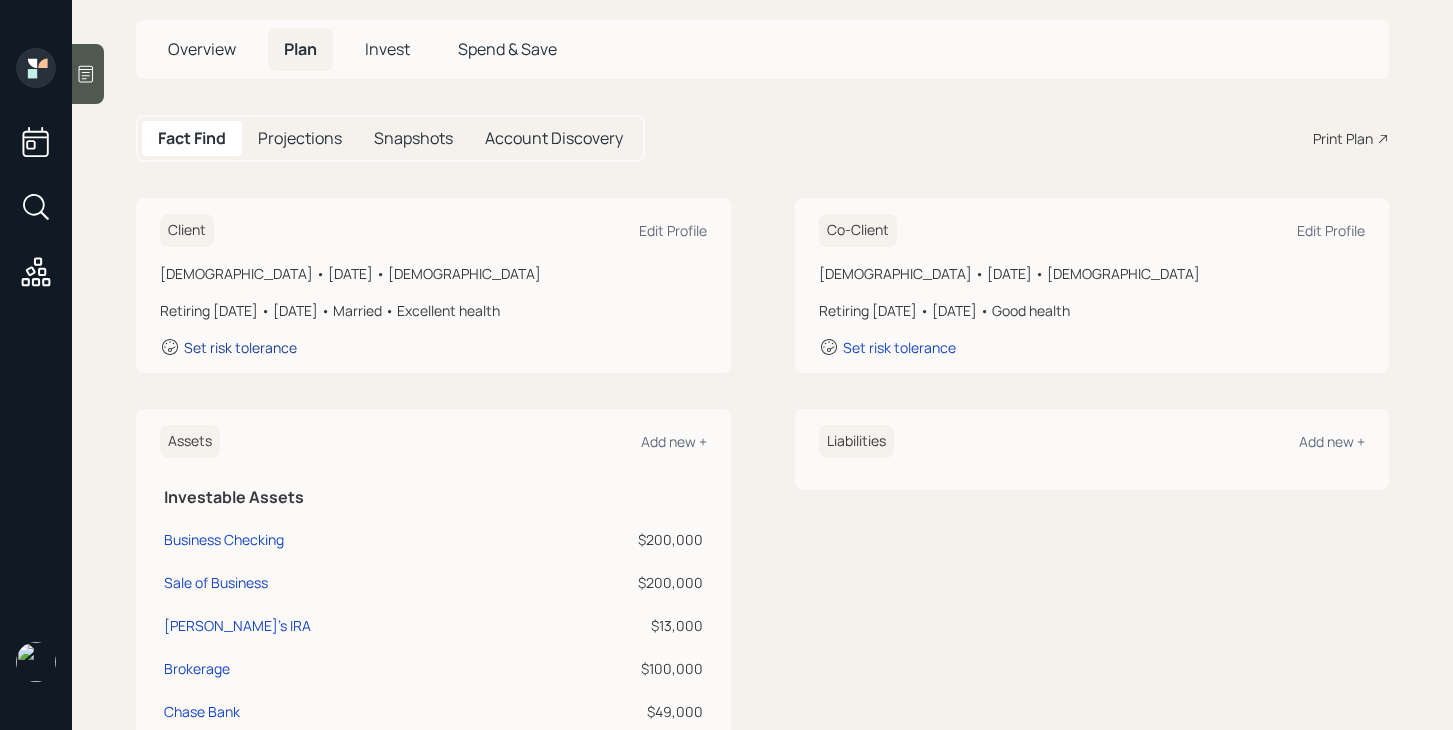 click on "Set risk tolerance" at bounding box center (240, 347) 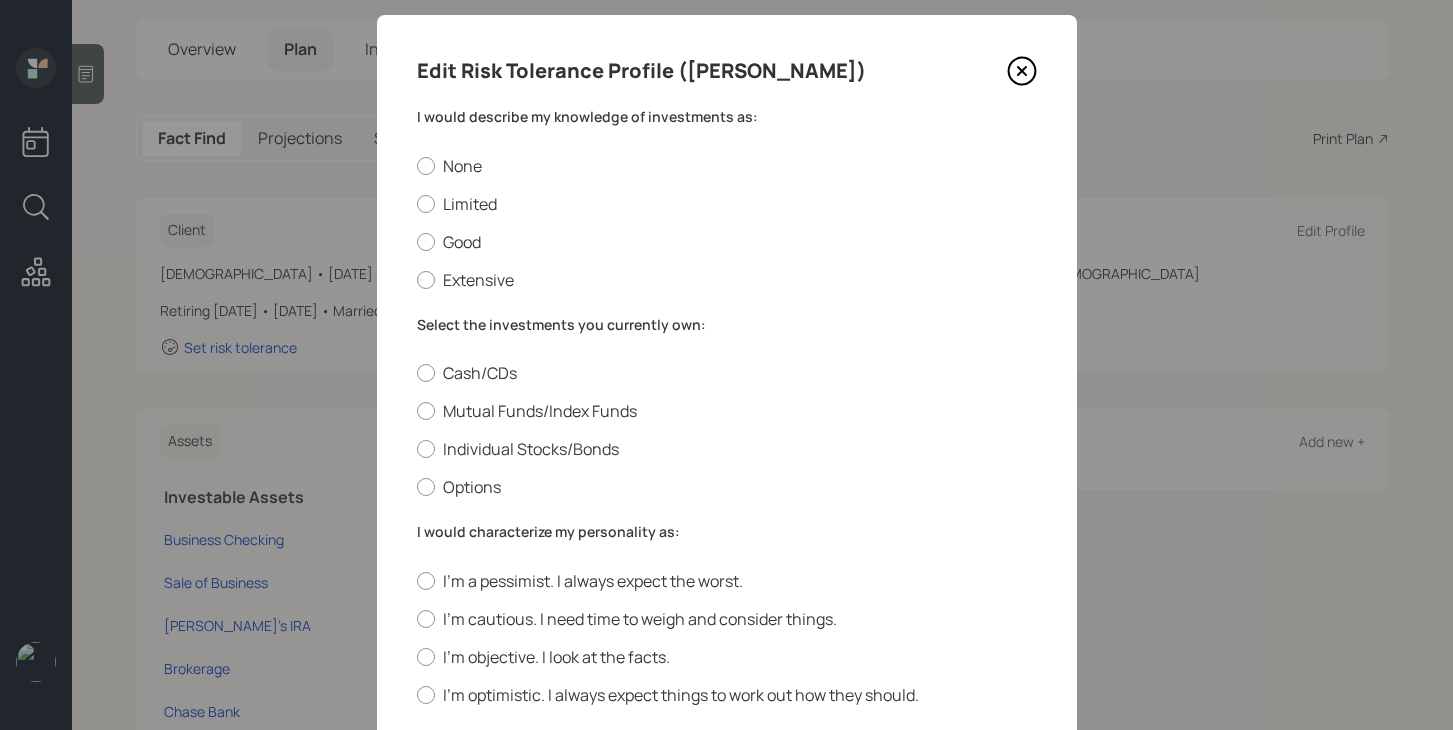scroll, scrollTop: 35, scrollLeft: 0, axis: vertical 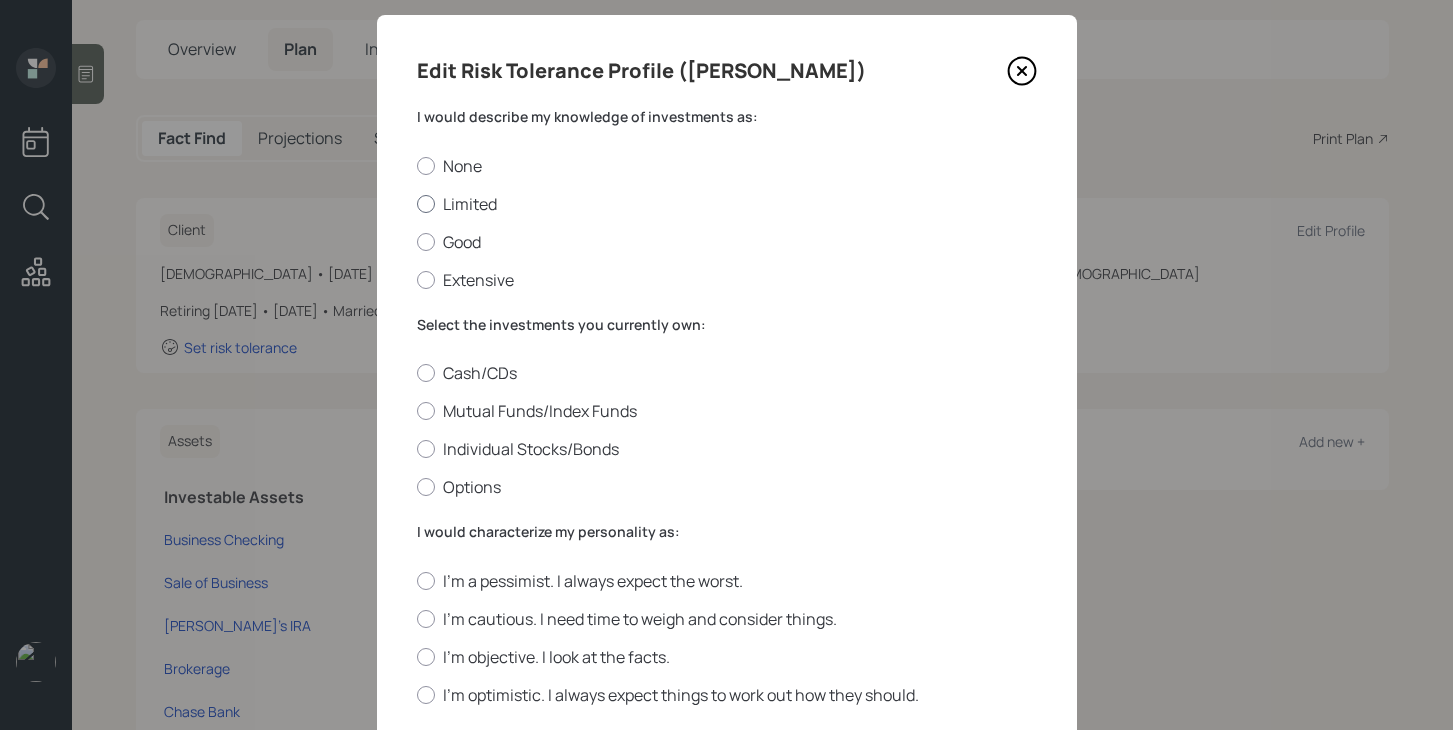 click on "Limited" at bounding box center [727, 204] 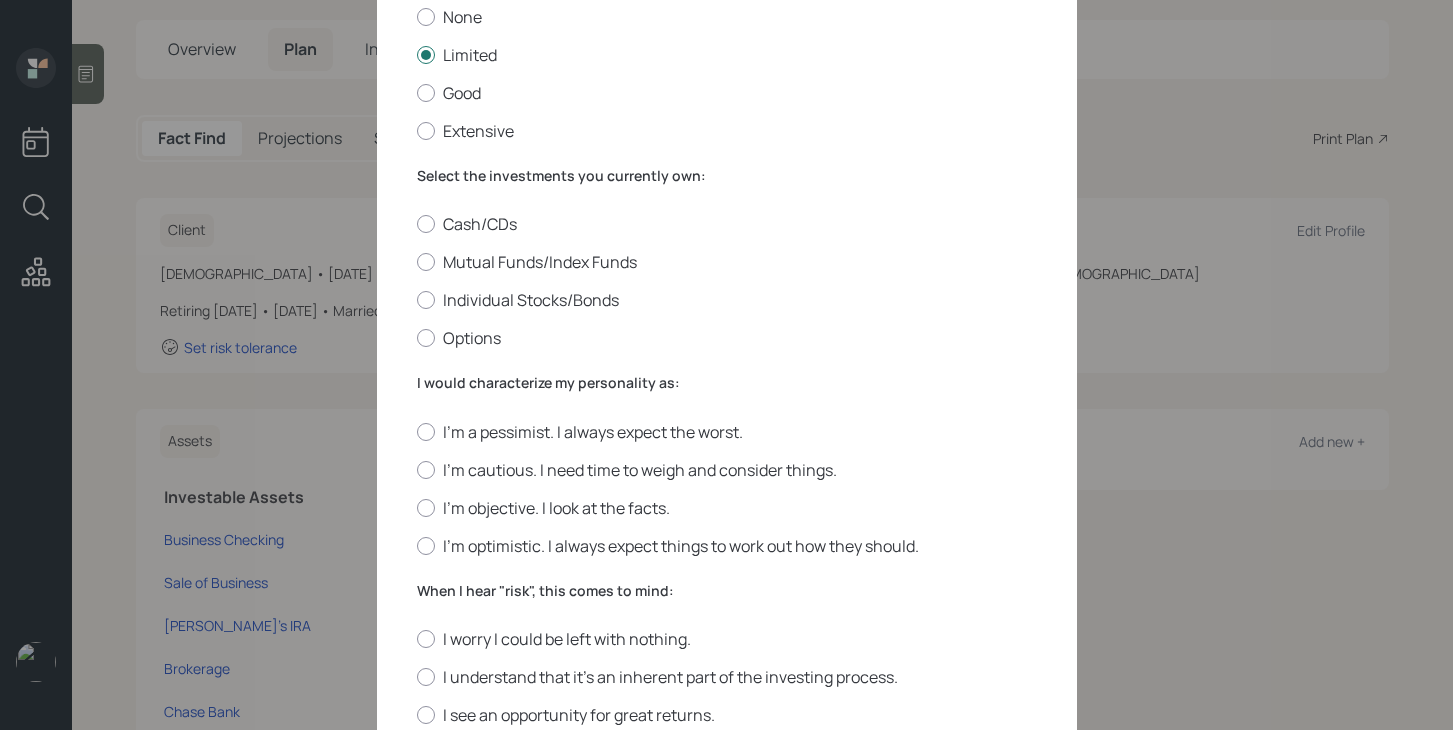 scroll, scrollTop: 190, scrollLeft: 0, axis: vertical 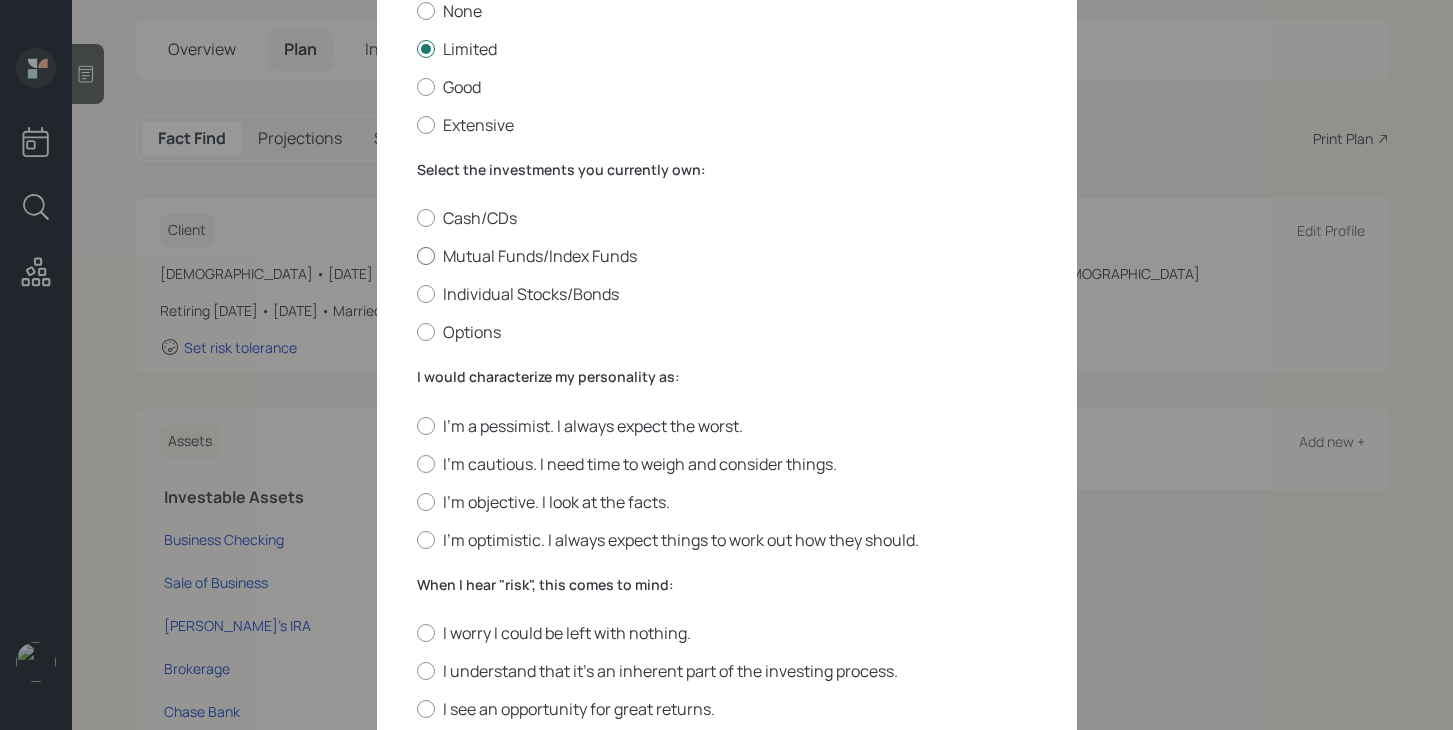 click on "Mutual Funds/Index Funds" at bounding box center [727, 256] 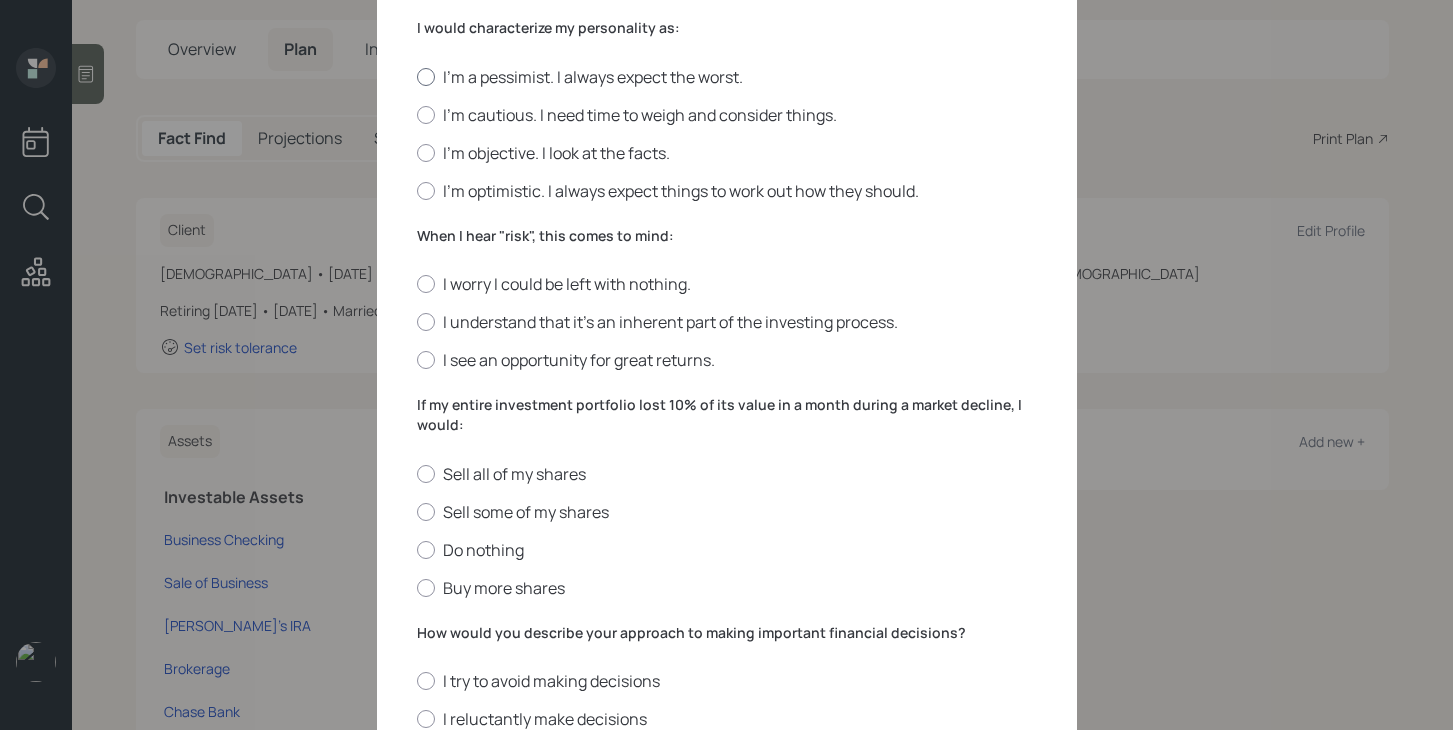 scroll, scrollTop: 535, scrollLeft: 0, axis: vertical 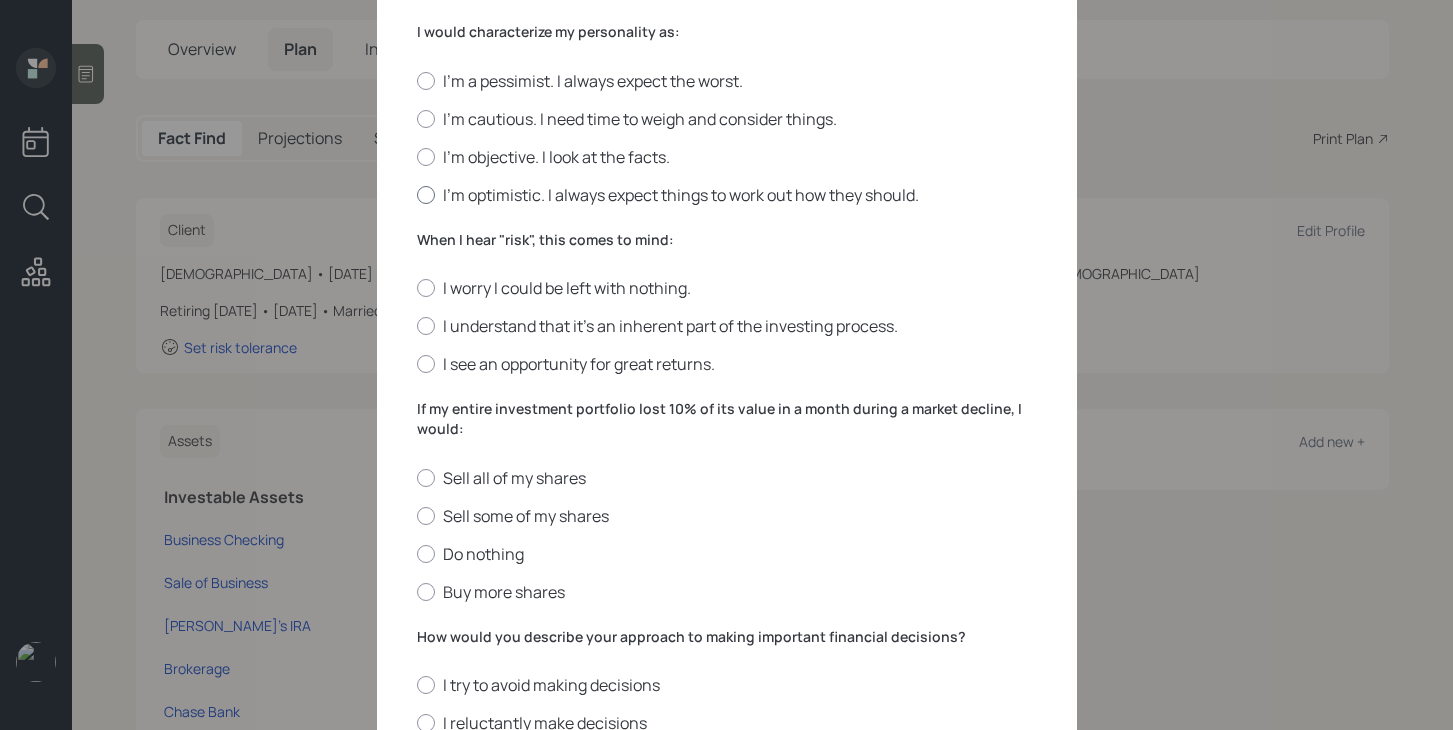 click at bounding box center [426, 195] 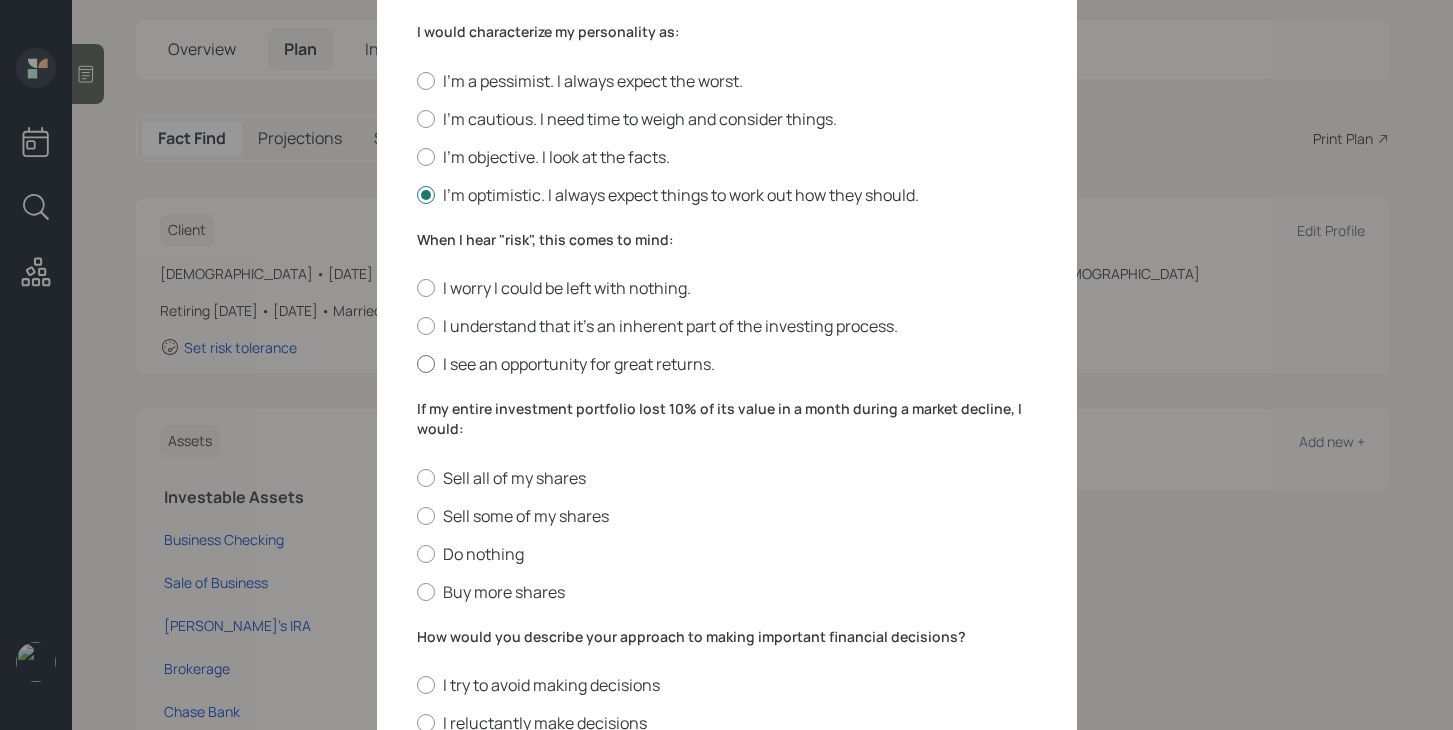 click on "I see an opportunity for great returns." at bounding box center [727, 364] 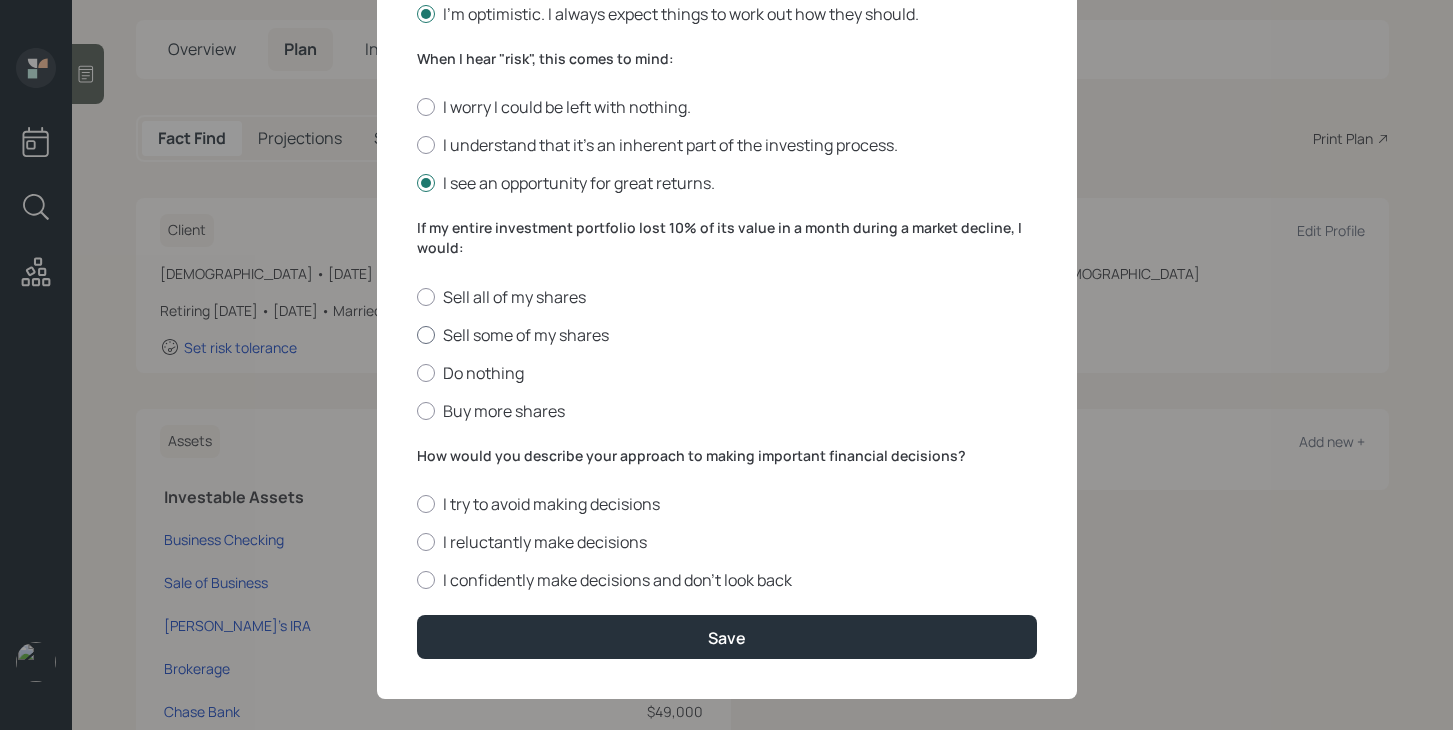 scroll, scrollTop: 735, scrollLeft: 0, axis: vertical 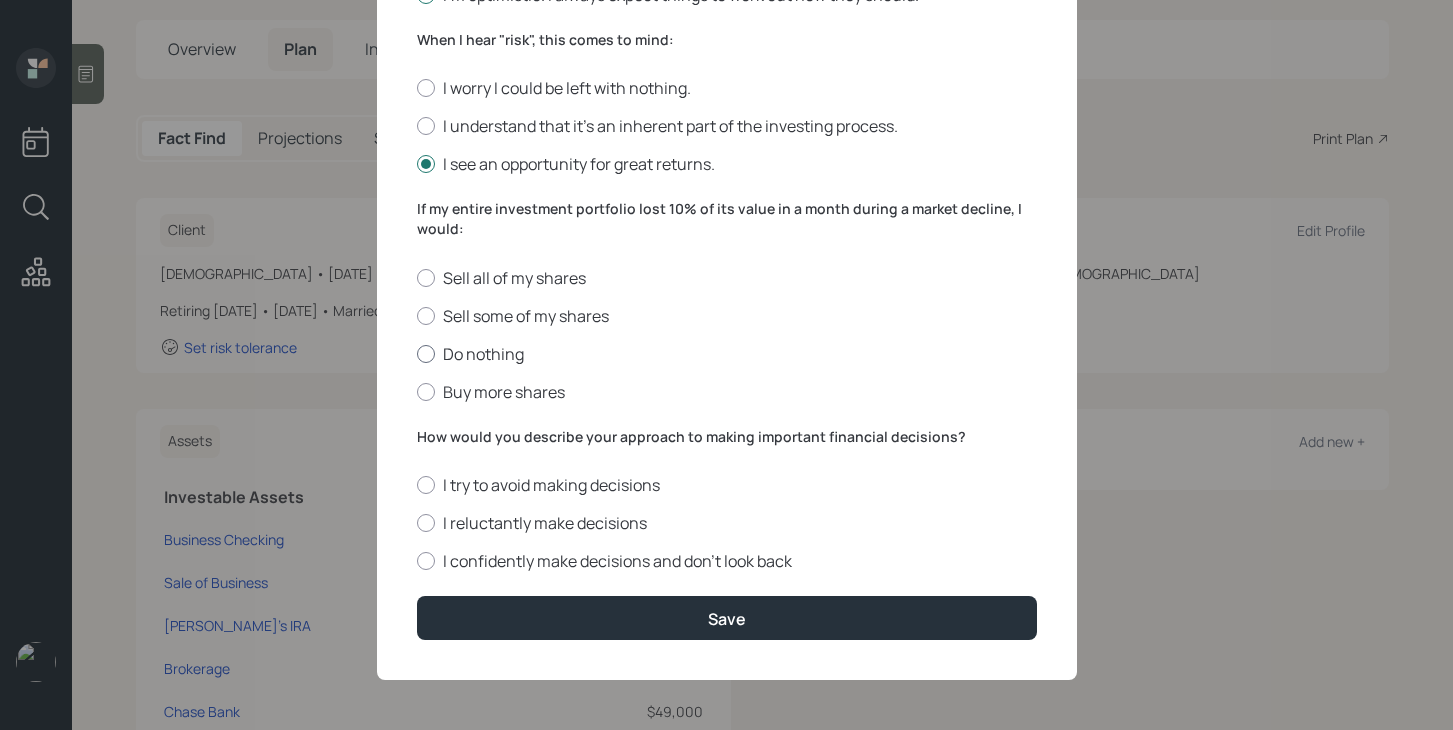 click on "Do nothing" at bounding box center [727, 354] 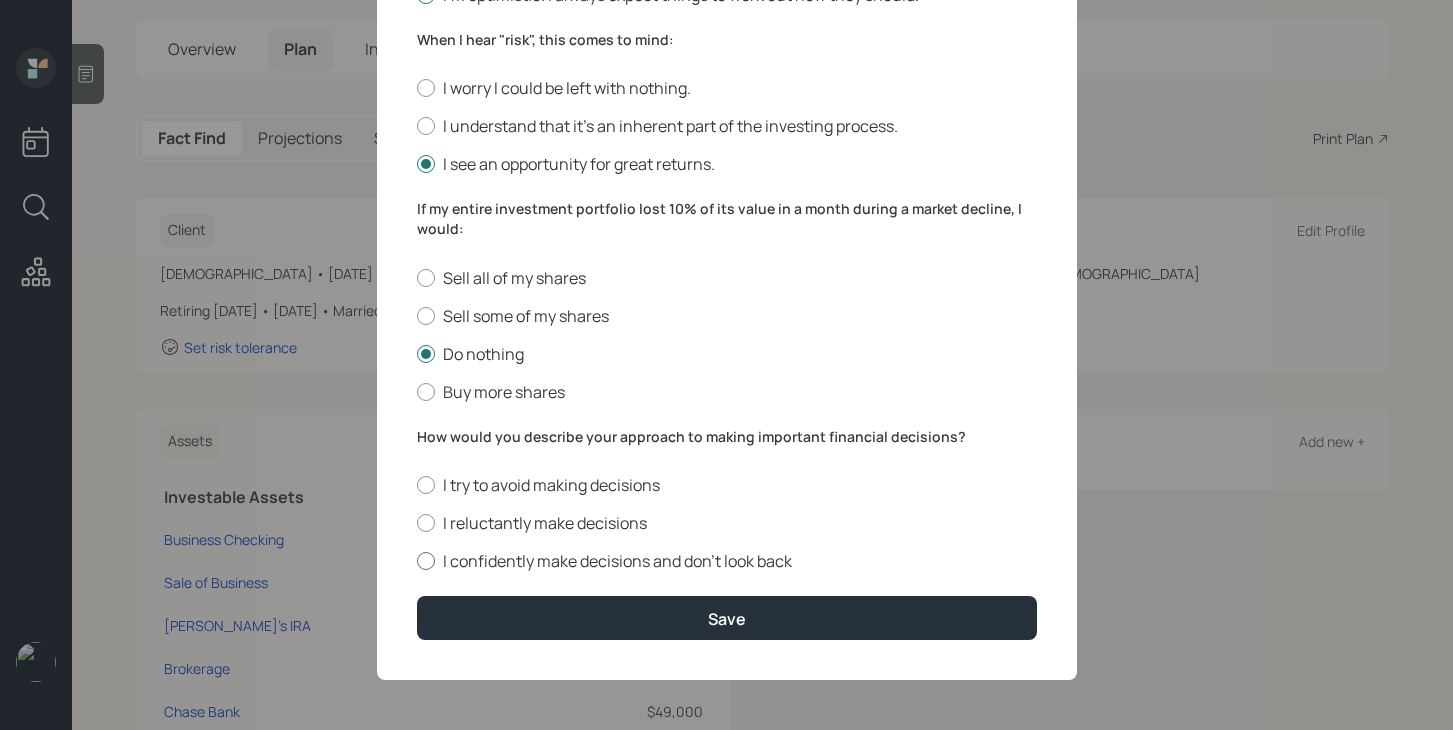 click on "I confidently make decisions and don’t look back" at bounding box center [727, 561] 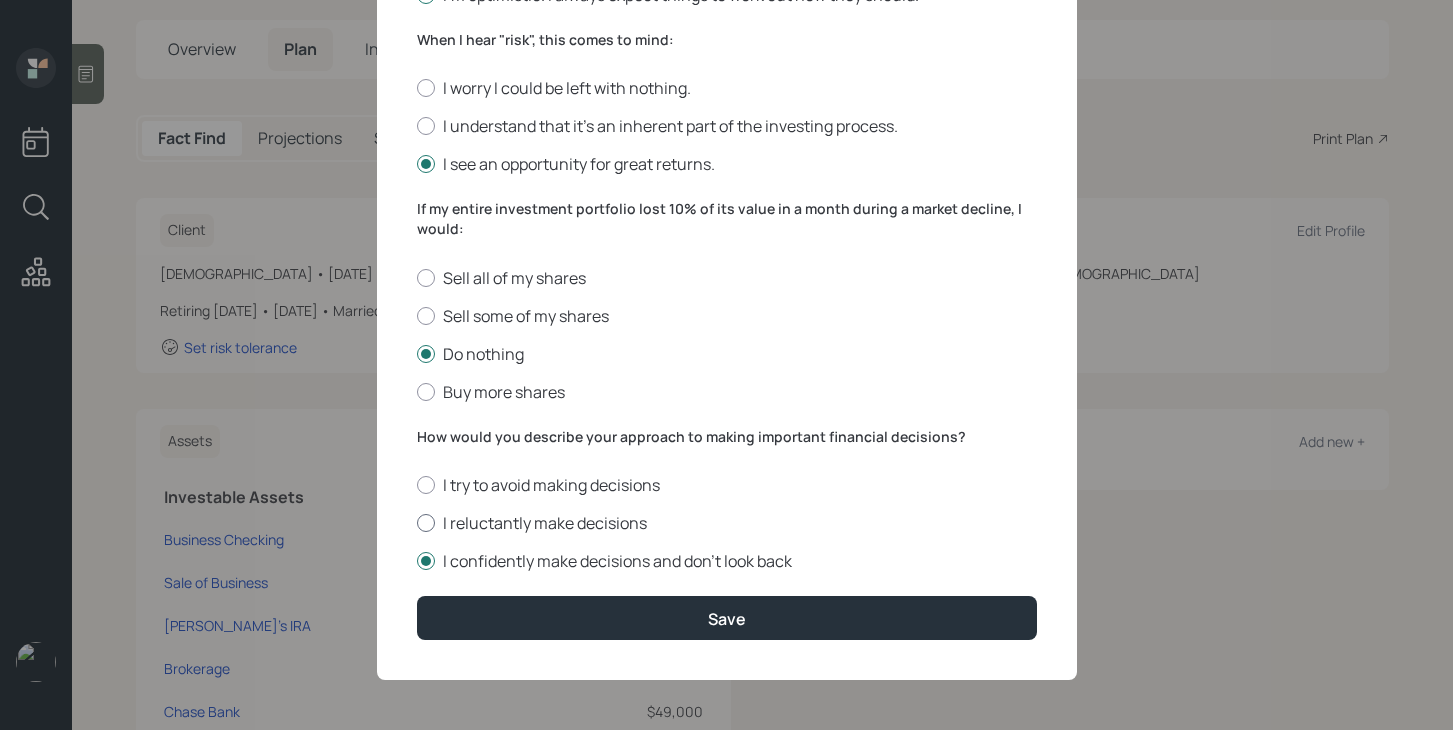 click on "I reluctantly make decisions" at bounding box center [727, 523] 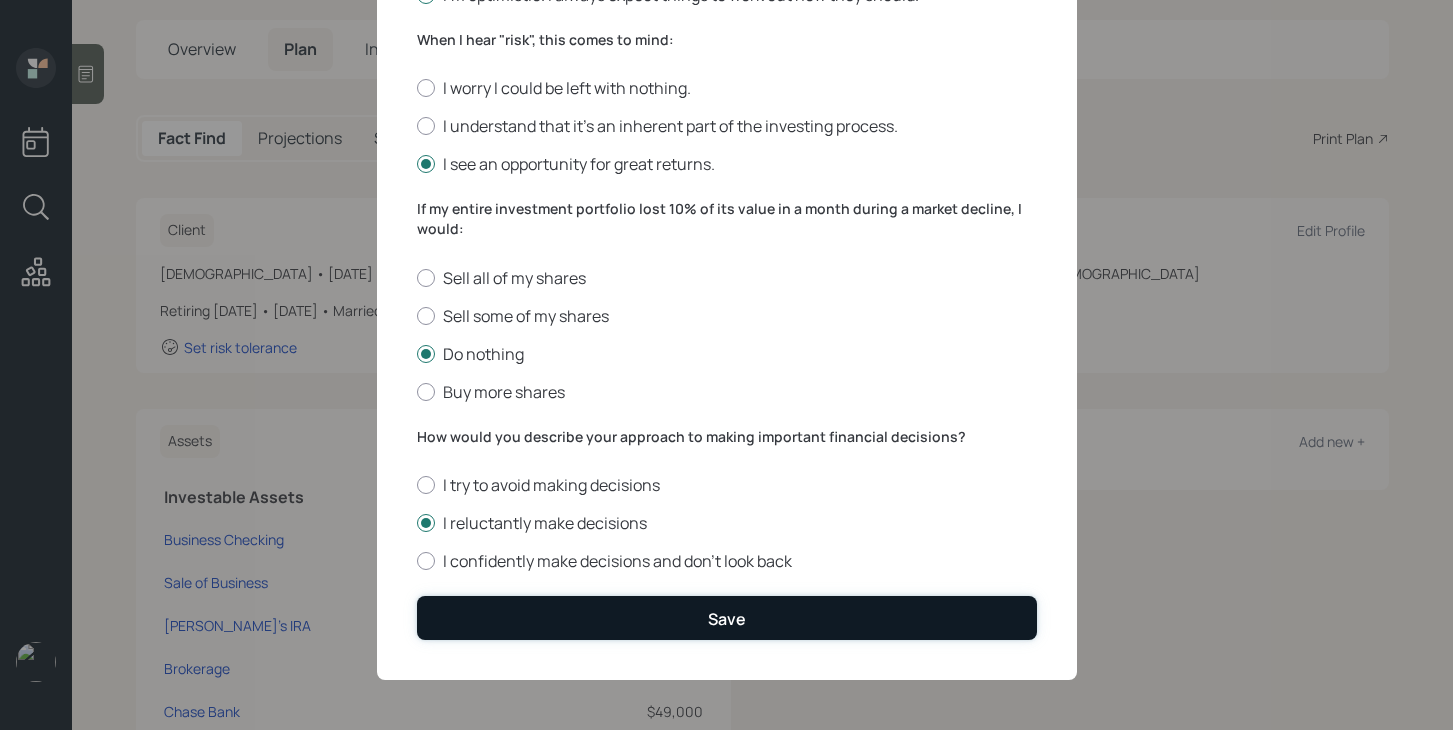 click on "Save" at bounding box center [727, 617] 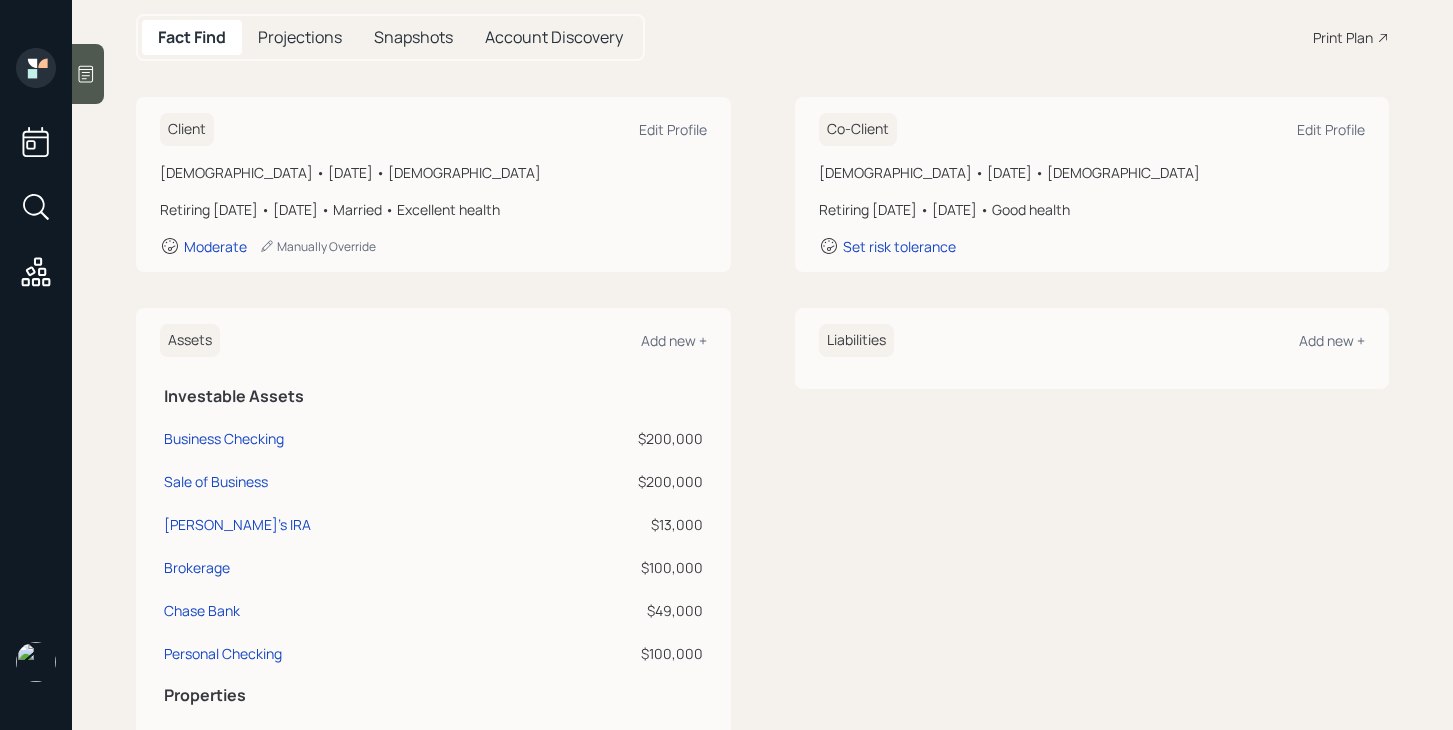 scroll, scrollTop: 0, scrollLeft: 0, axis: both 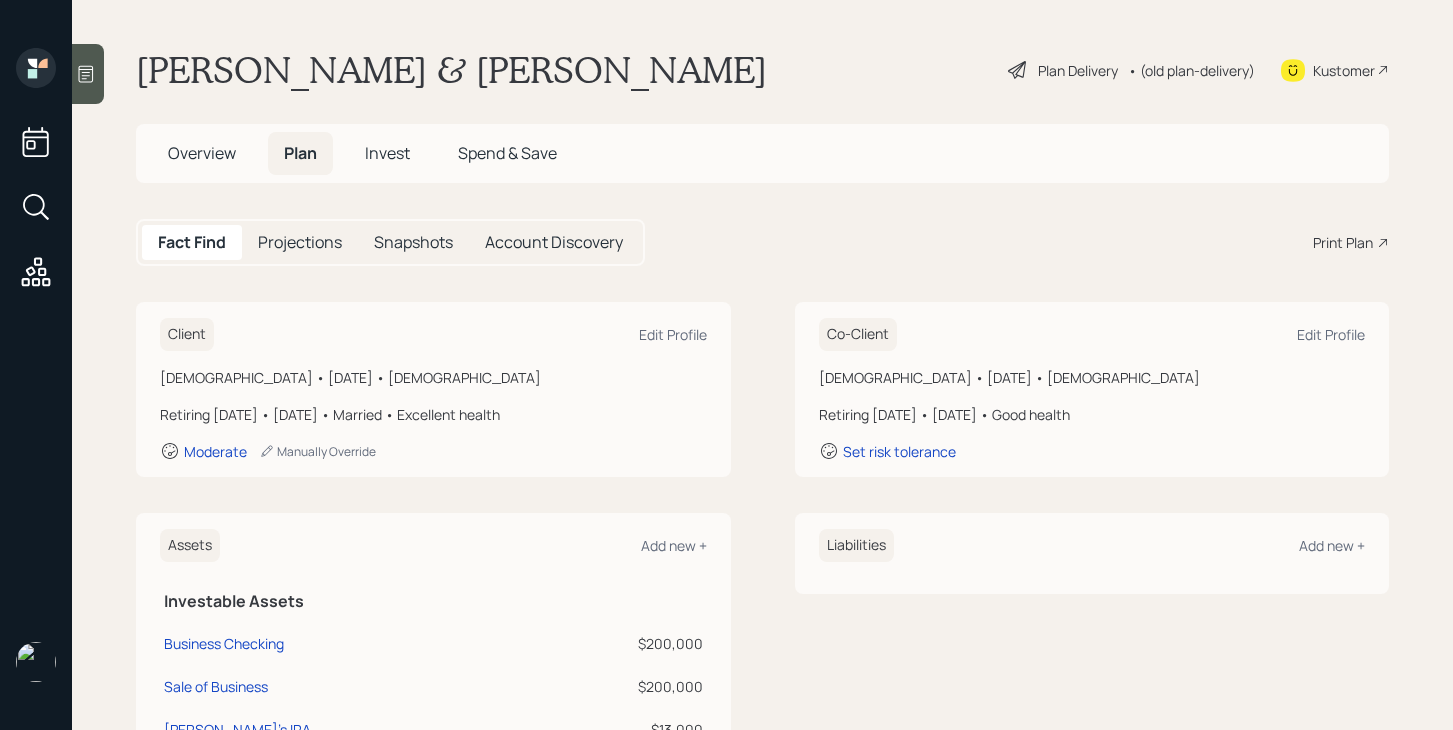 click on "Overview" at bounding box center (202, 153) 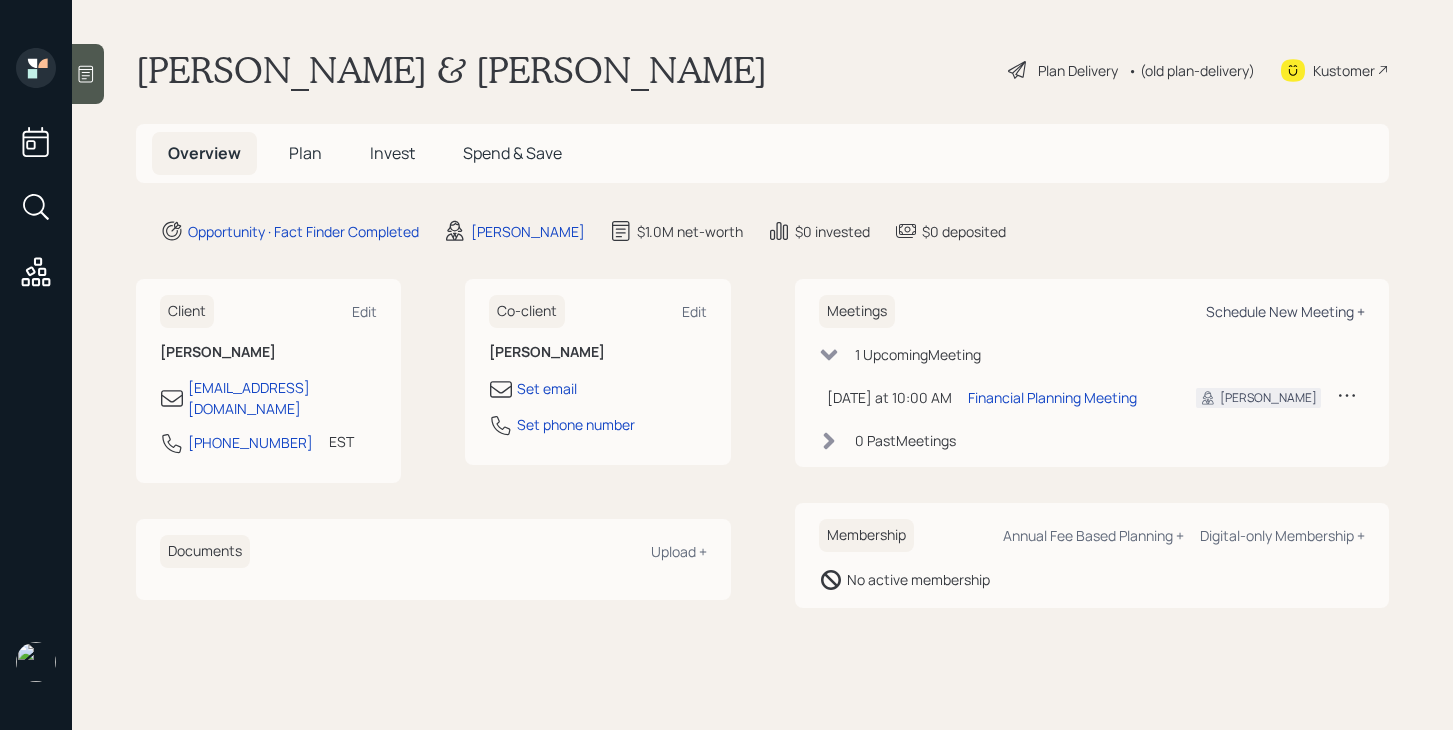 click on "Schedule New Meeting +" at bounding box center (1285, 311) 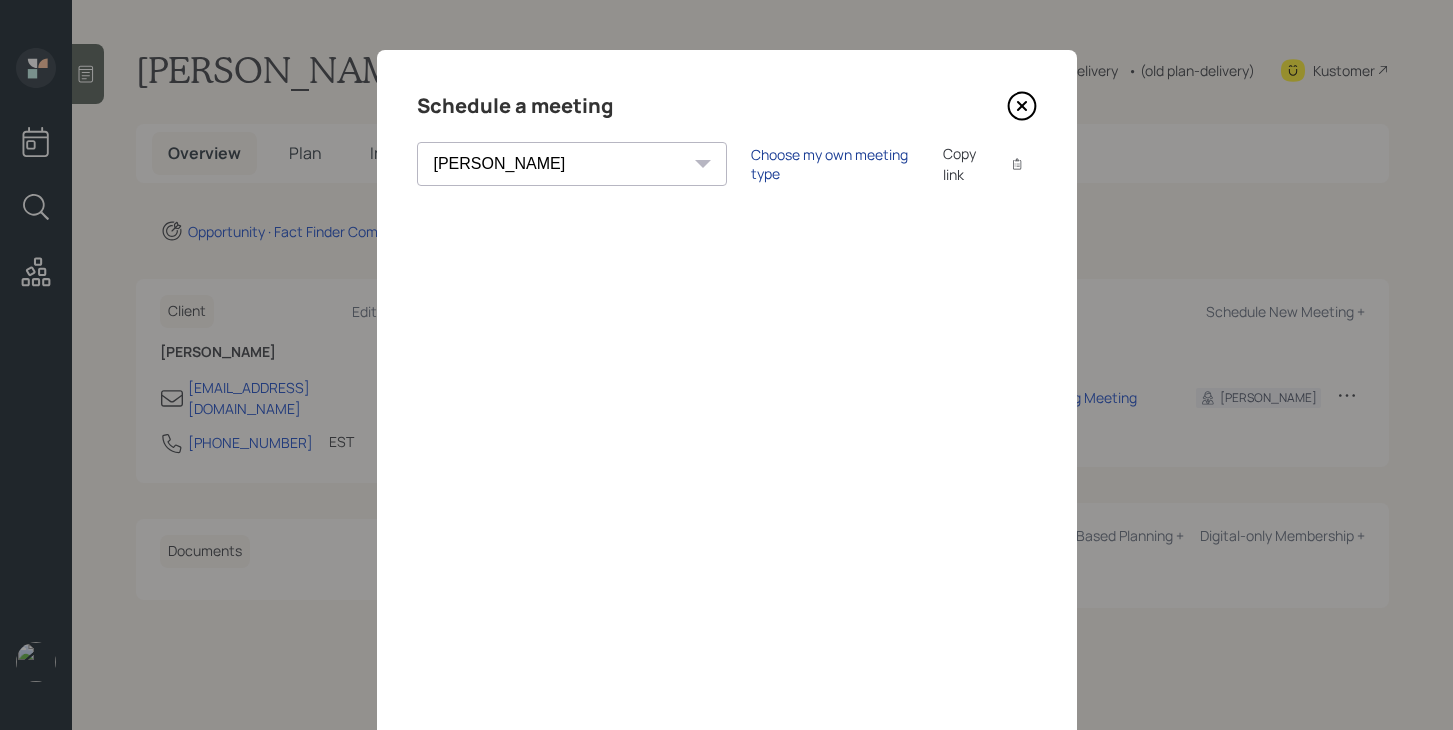 click on "Choose my own meeting type" at bounding box center (835, 164) 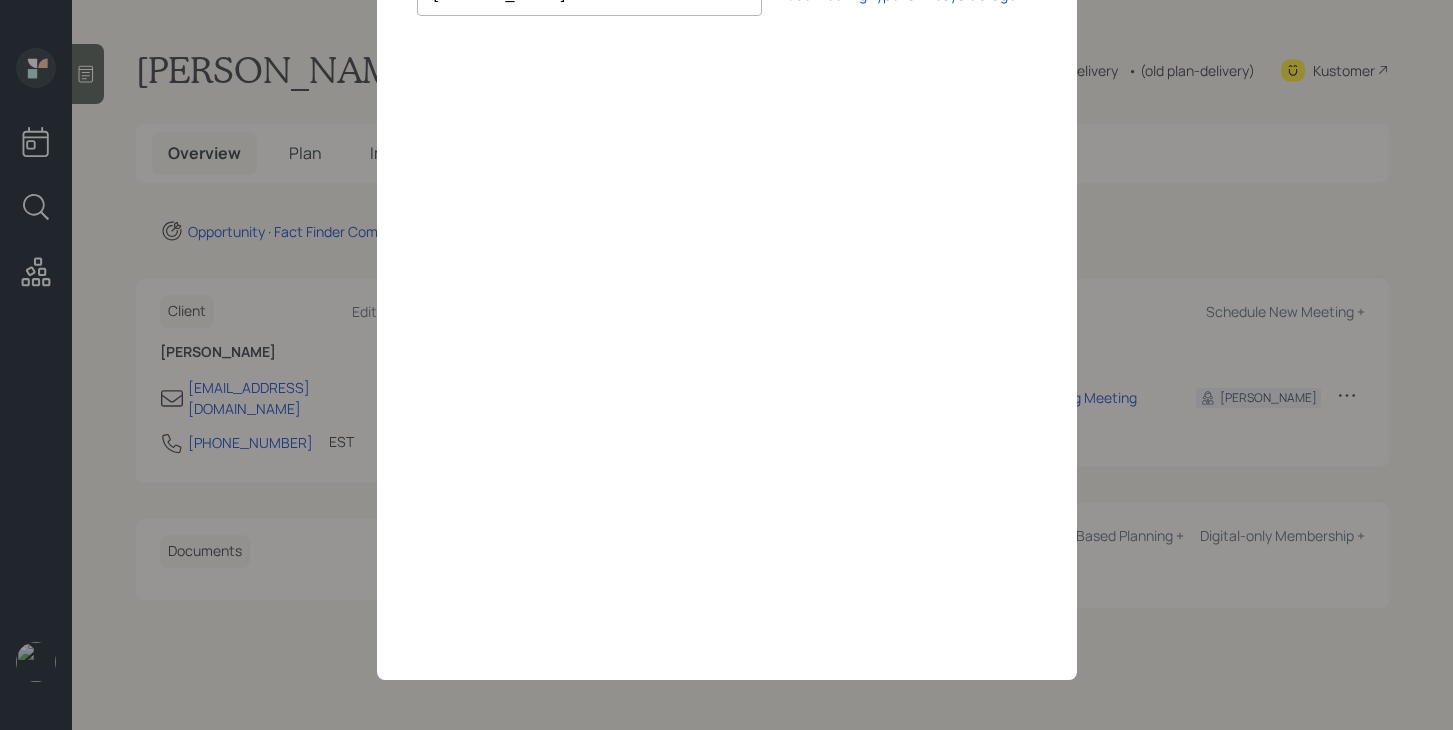 scroll, scrollTop: 34, scrollLeft: 0, axis: vertical 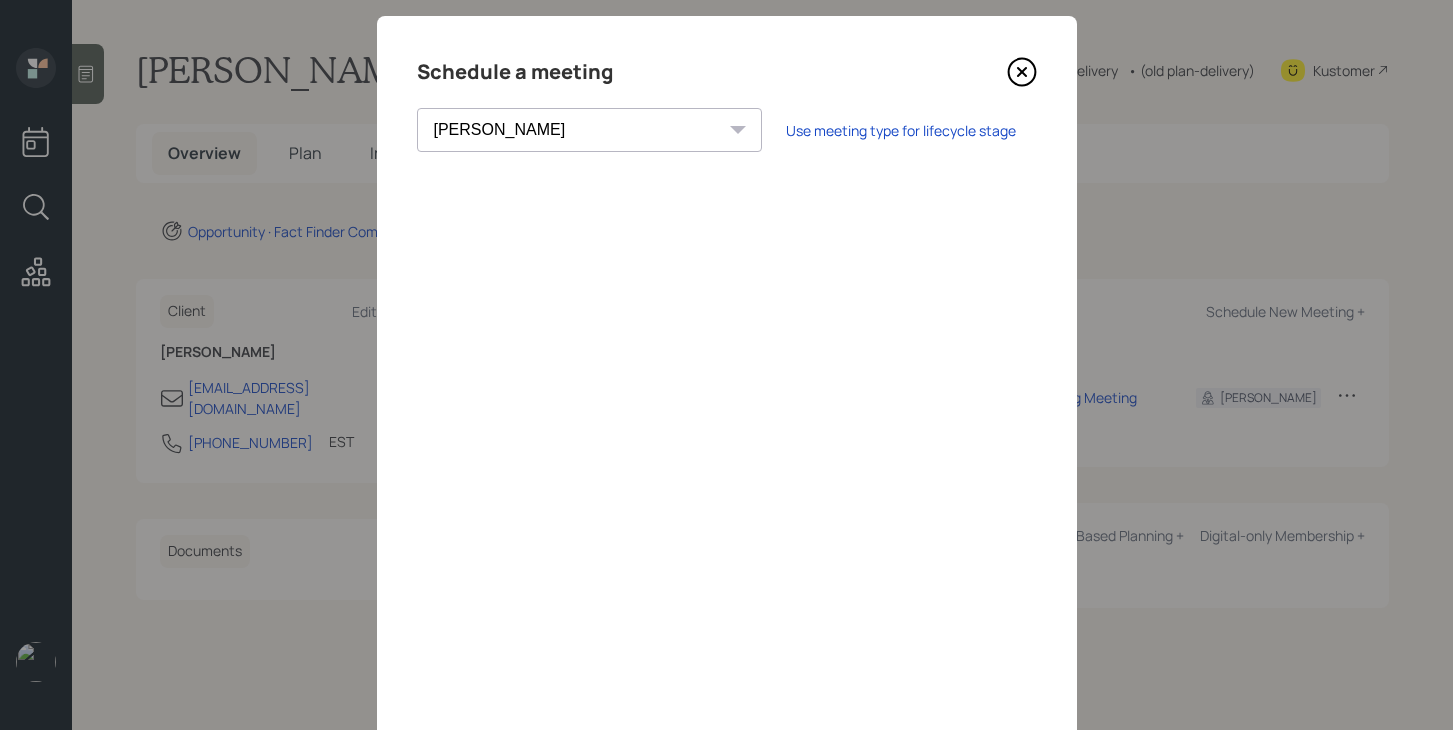 click 